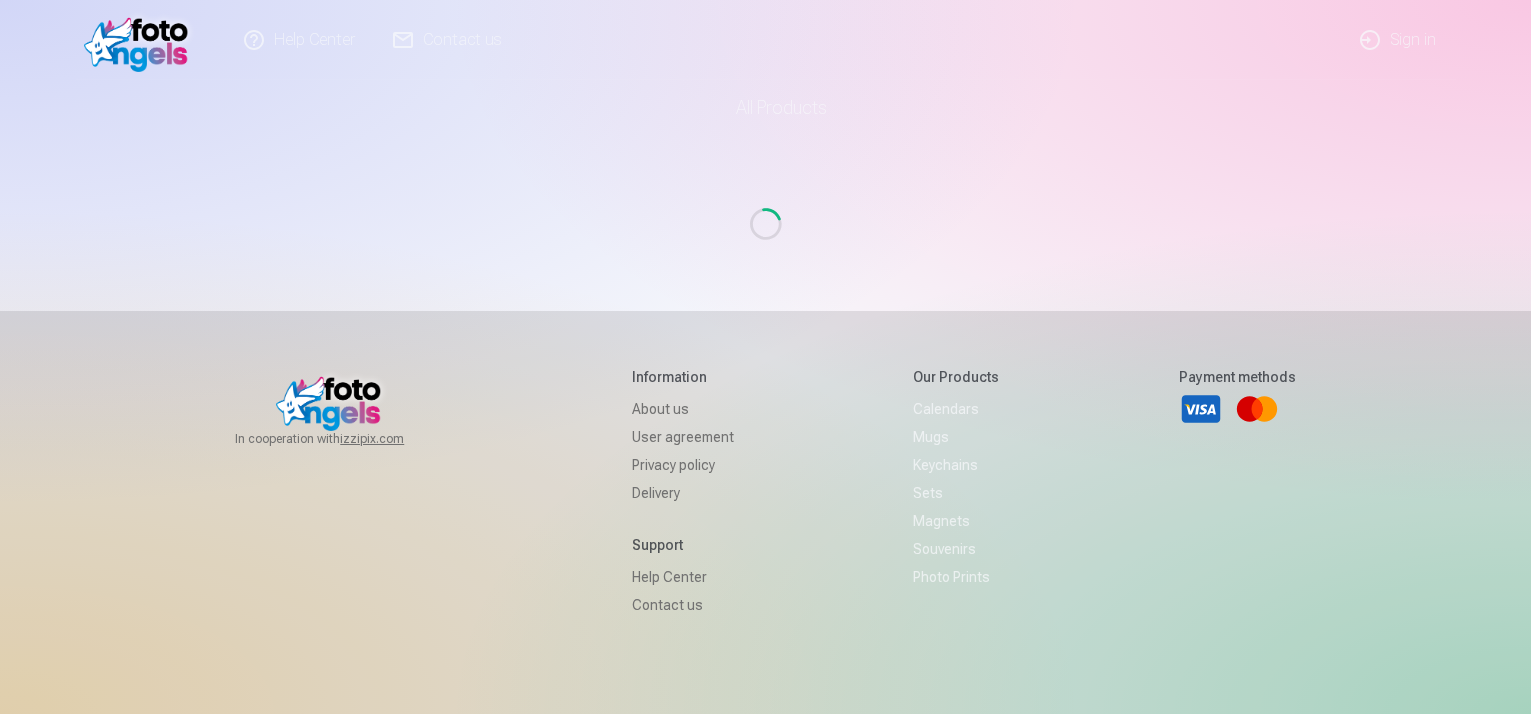 scroll, scrollTop: 0, scrollLeft: 0, axis: both 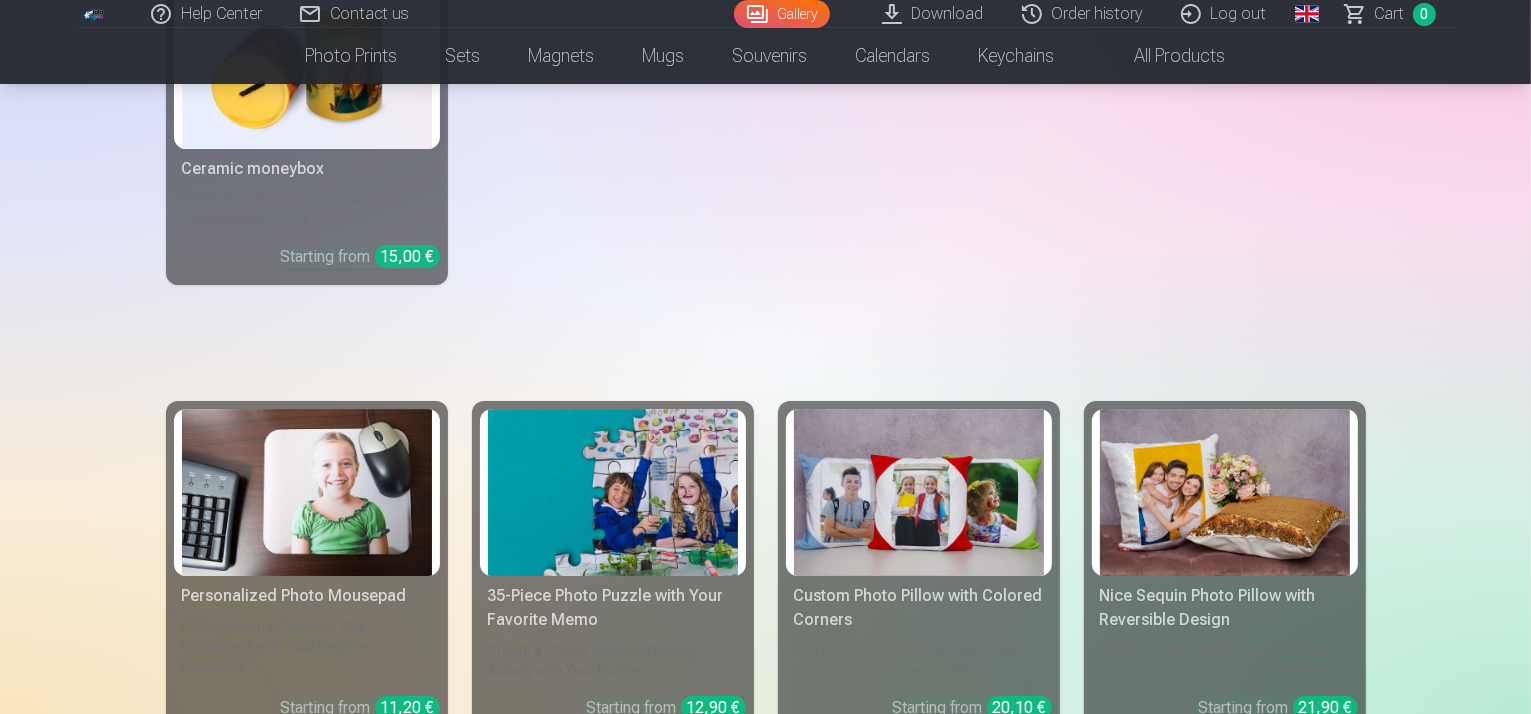 click at bounding box center (1321, -4328) 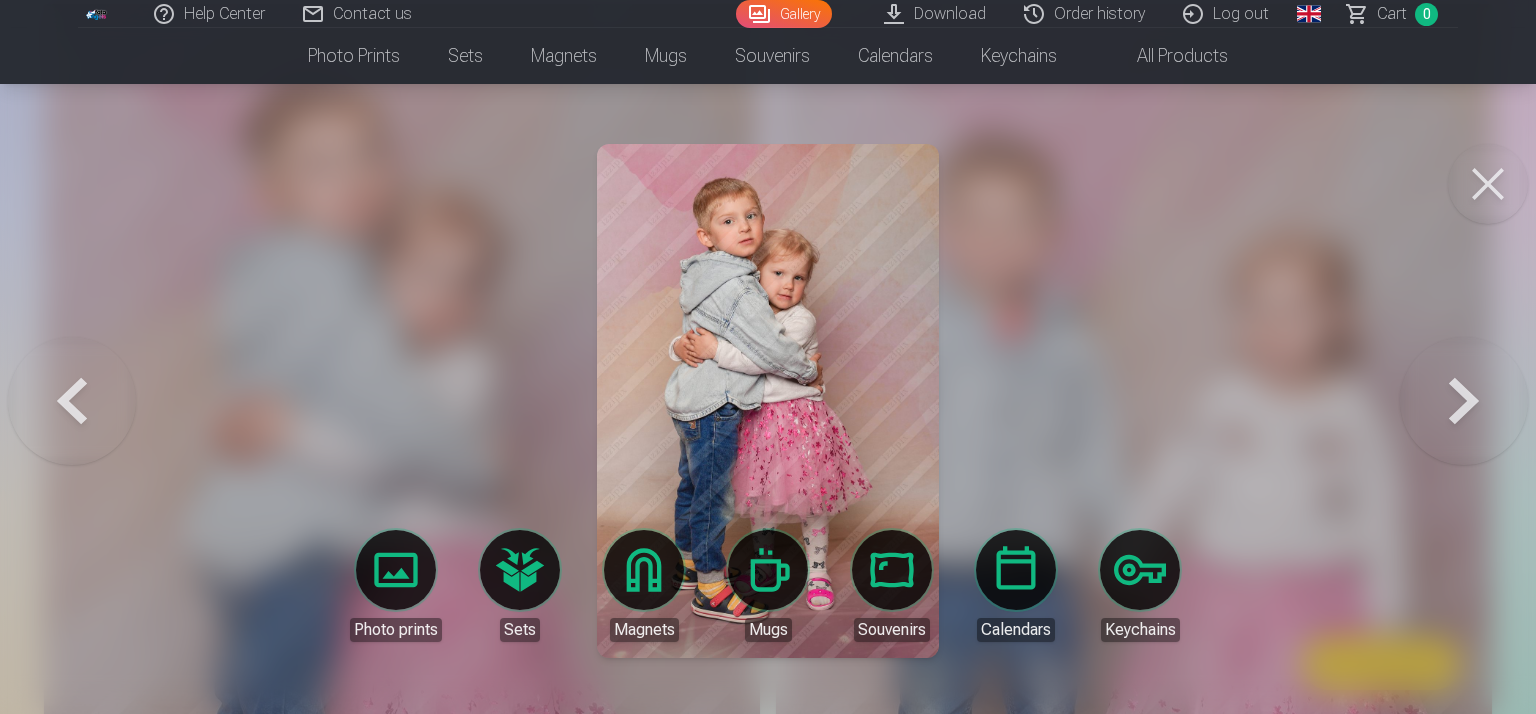 click on "Photo prints" at bounding box center [396, 586] 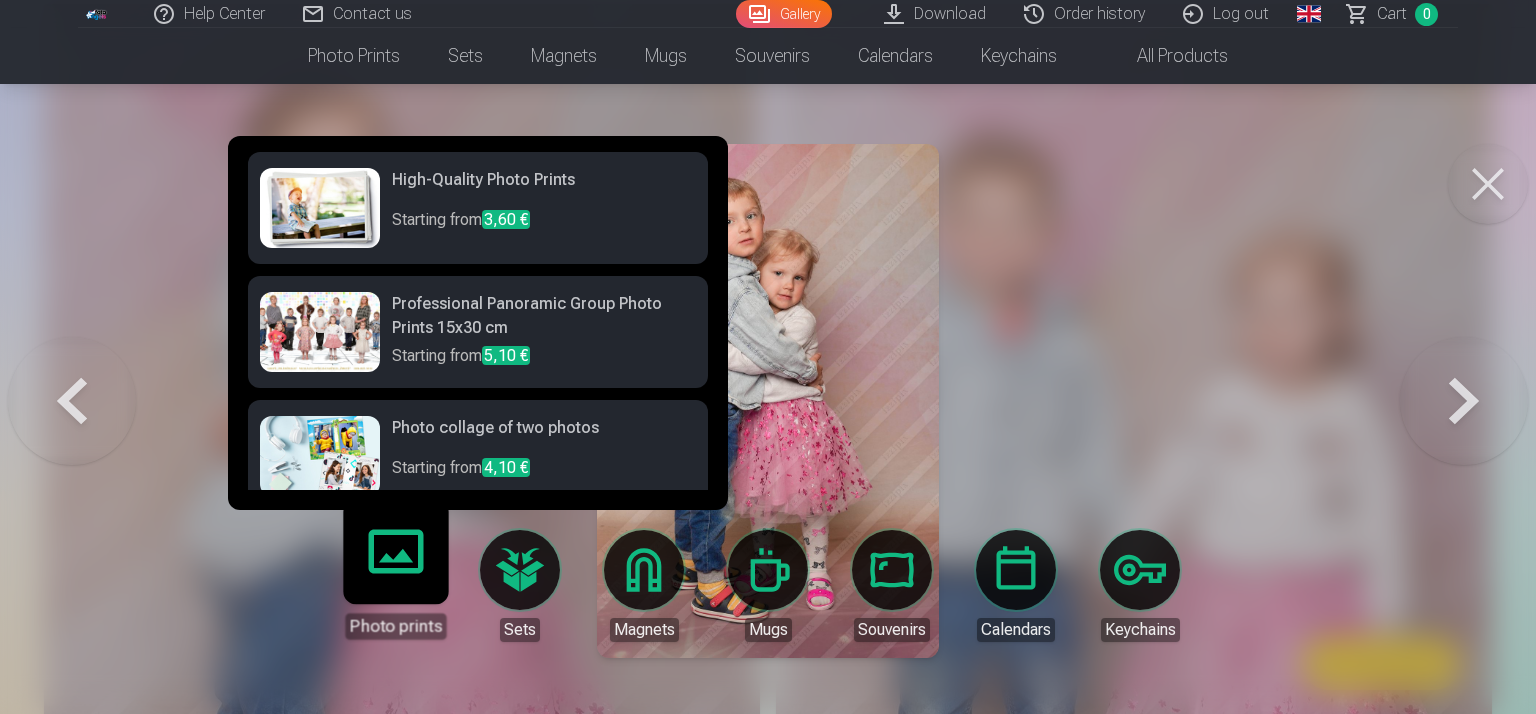 click on "High-Quality Photo Prints Starting from  3,60 €" at bounding box center (478, 208) 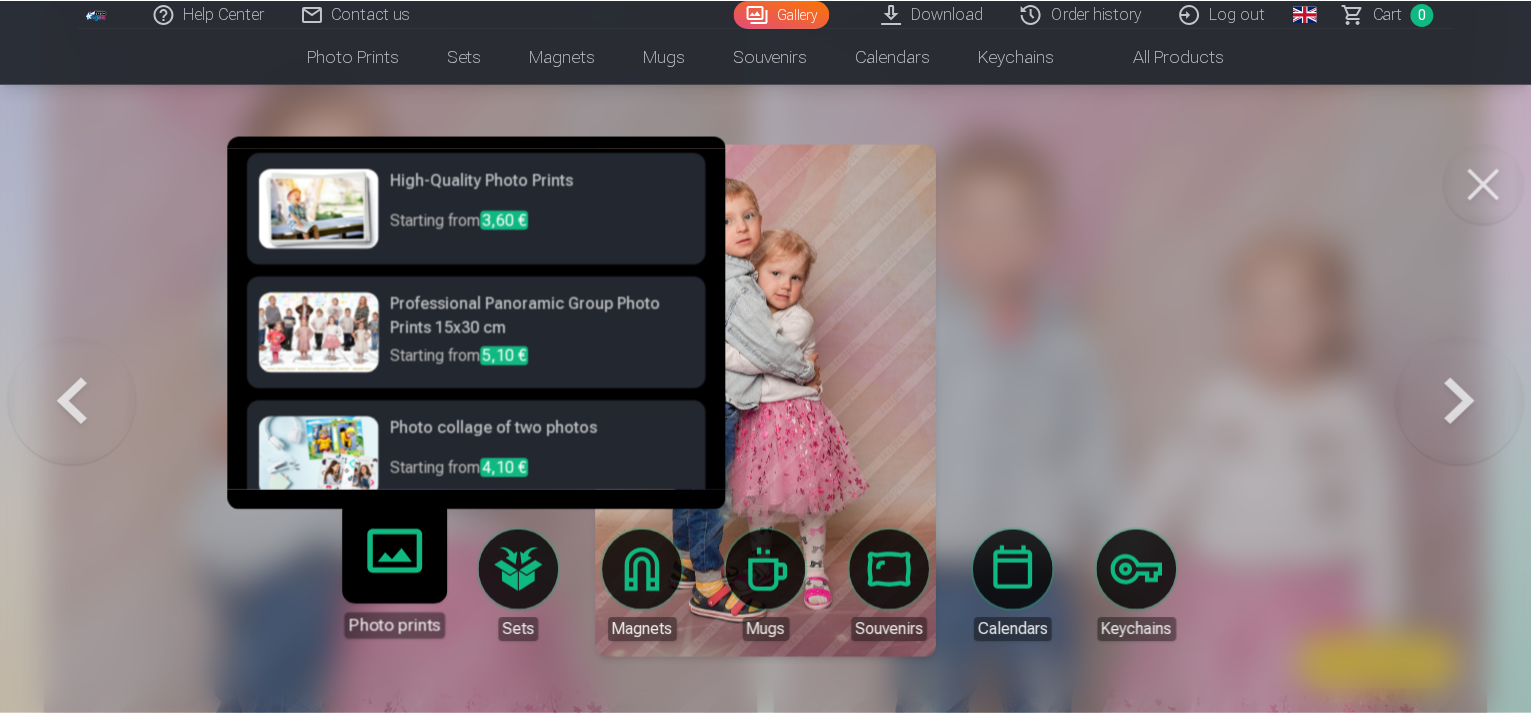 scroll, scrollTop: 0, scrollLeft: 0, axis: both 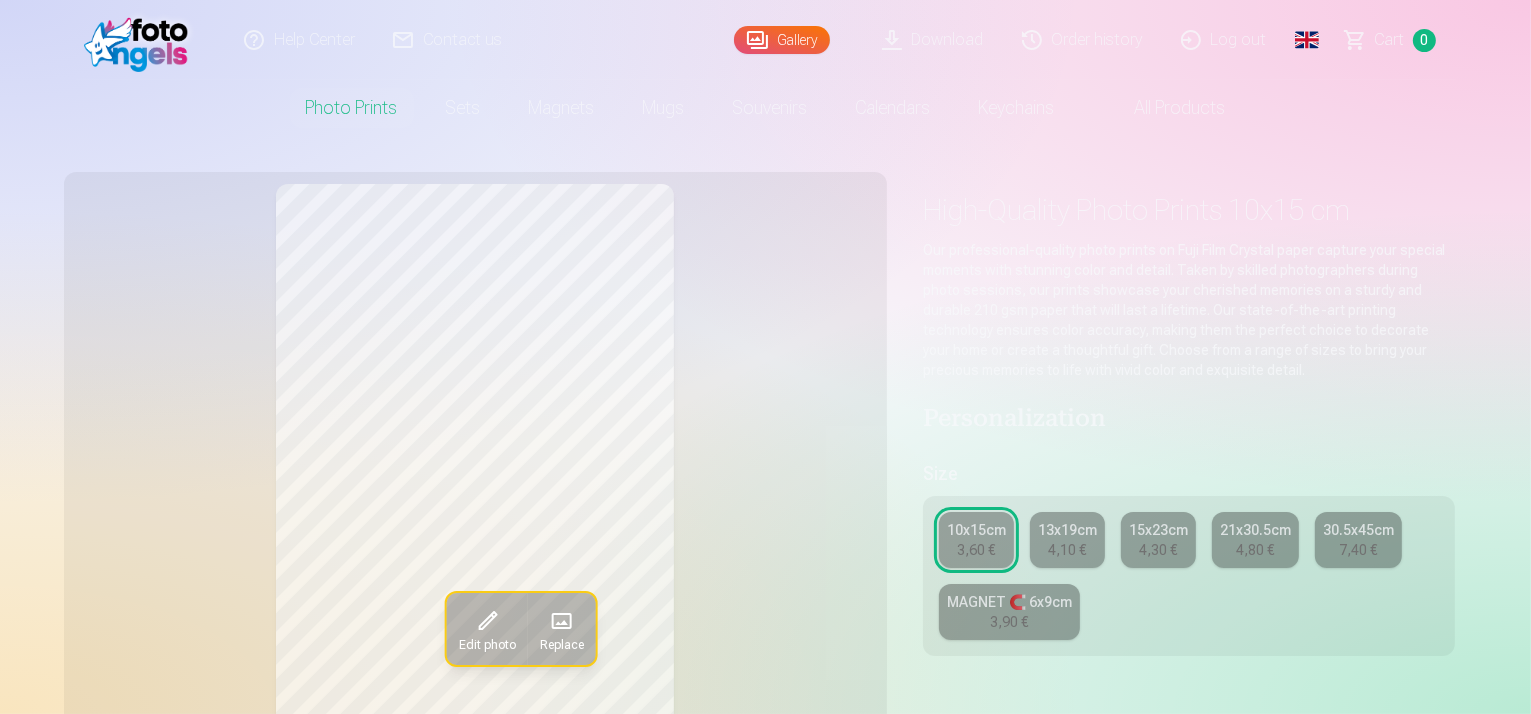 click on "3,60 €" at bounding box center (976, 550) 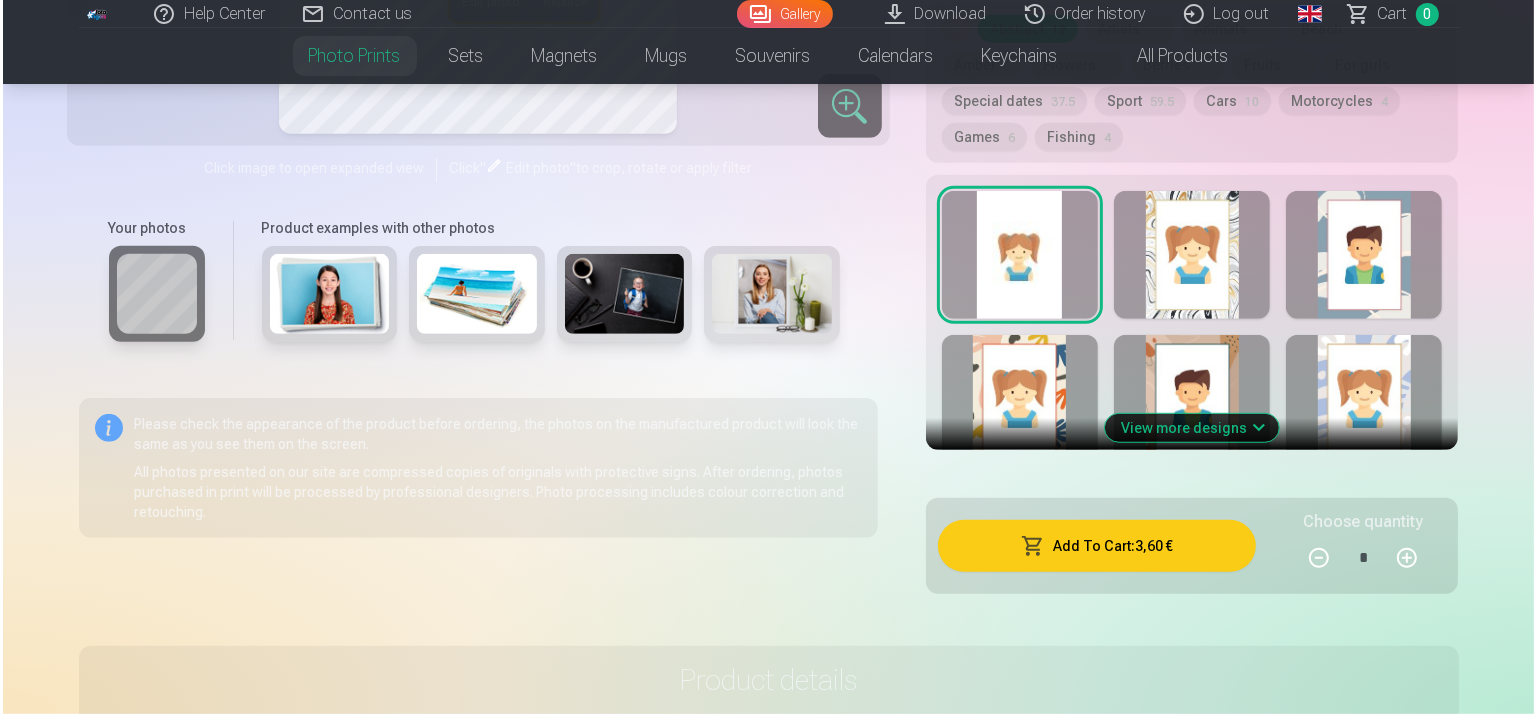 scroll, scrollTop: 1200, scrollLeft: 0, axis: vertical 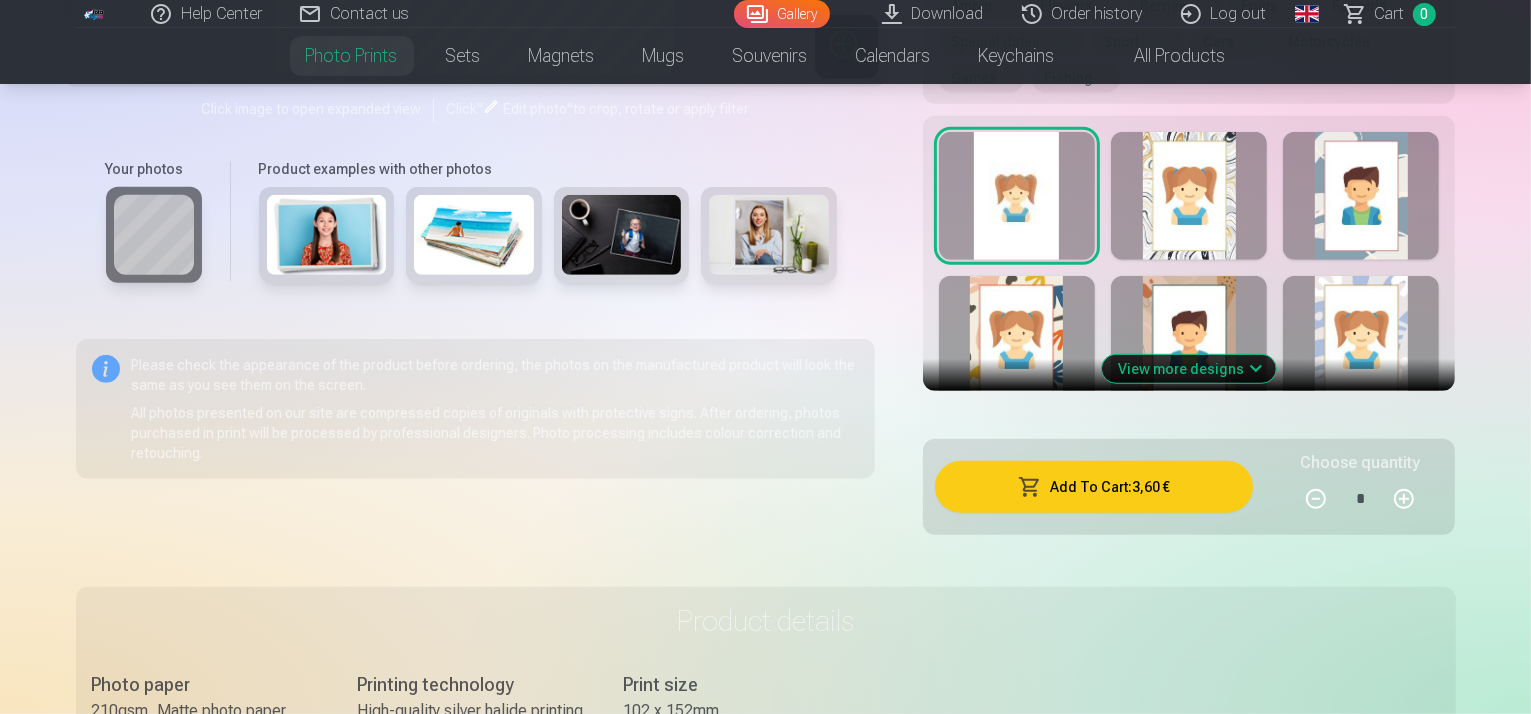 click at bounding box center [1404, 499] 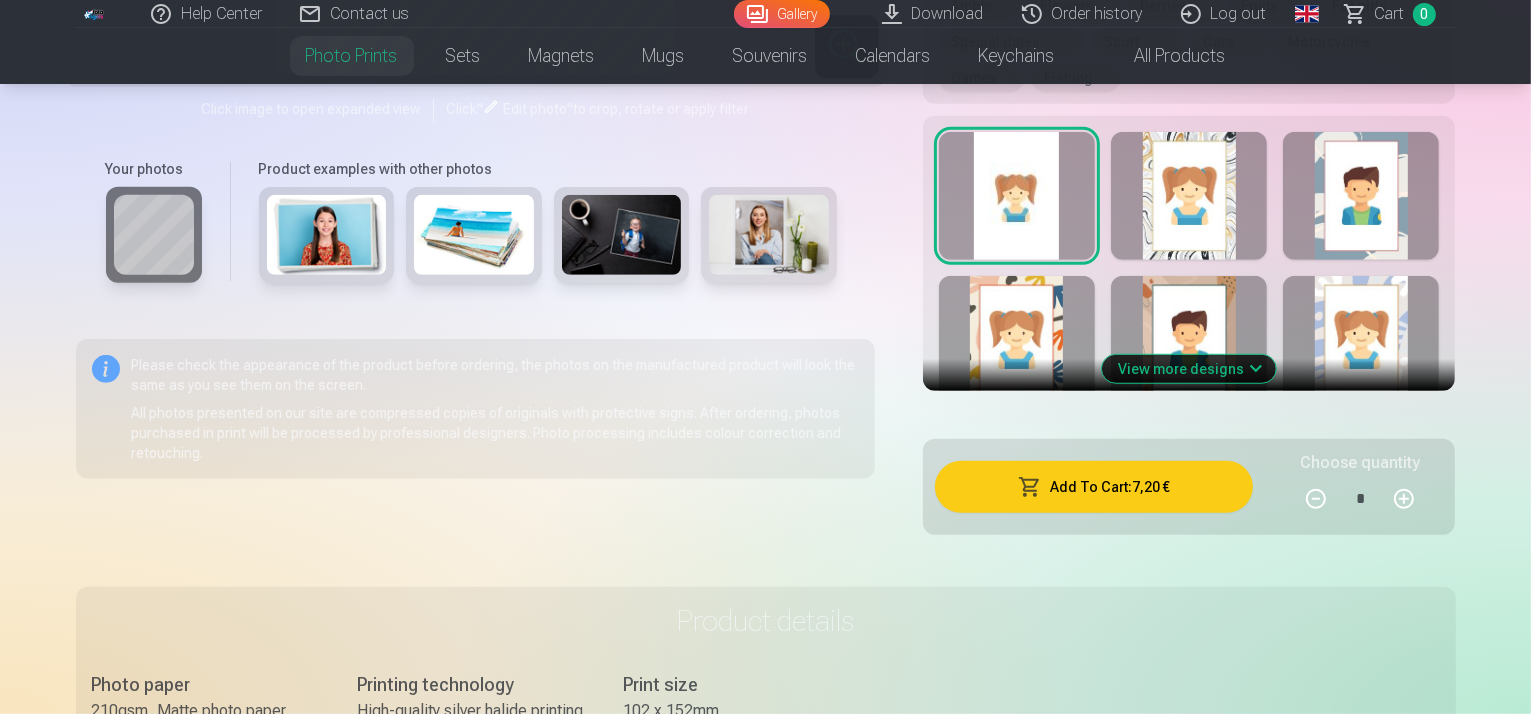 click at bounding box center [1030, 487] 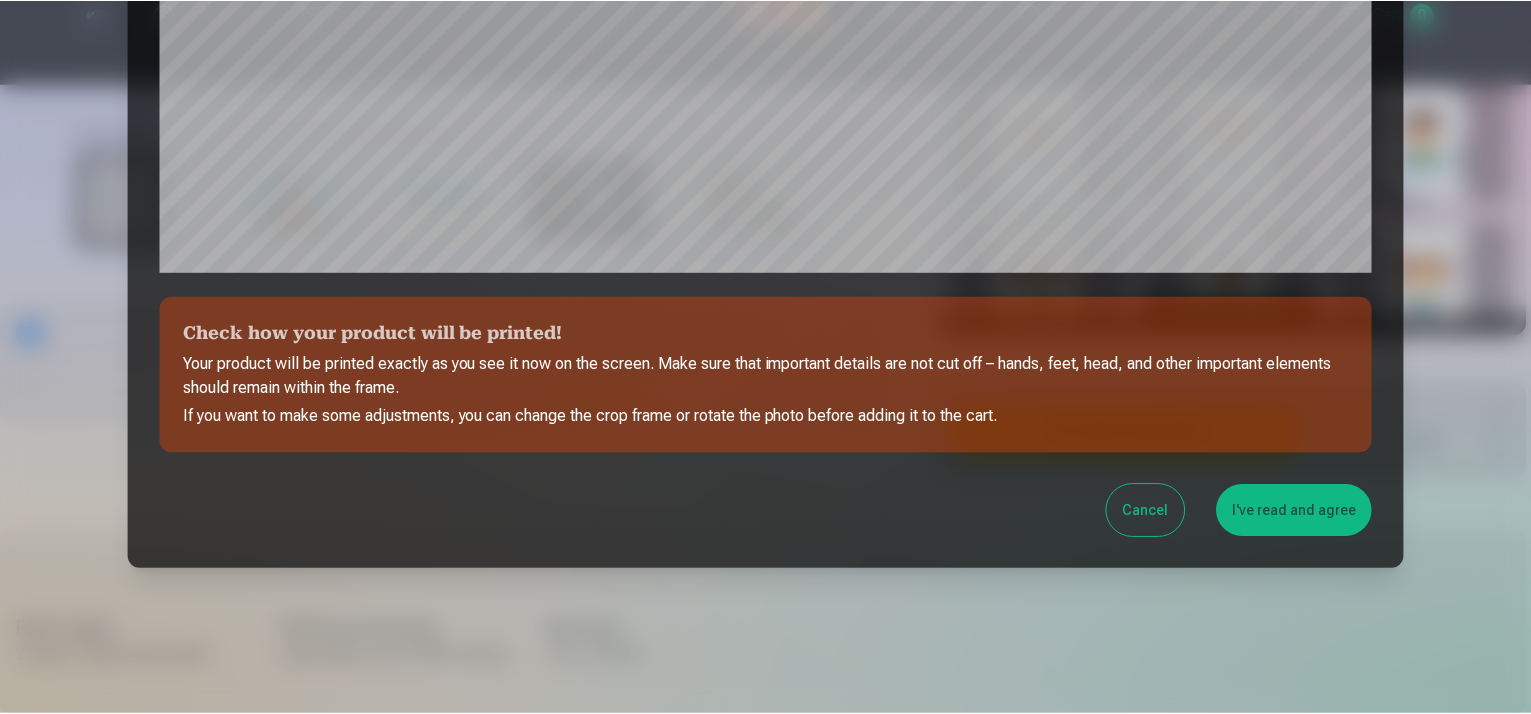 scroll, scrollTop: 726, scrollLeft: 0, axis: vertical 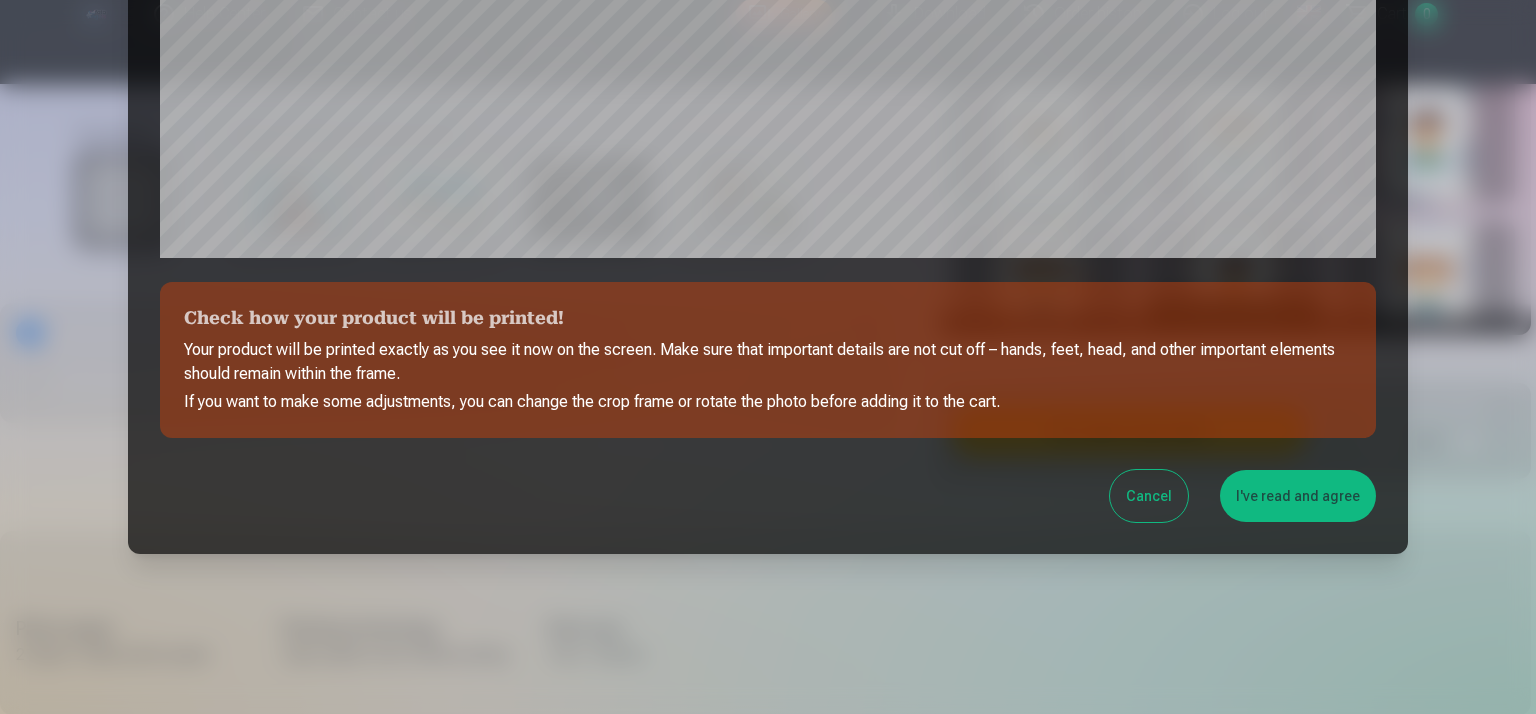 click on "I've read and agree" at bounding box center (1298, 496) 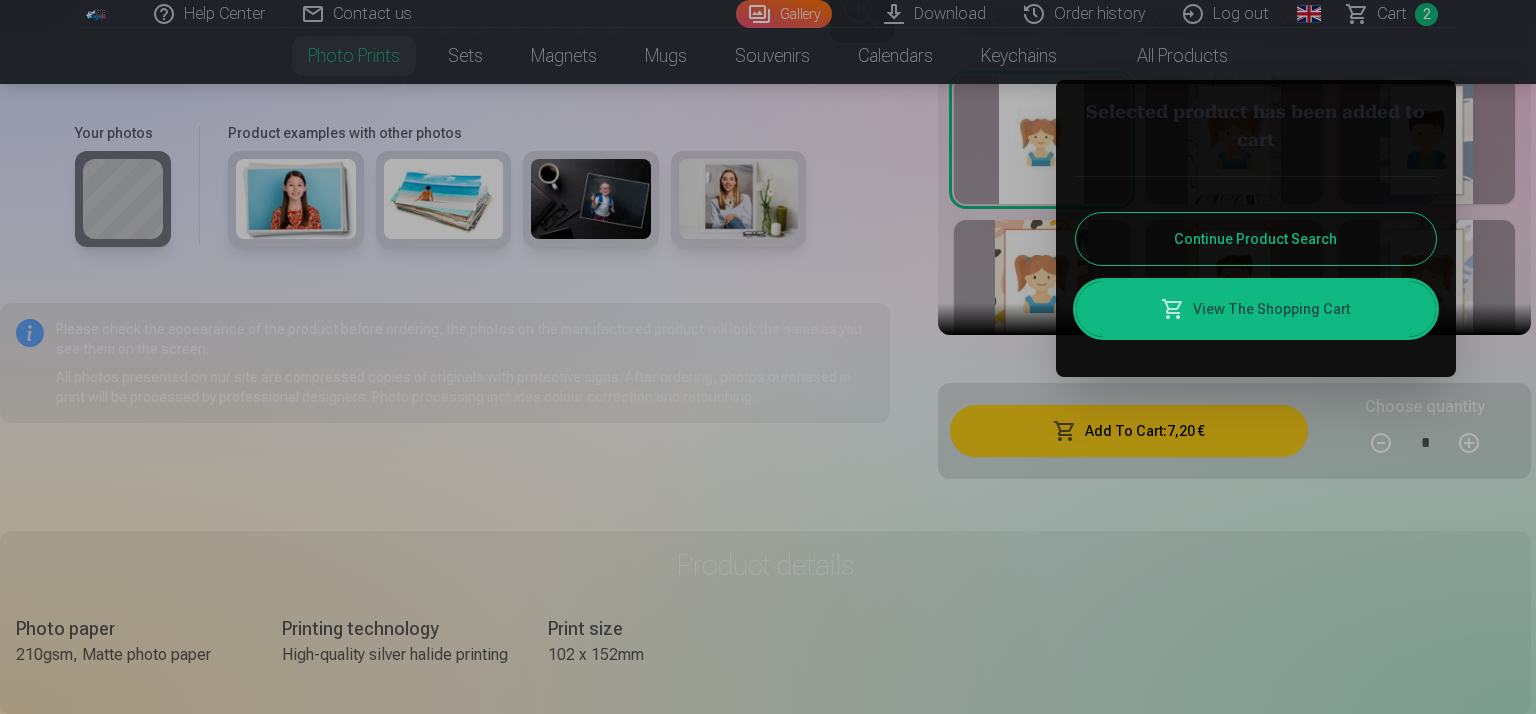click on "Continue Product Search" at bounding box center [1256, 239] 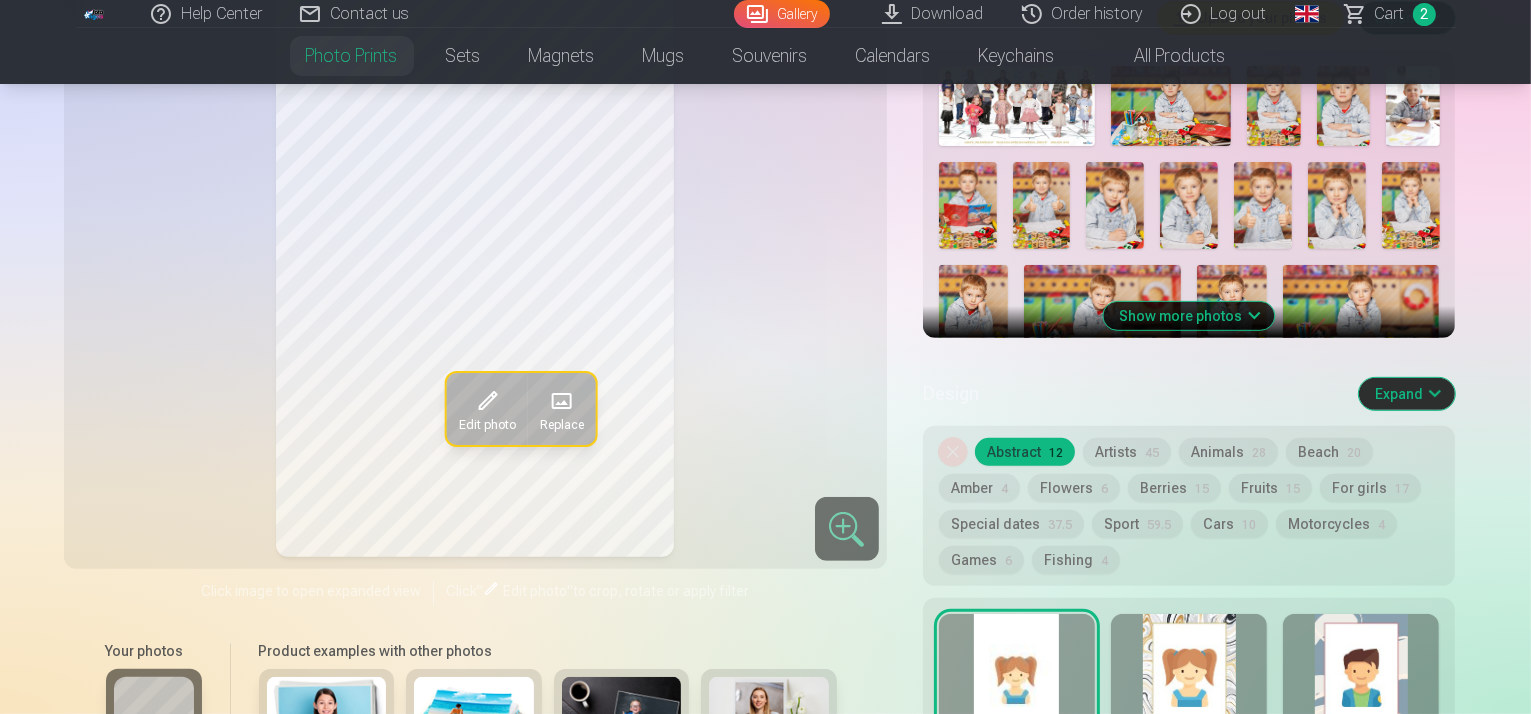 scroll, scrollTop: 300, scrollLeft: 0, axis: vertical 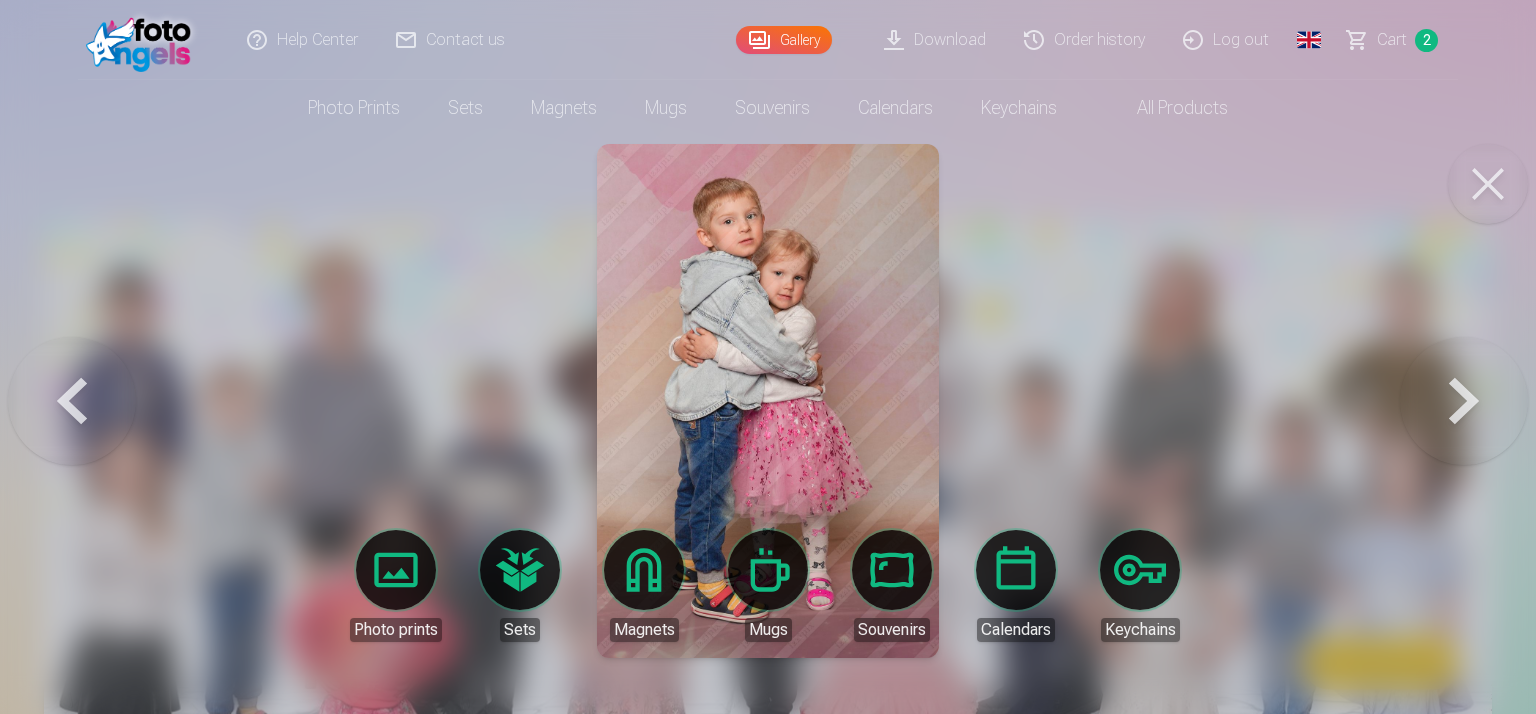 click at bounding box center (1488, 184) 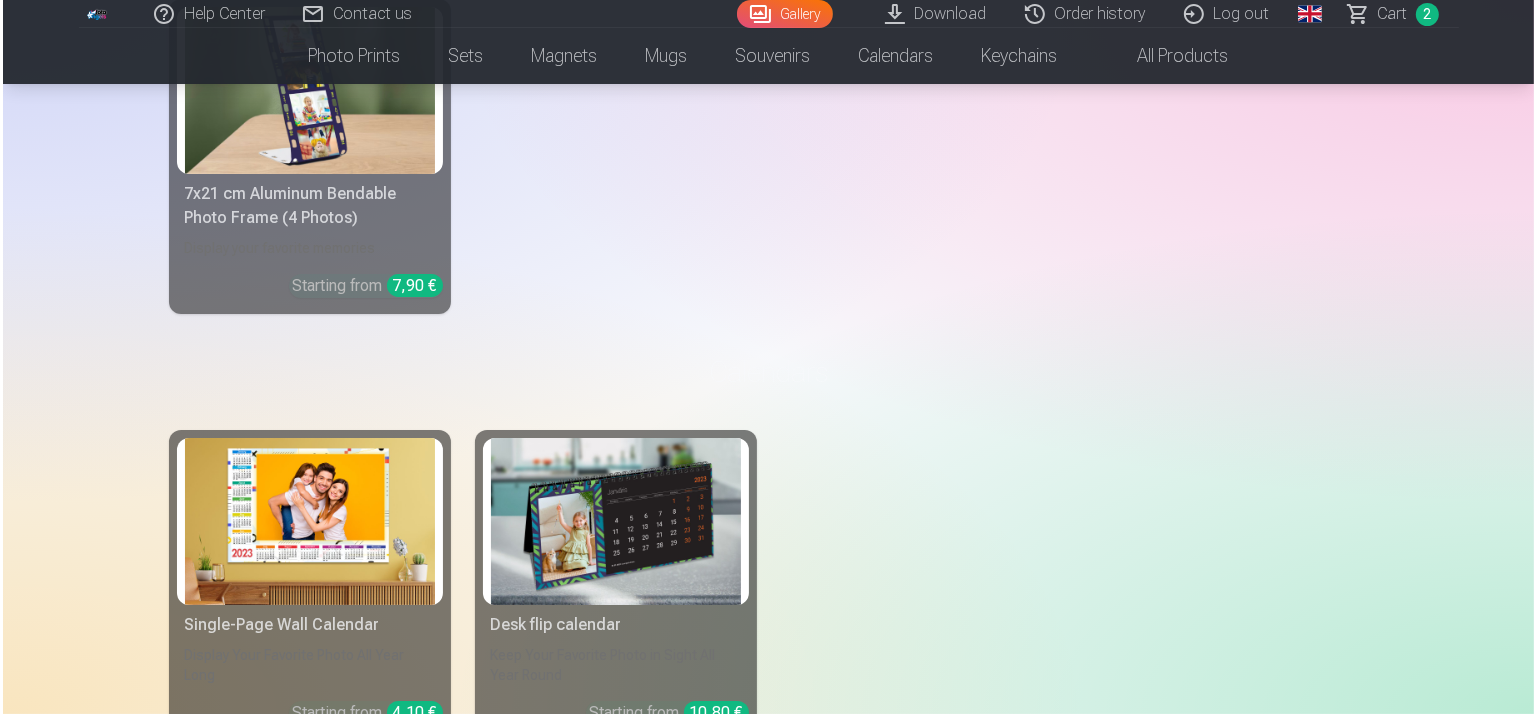 scroll, scrollTop: 15400, scrollLeft: 0, axis: vertical 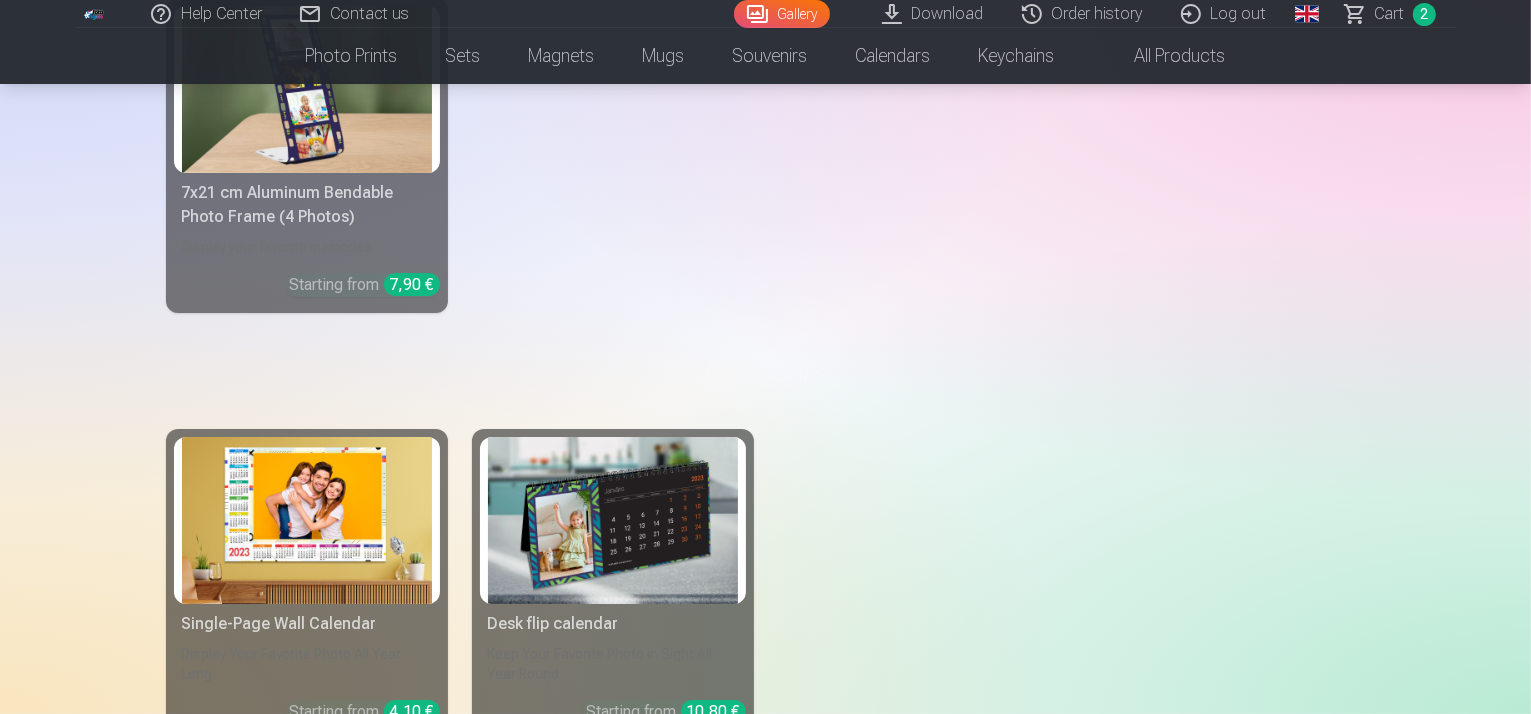 click at bounding box center [766, -4910] 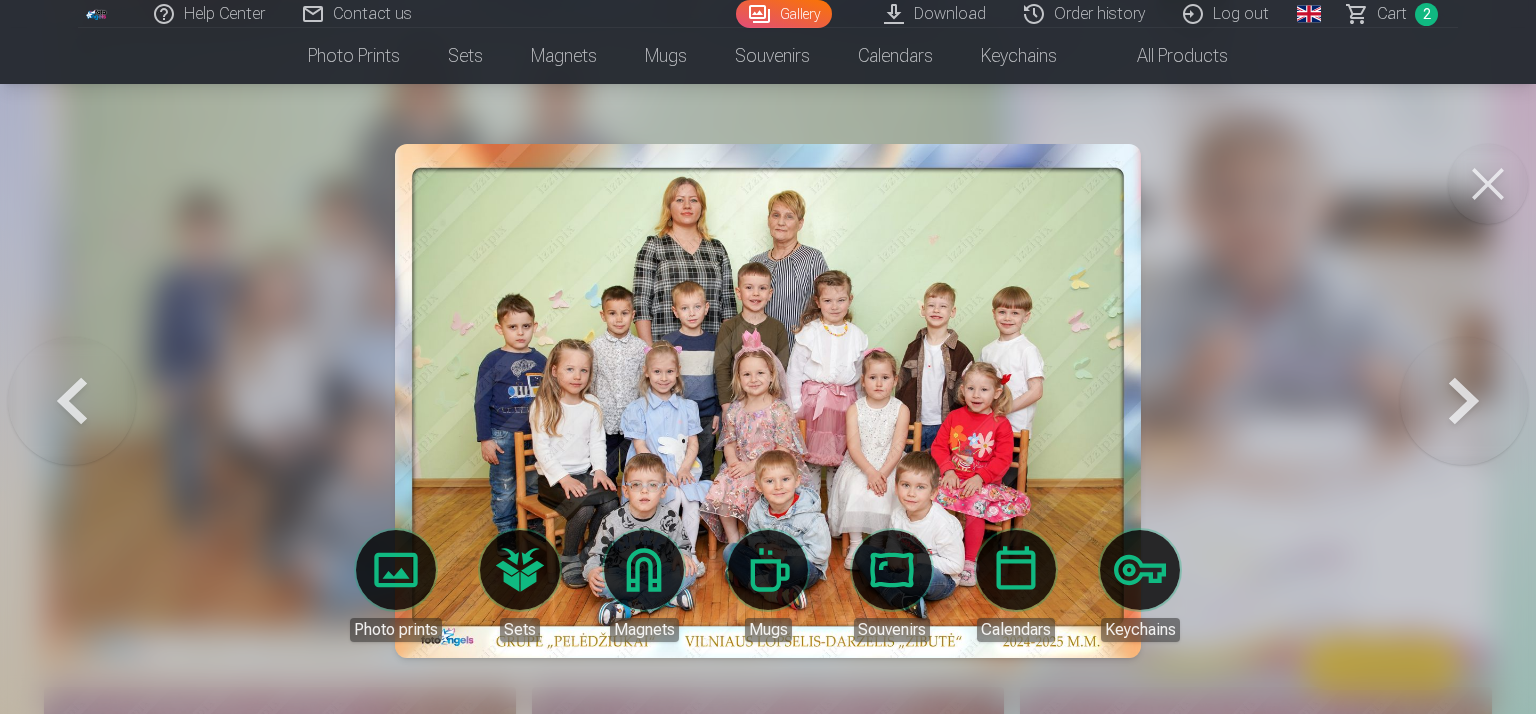 click on "Photo prints" at bounding box center (396, 586) 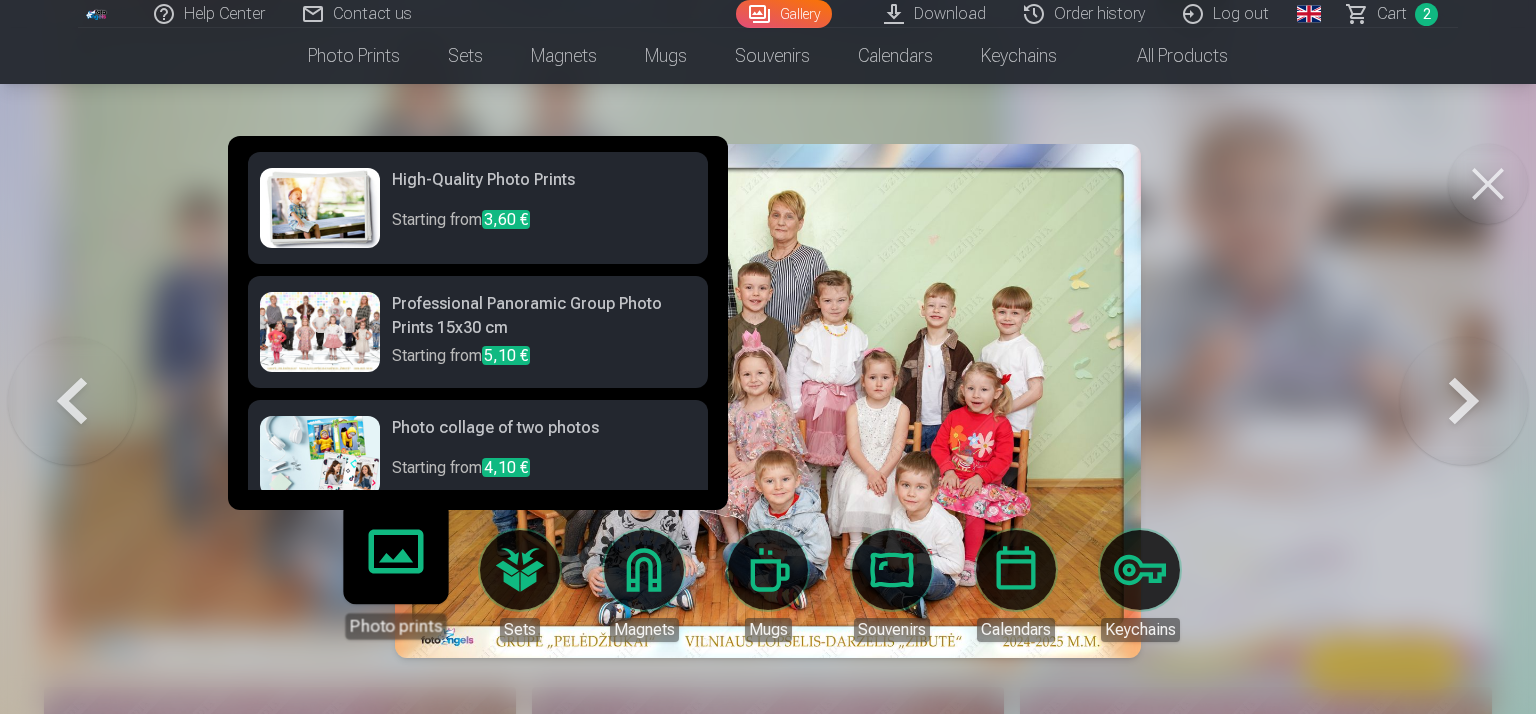 click on "High-Quality Photo Prints" at bounding box center (544, 188) 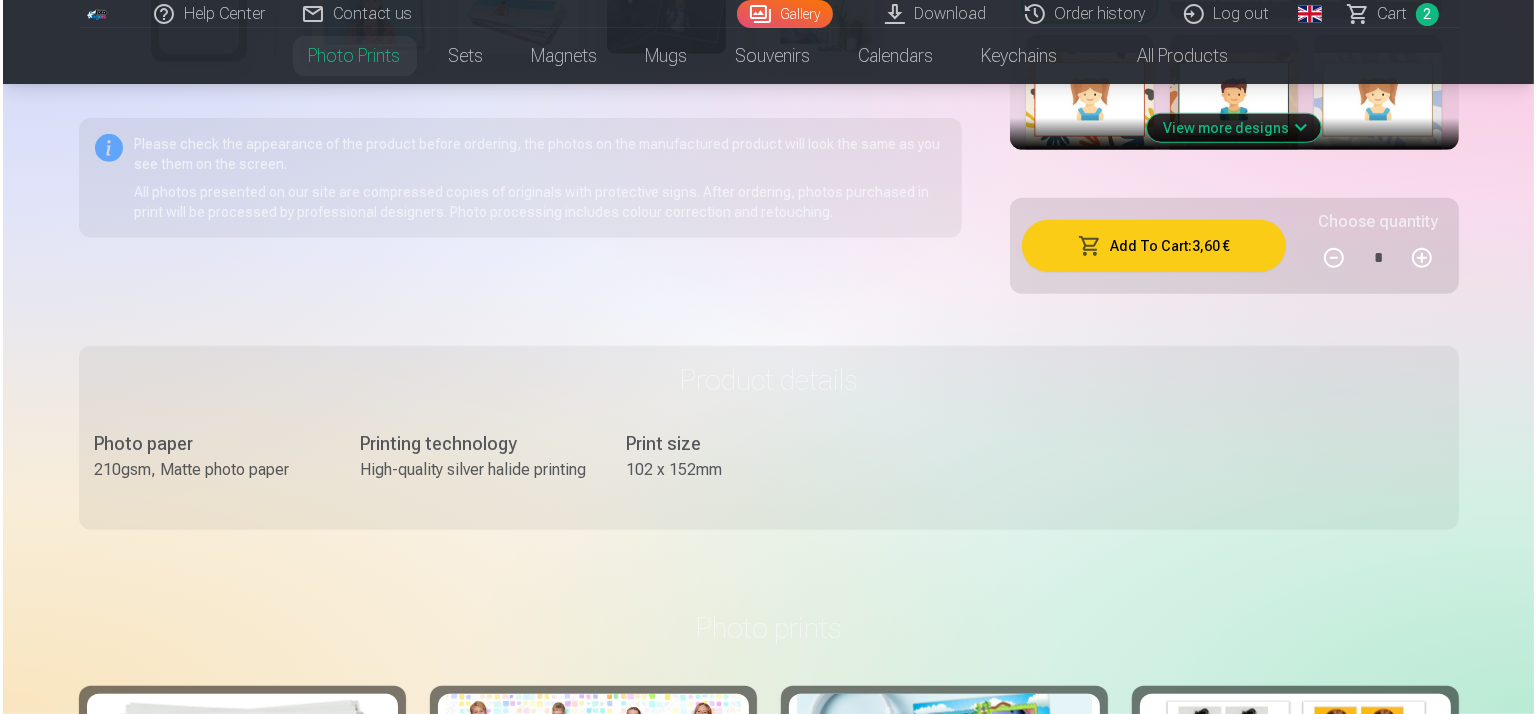 scroll, scrollTop: 1500, scrollLeft: 0, axis: vertical 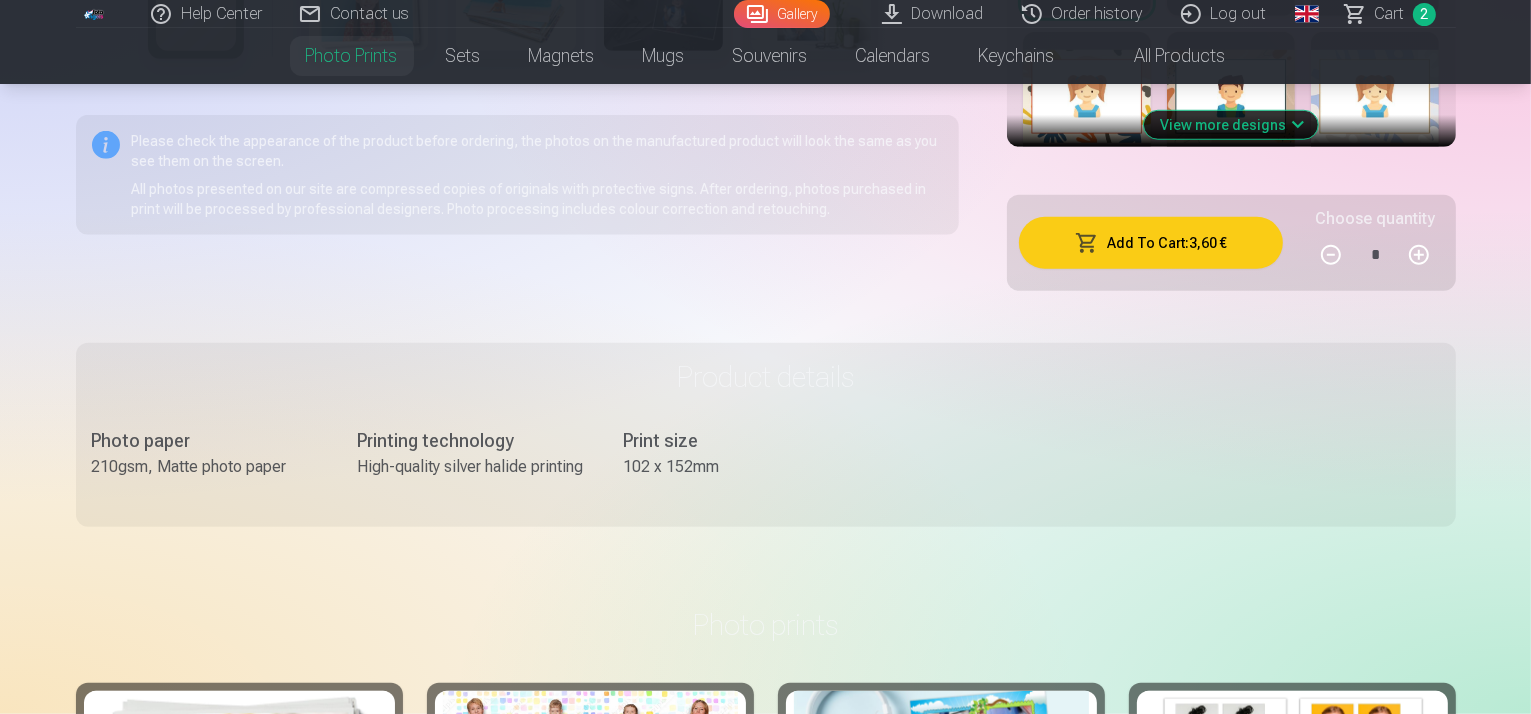 click on "Add To Cart :  3,60 €" at bounding box center (1151, 243) 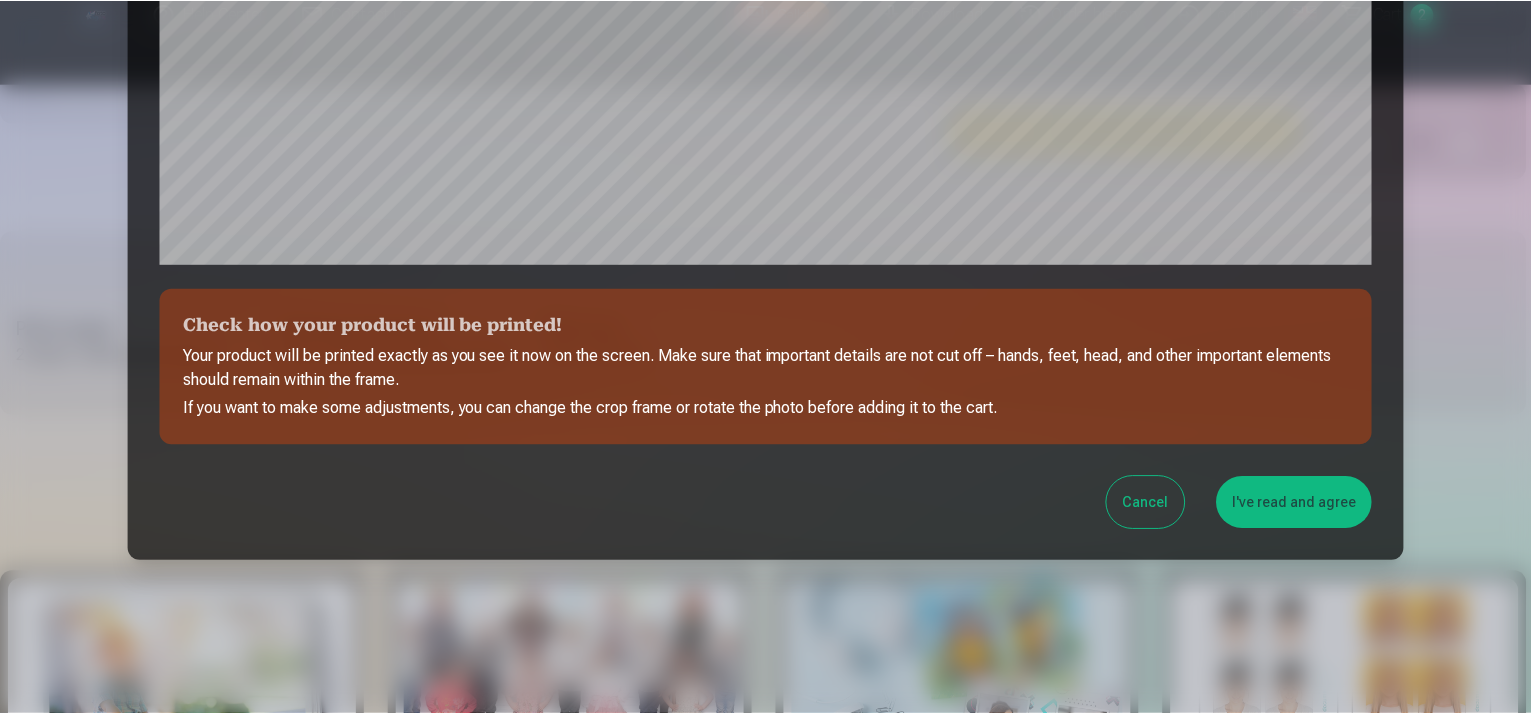 scroll, scrollTop: 726, scrollLeft: 0, axis: vertical 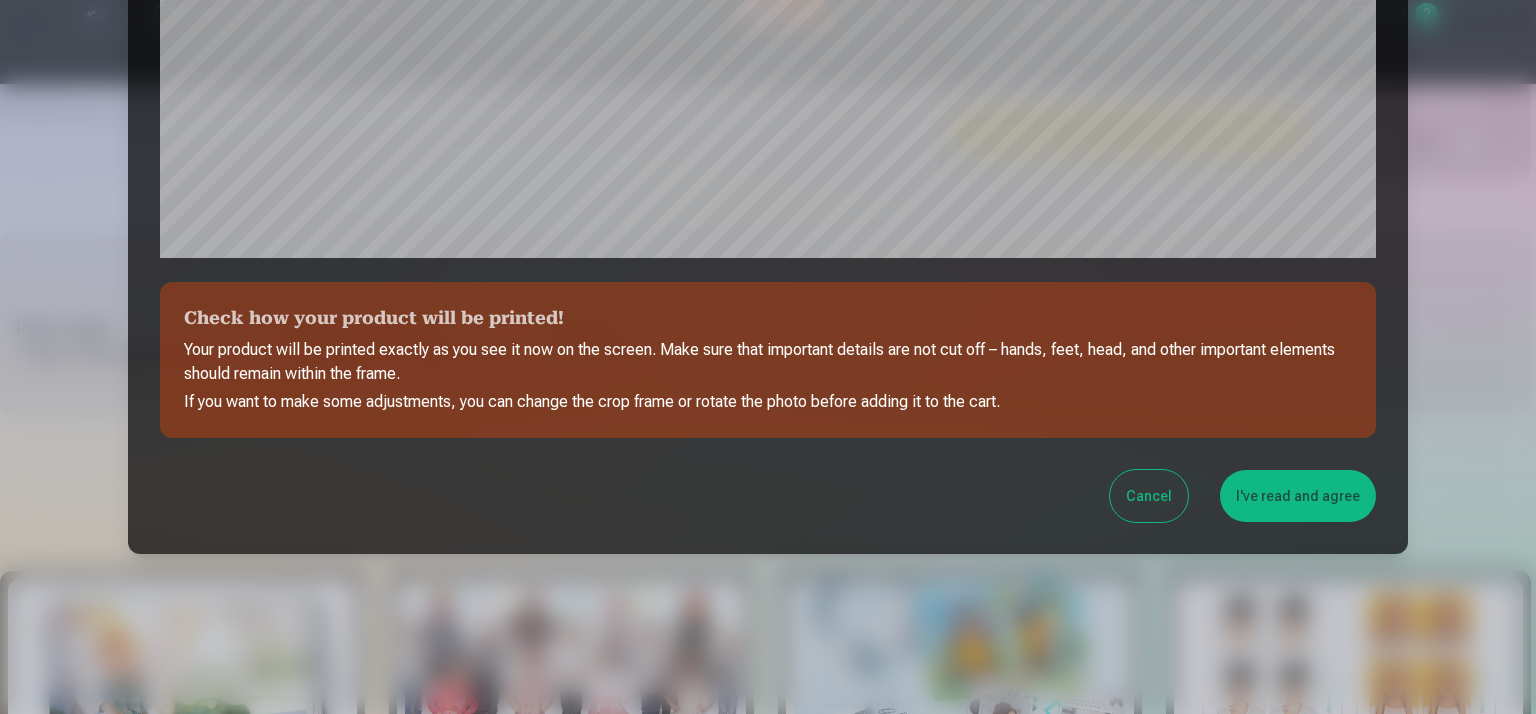 click on "I've read and agree" at bounding box center (1298, 496) 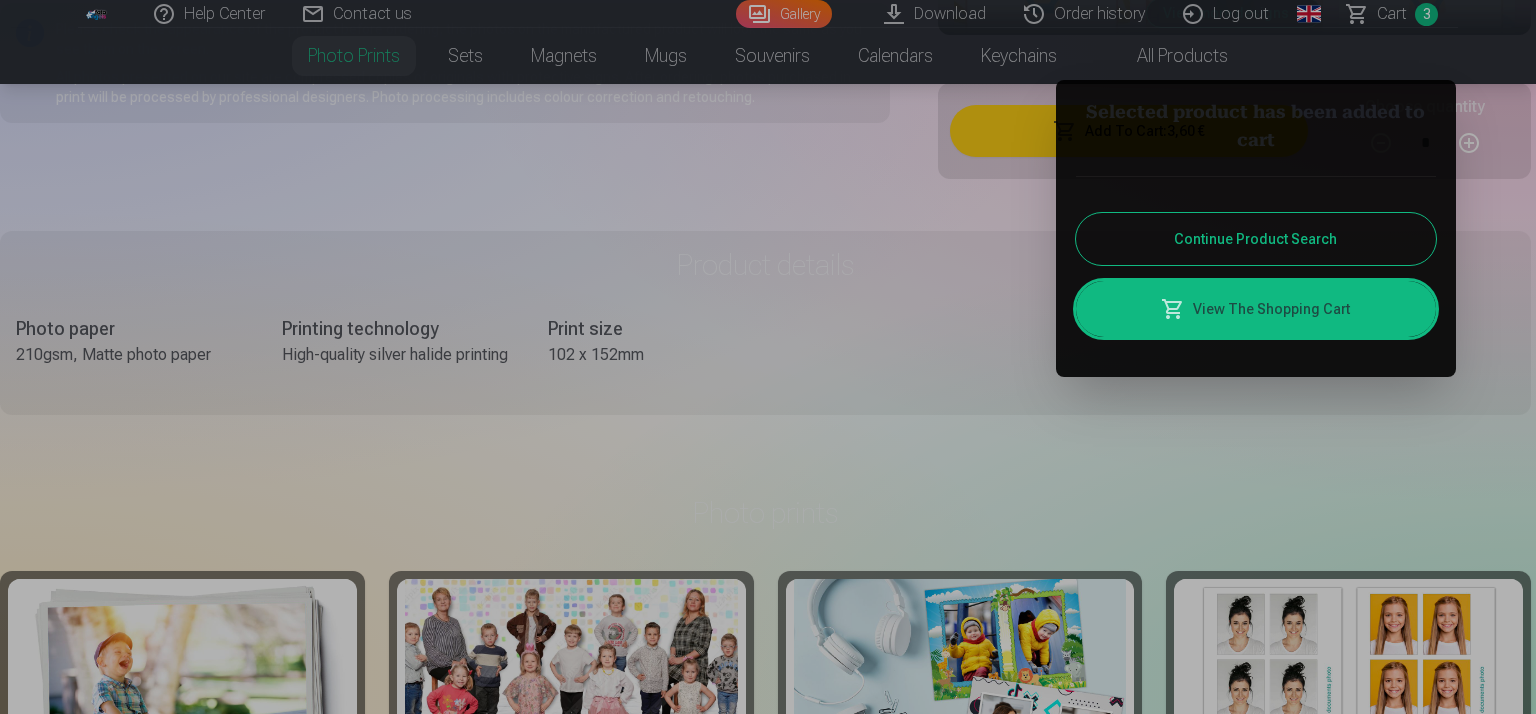 click on "Continue Product Search" at bounding box center (1256, 239) 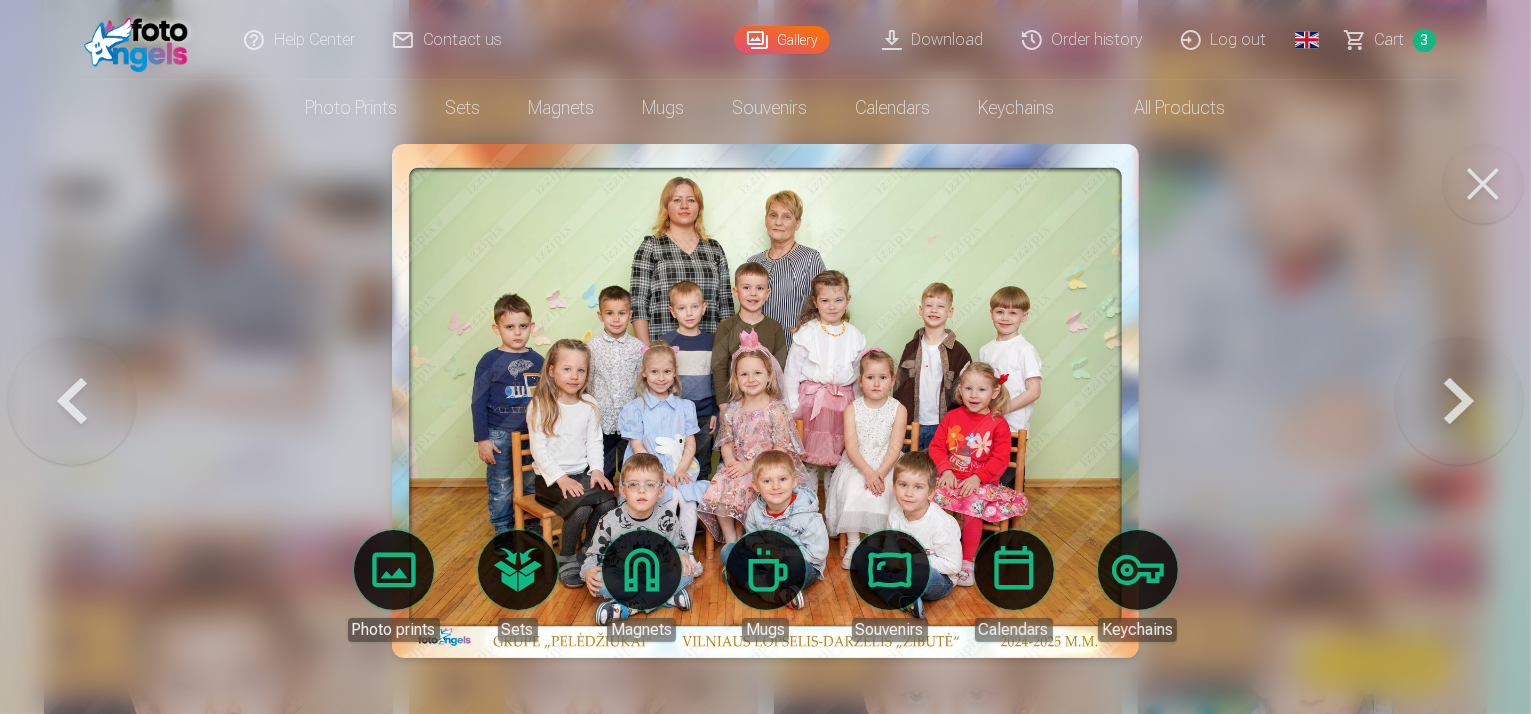 scroll, scrollTop: 0, scrollLeft: 0, axis: both 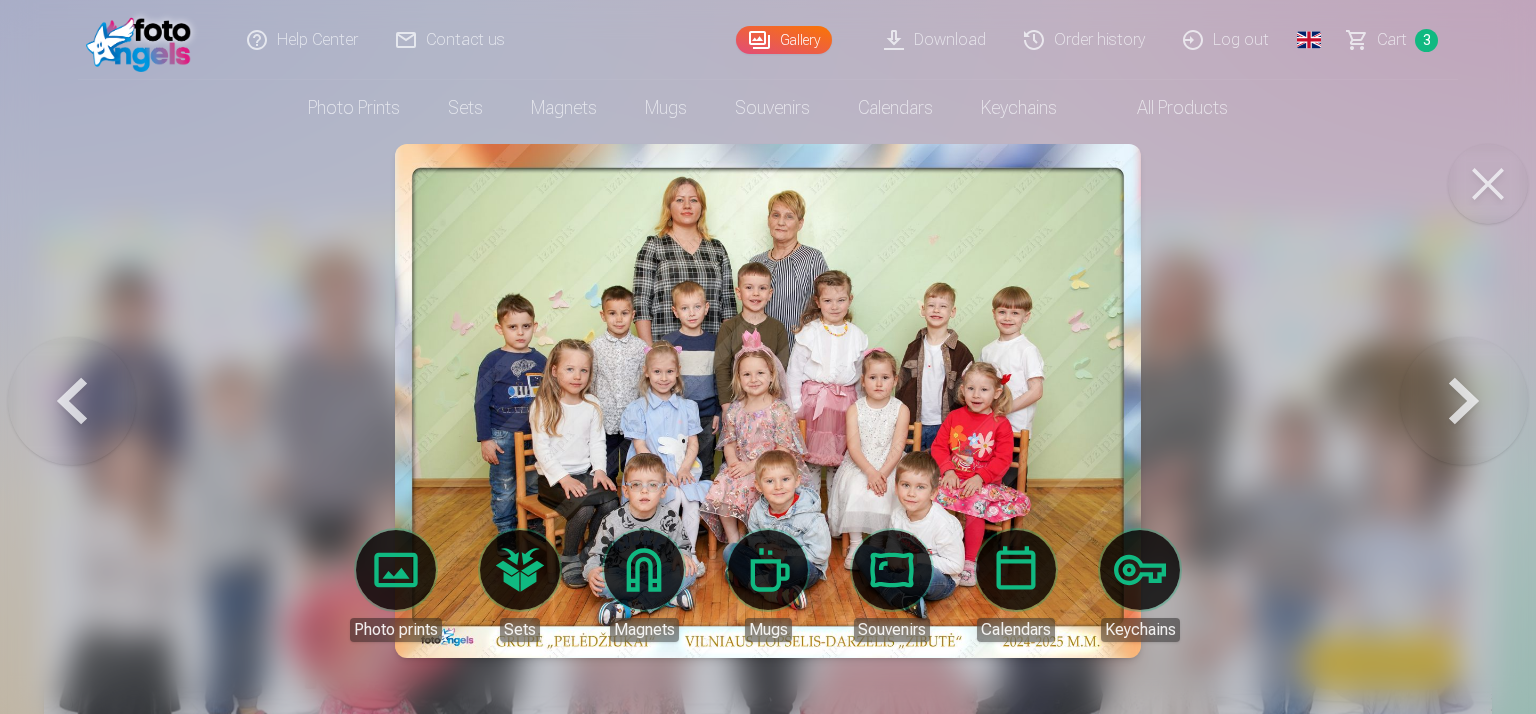 click at bounding box center (1488, 184) 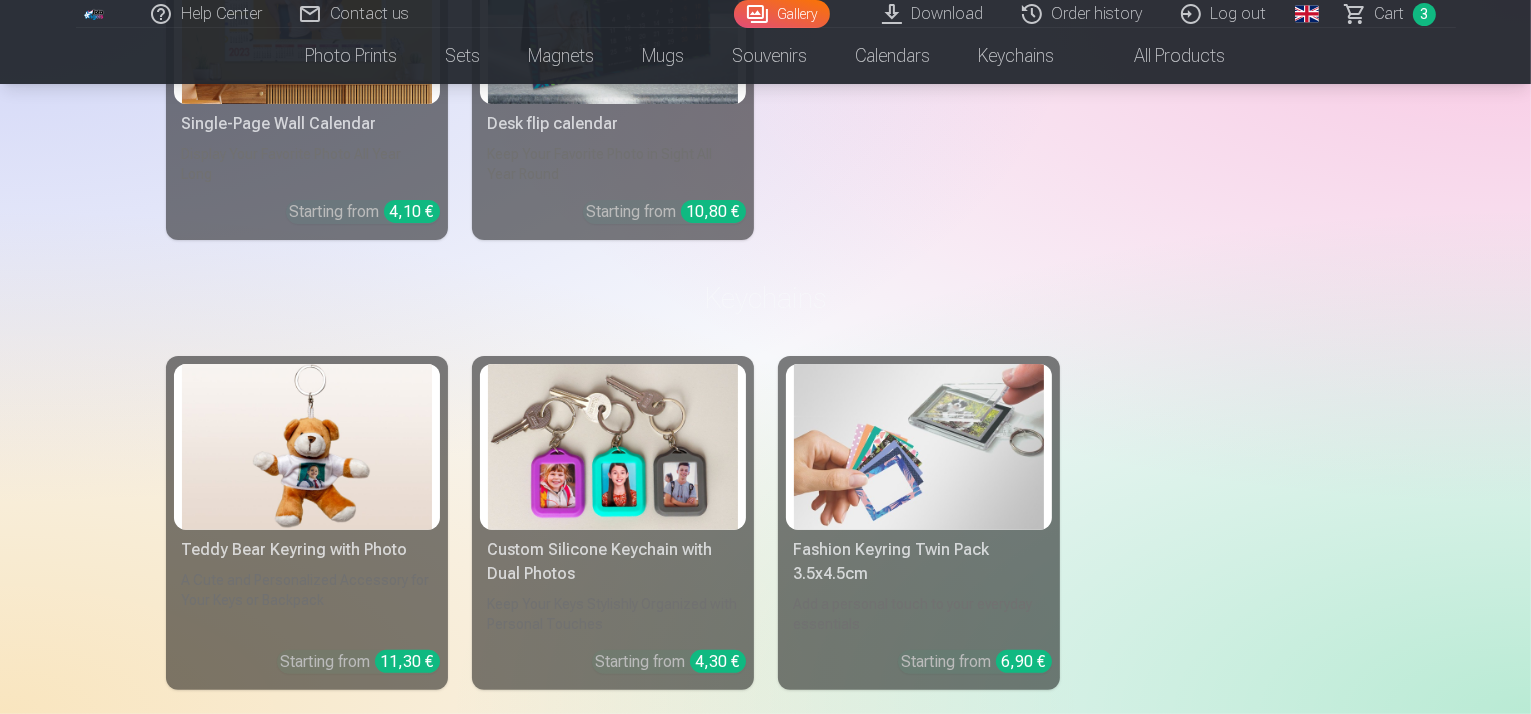 click at bounding box center (876, -4900) 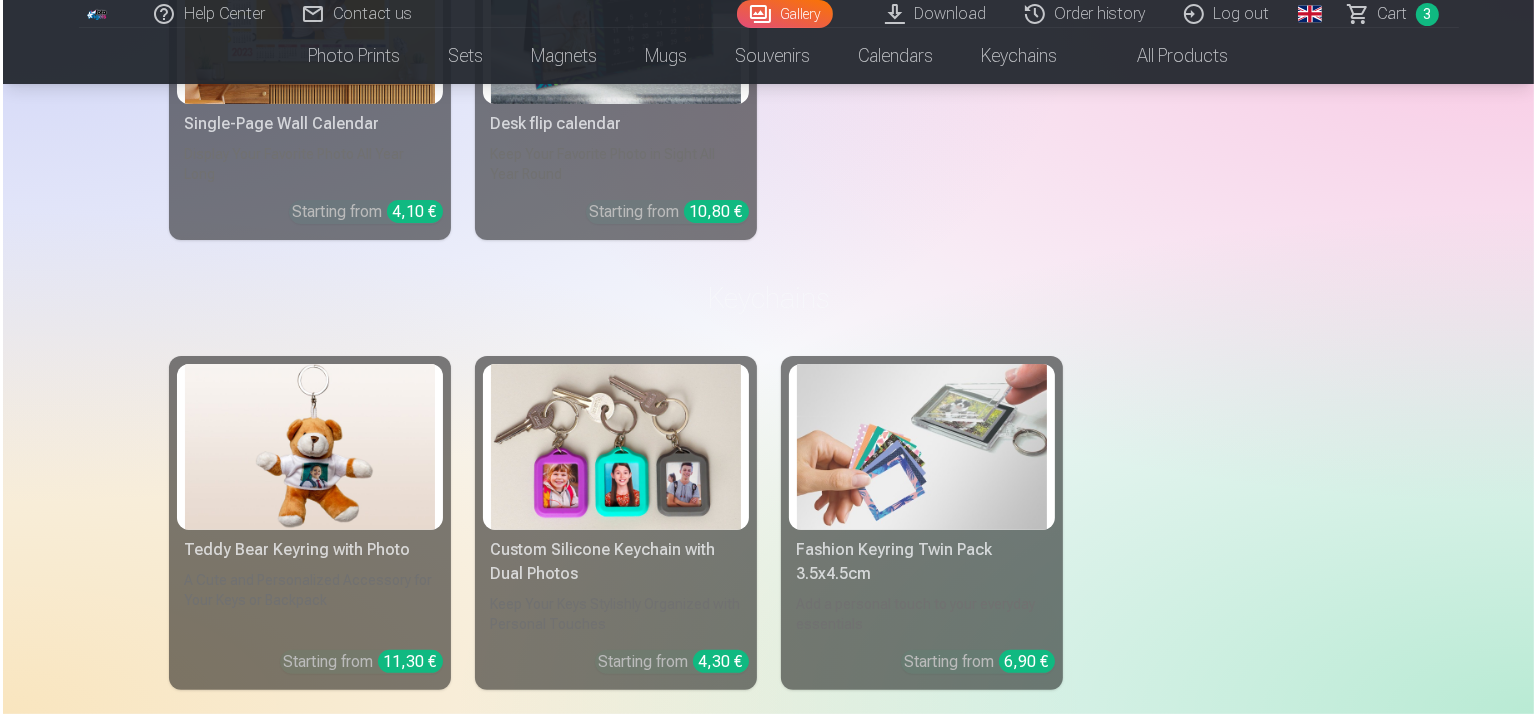 scroll, scrollTop: 15950, scrollLeft: 0, axis: vertical 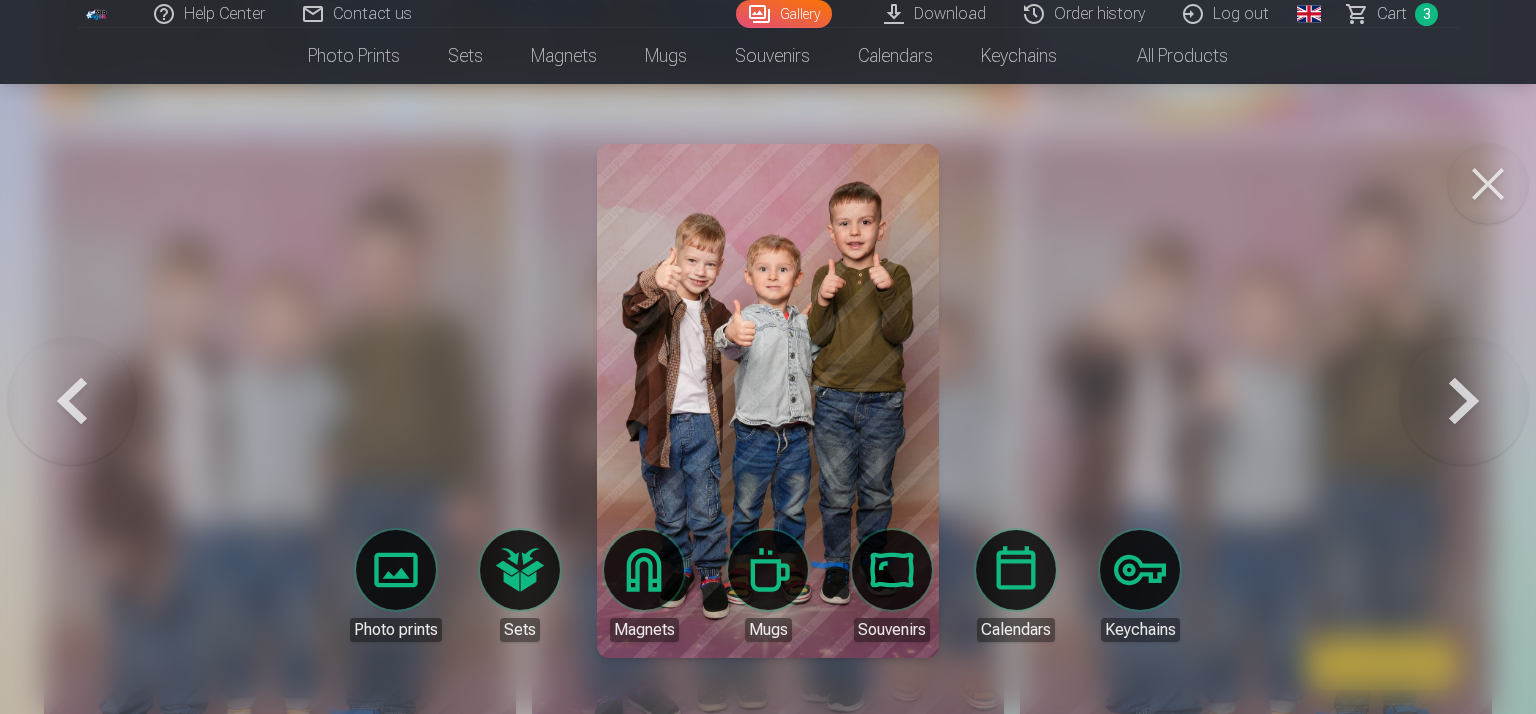 click on "Photo prints" at bounding box center [396, 586] 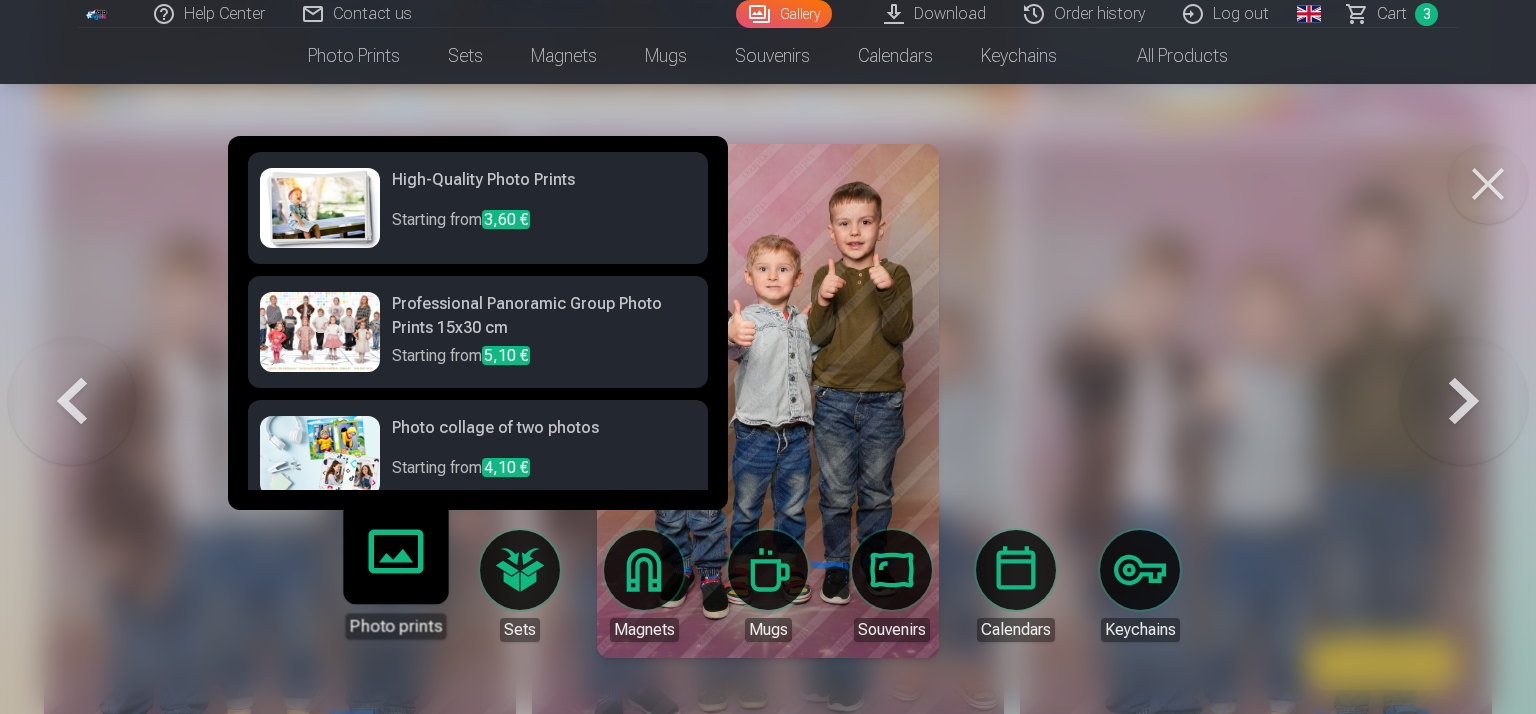 click on "High-Quality Photo Prints Starting from  3,60 €" at bounding box center (478, 208) 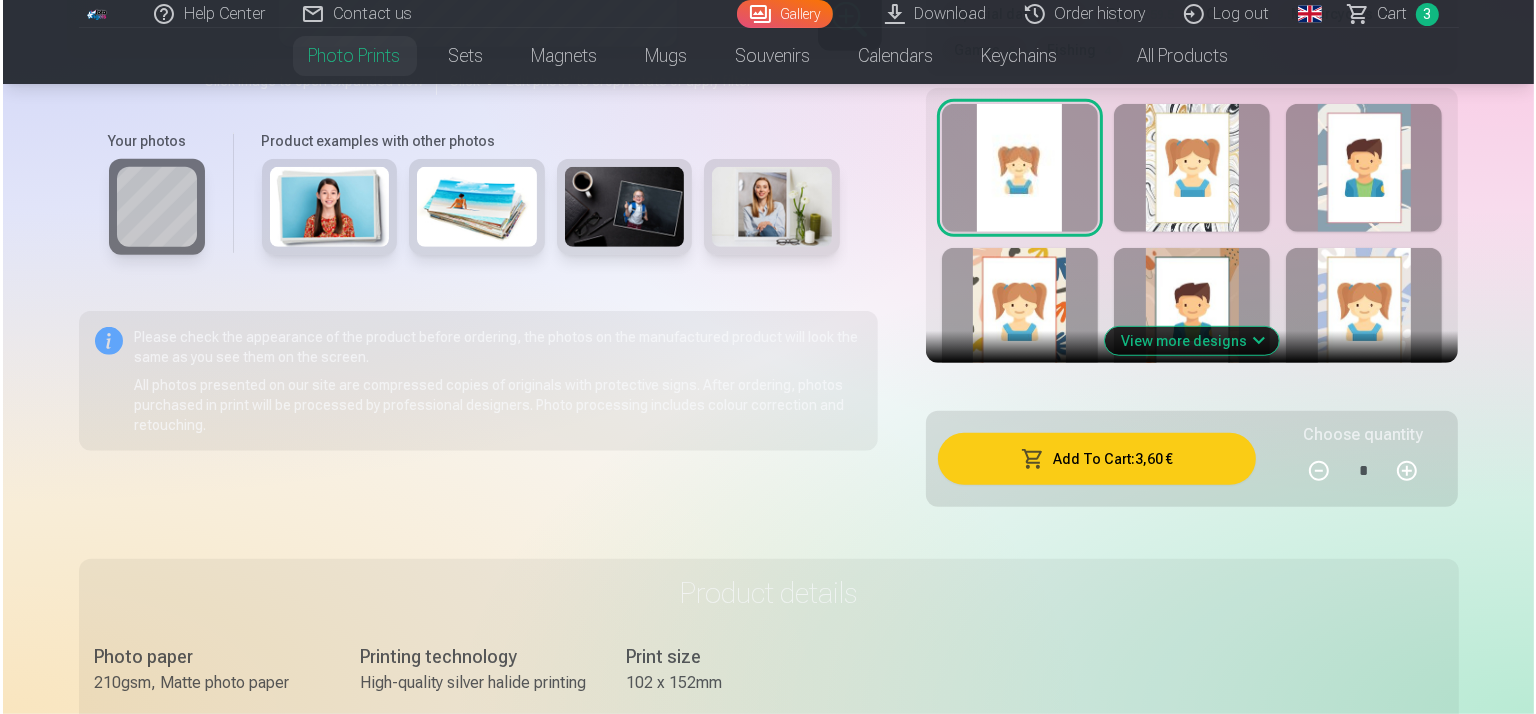 scroll, scrollTop: 1400, scrollLeft: 0, axis: vertical 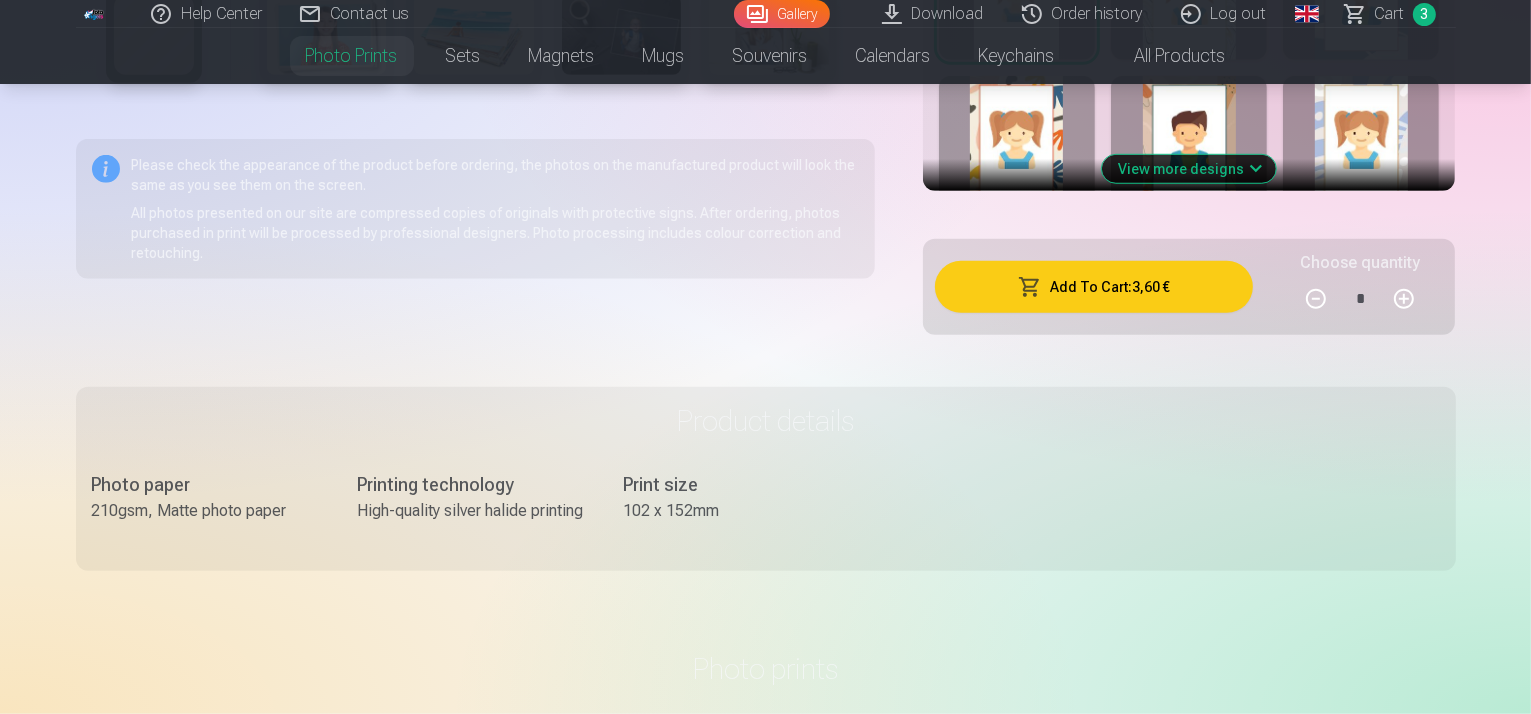 click on "Add To Cart :  3,60 €" at bounding box center (1094, 287) 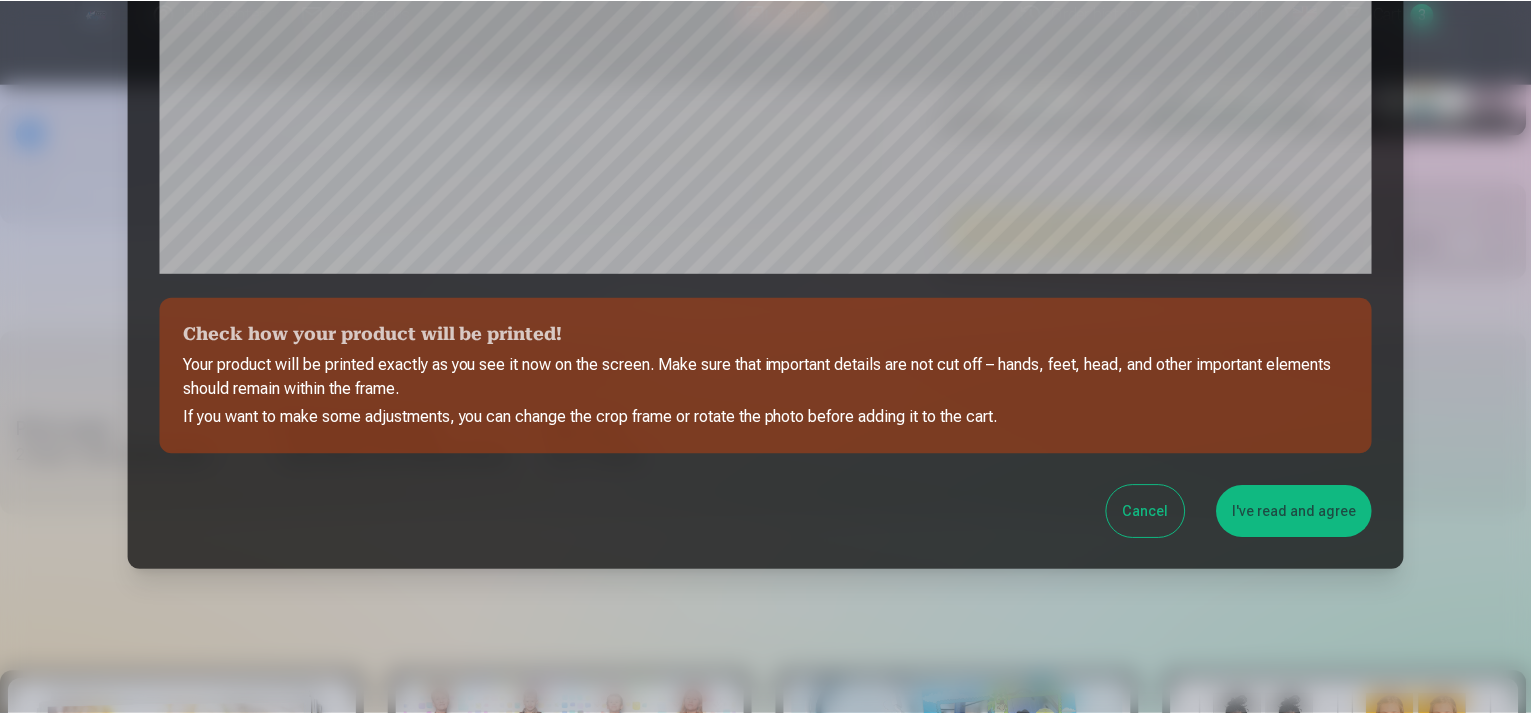 scroll, scrollTop: 726, scrollLeft: 0, axis: vertical 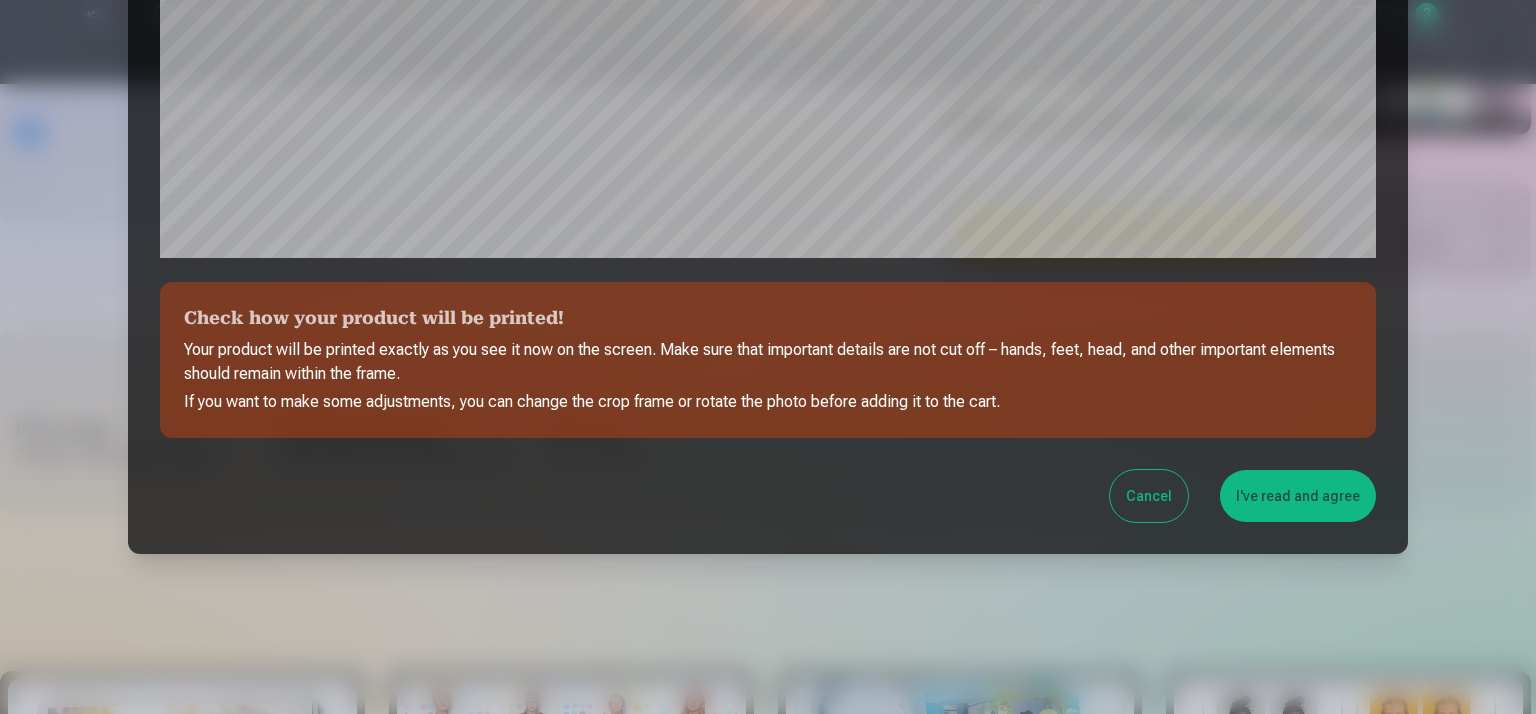 click on "I've read and agree" at bounding box center (1298, 496) 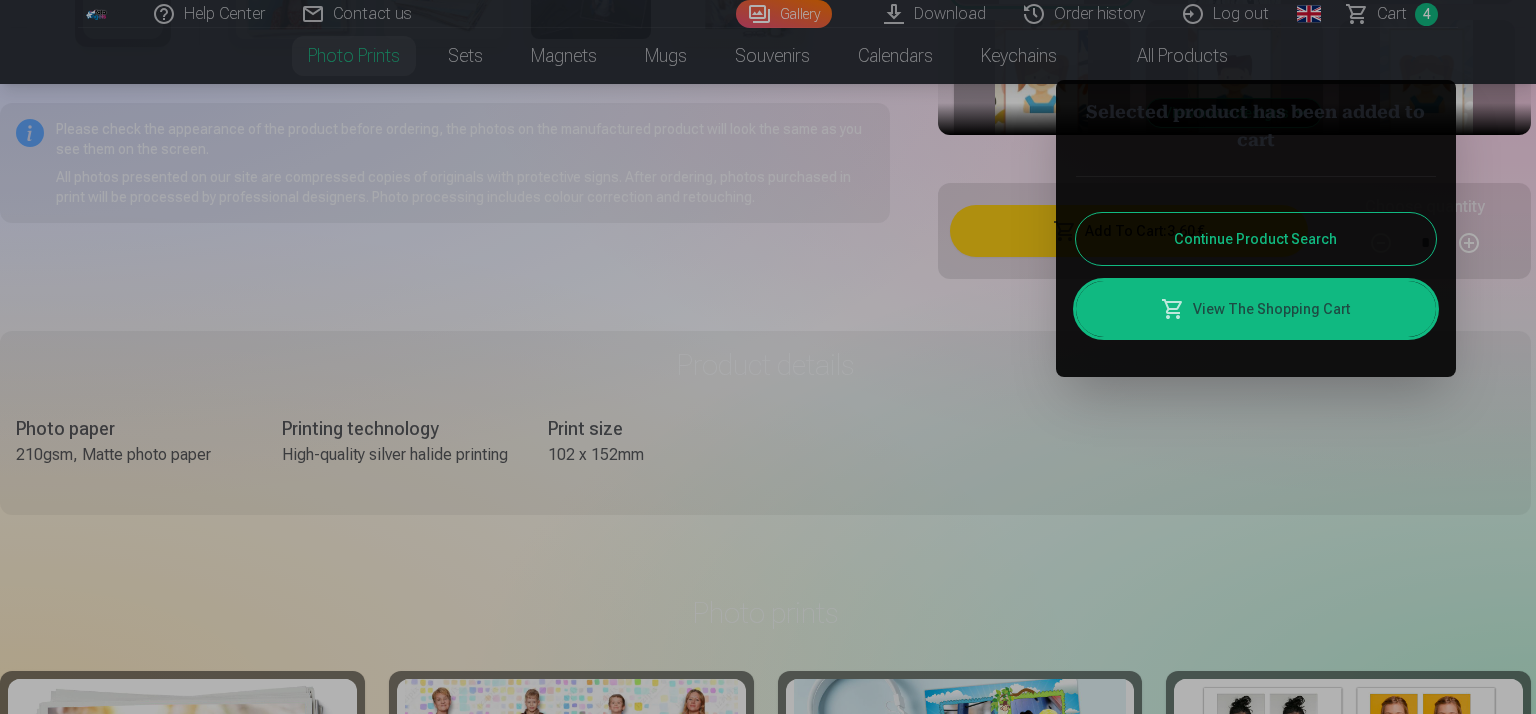 click on "Continue Product Search" at bounding box center [1256, 239] 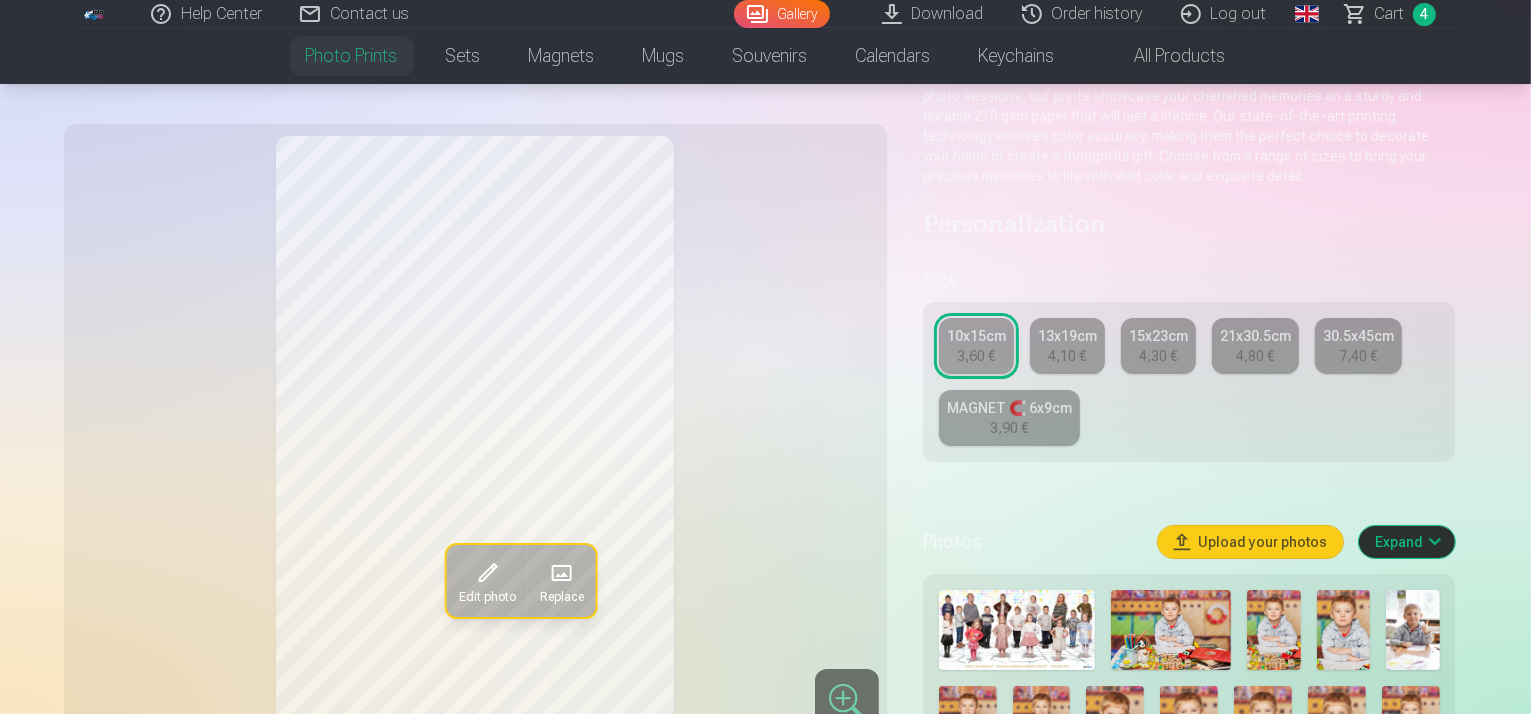 scroll, scrollTop: 0, scrollLeft: 0, axis: both 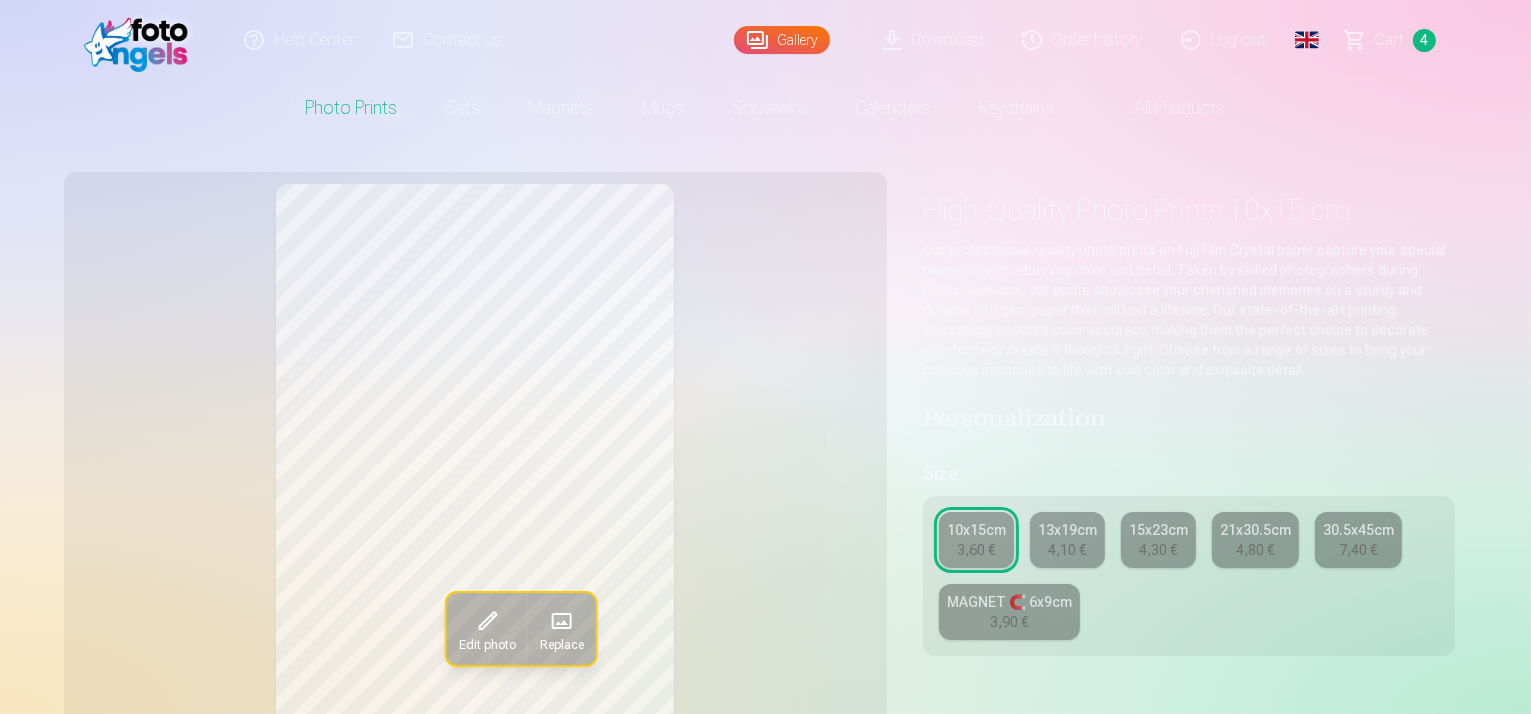 click on "Сart" at bounding box center (1390, 40) 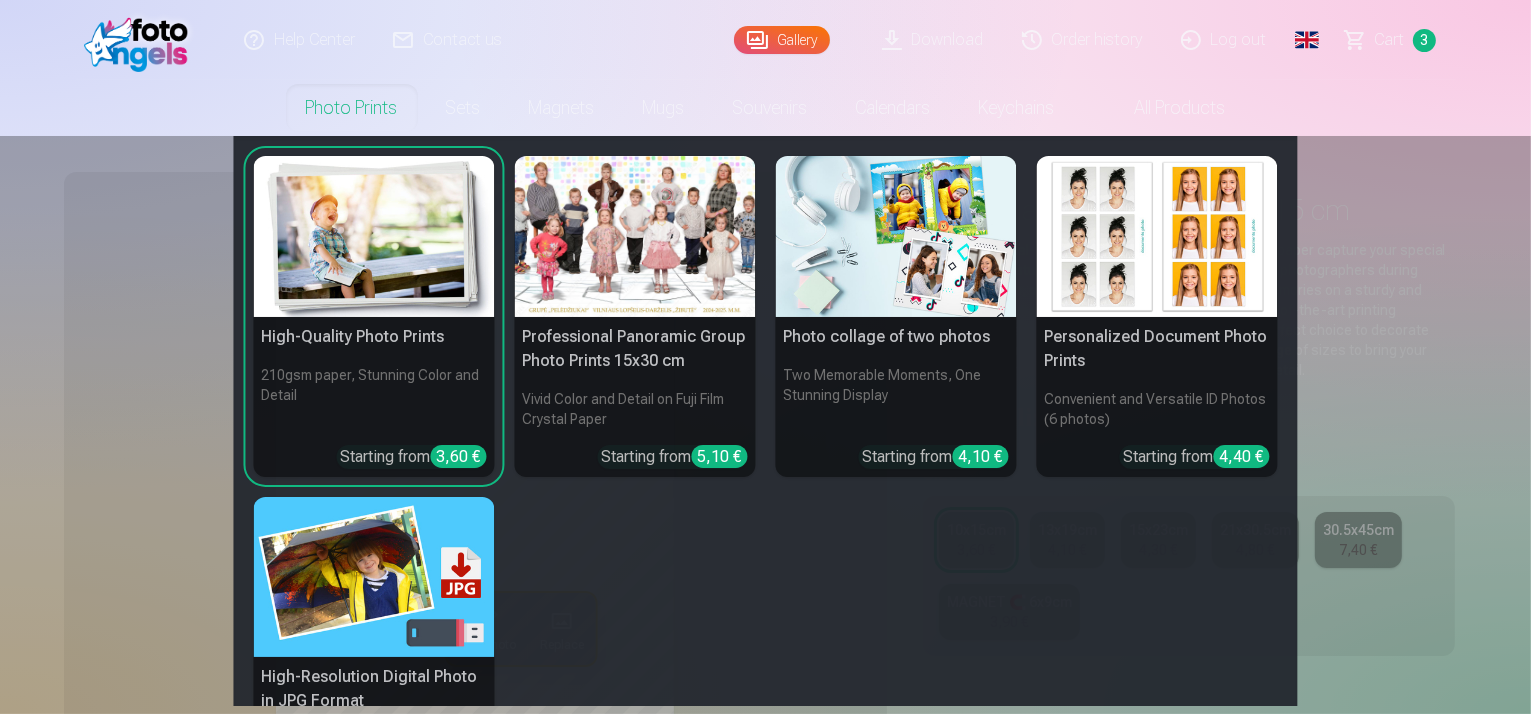 click on "Photo prints" at bounding box center [352, 108] 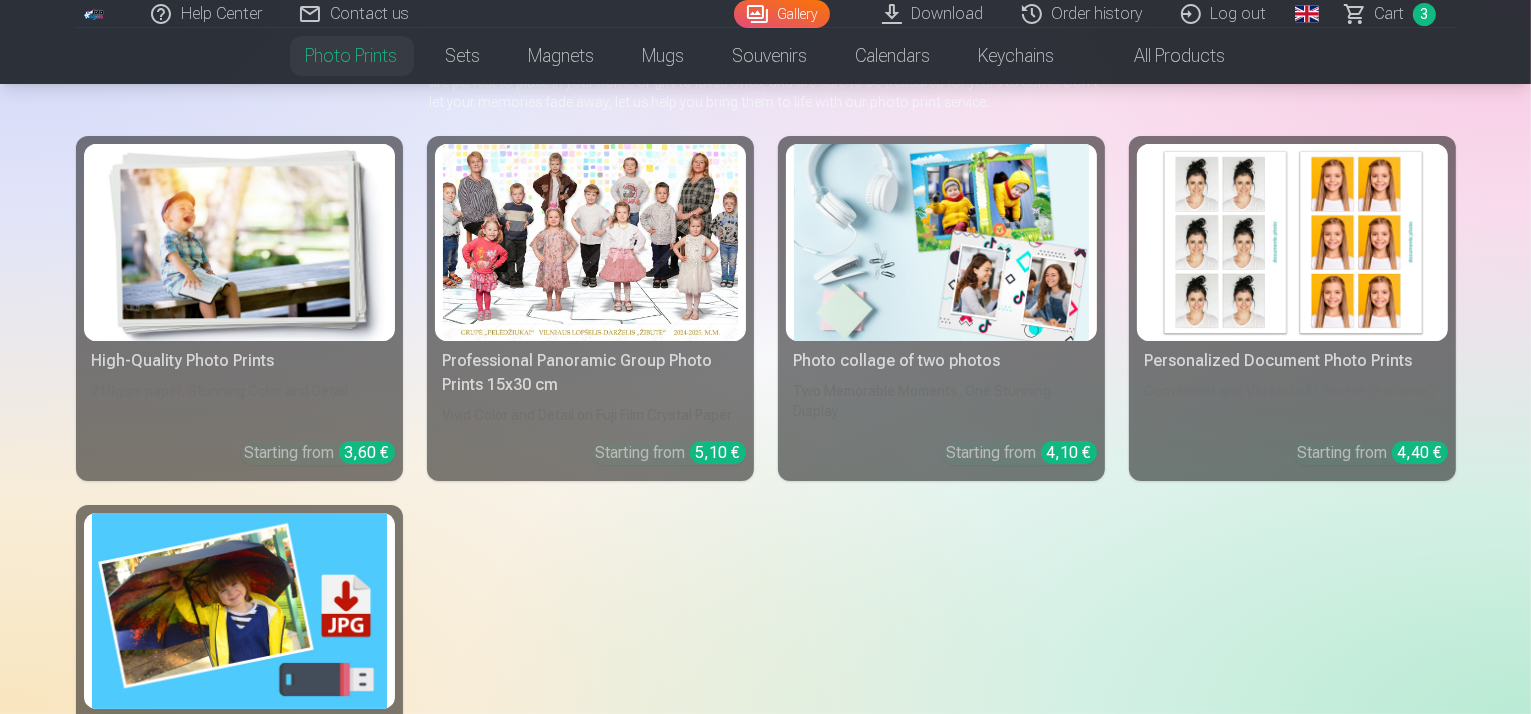 scroll, scrollTop: 124, scrollLeft: 0, axis: vertical 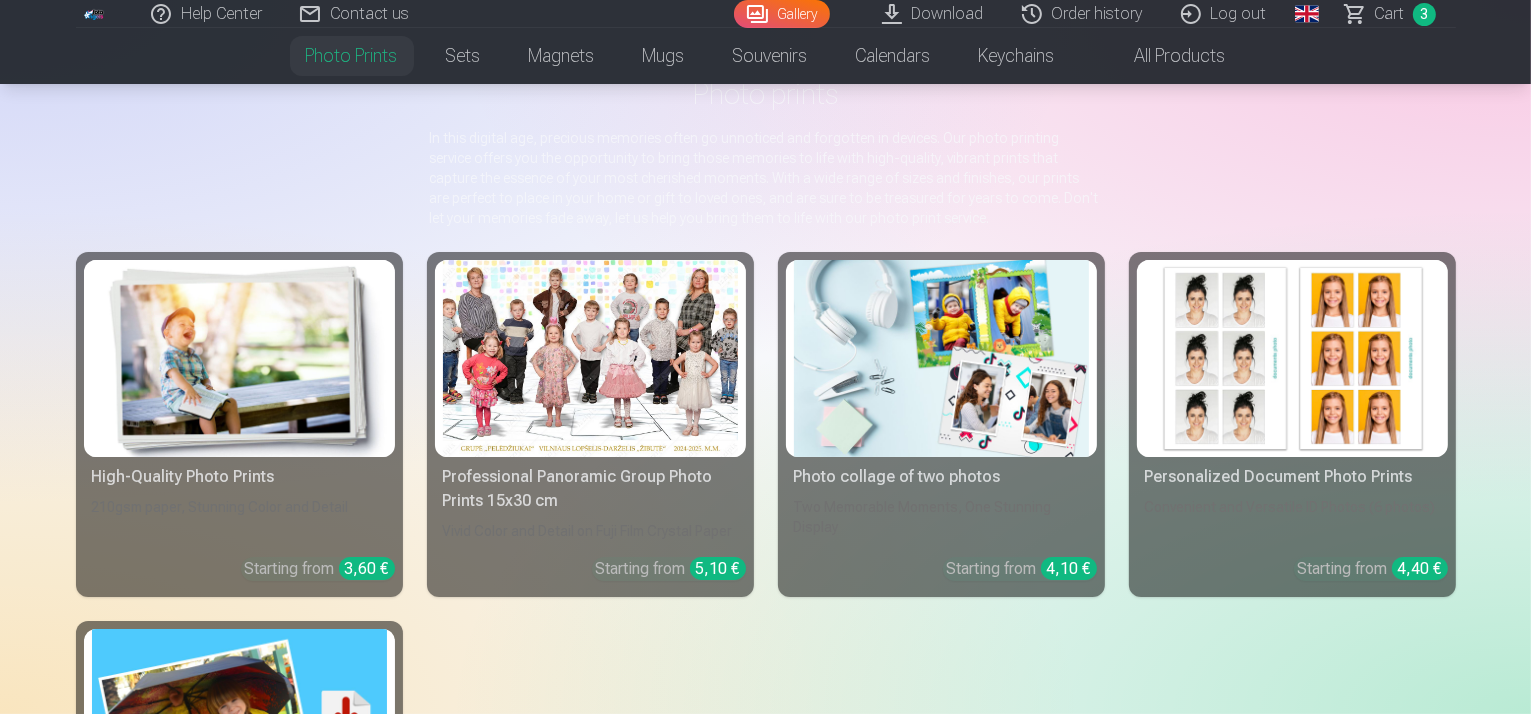 click at bounding box center [239, 358] 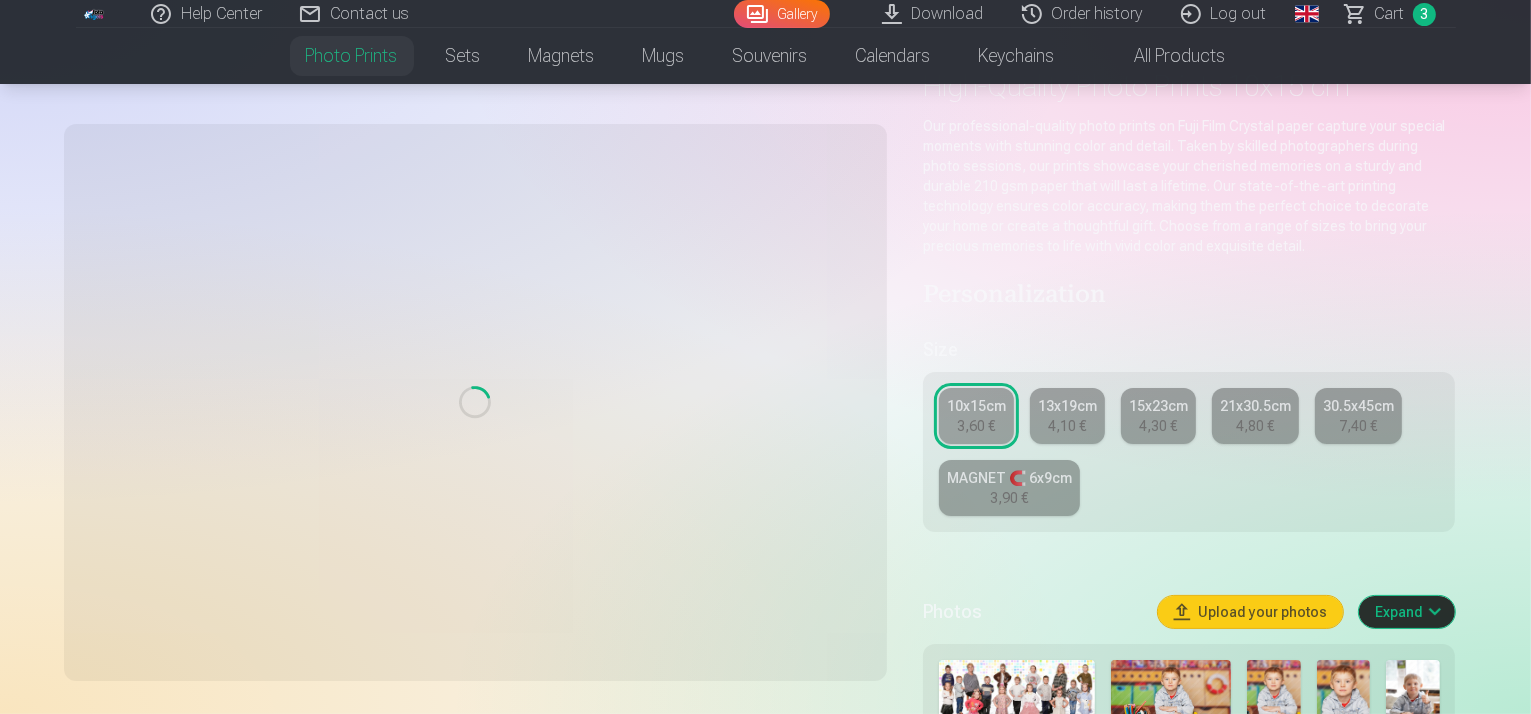 scroll, scrollTop: 0, scrollLeft: 0, axis: both 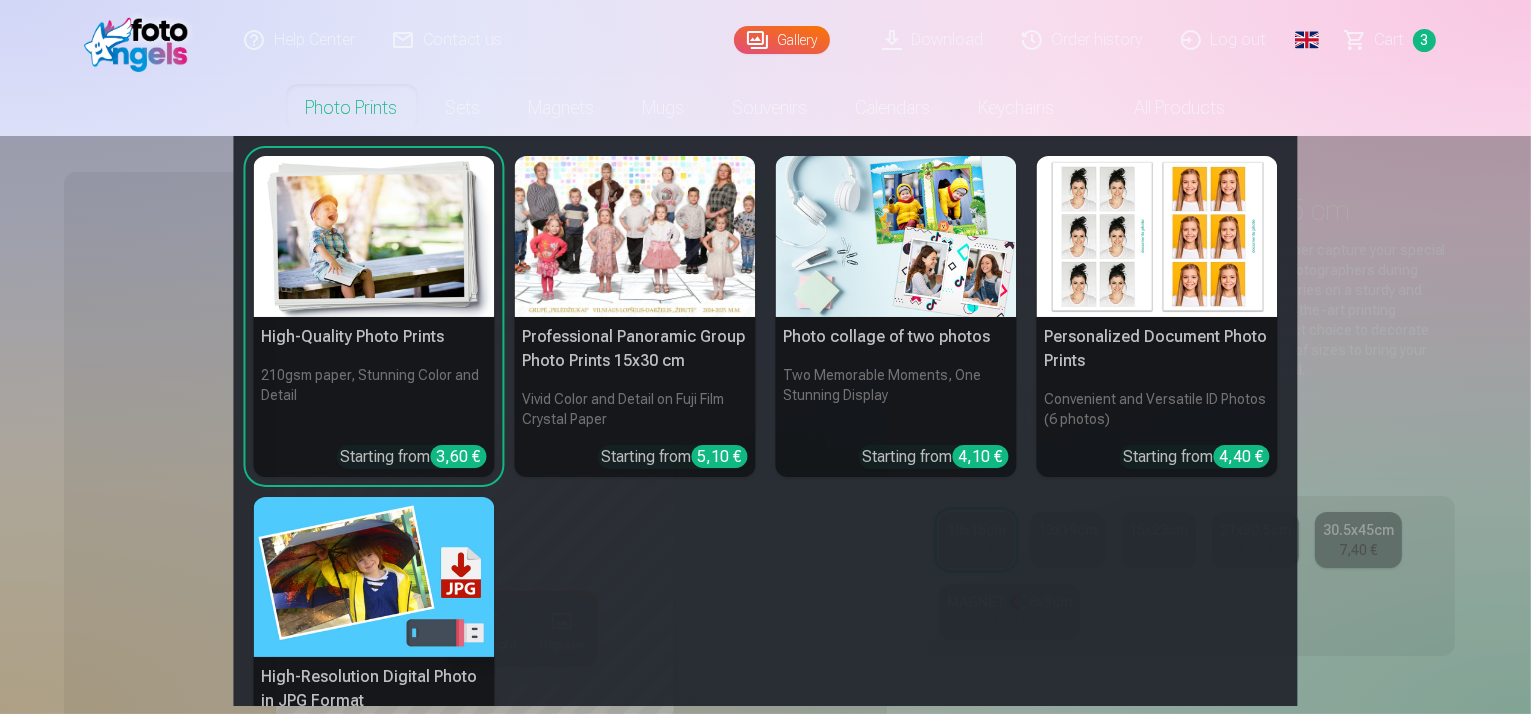 click on "Photo prints" at bounding box center (352, 108) 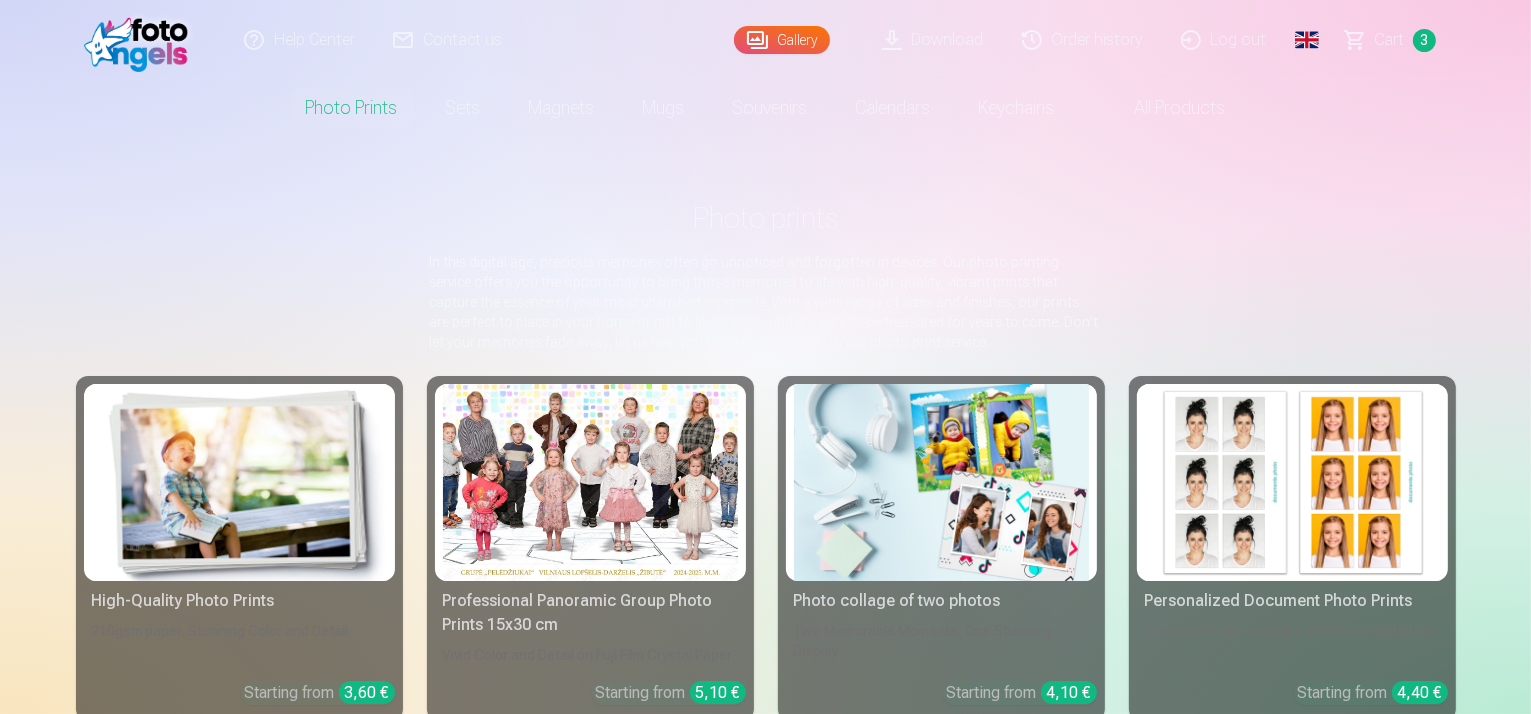 click at bounding box center (141, 40) 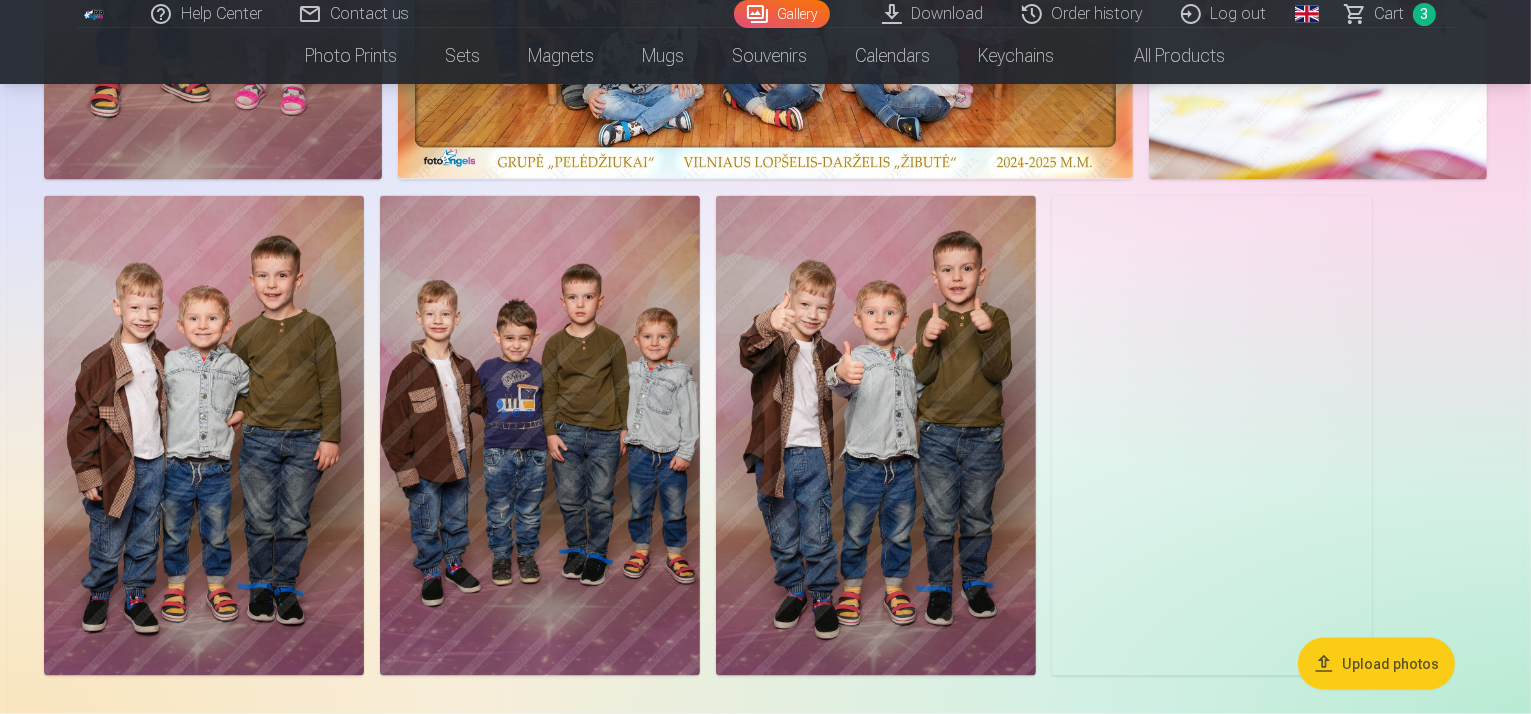 scroll, scrollTop: 10400, scrollLeft: 0, axis: vertical 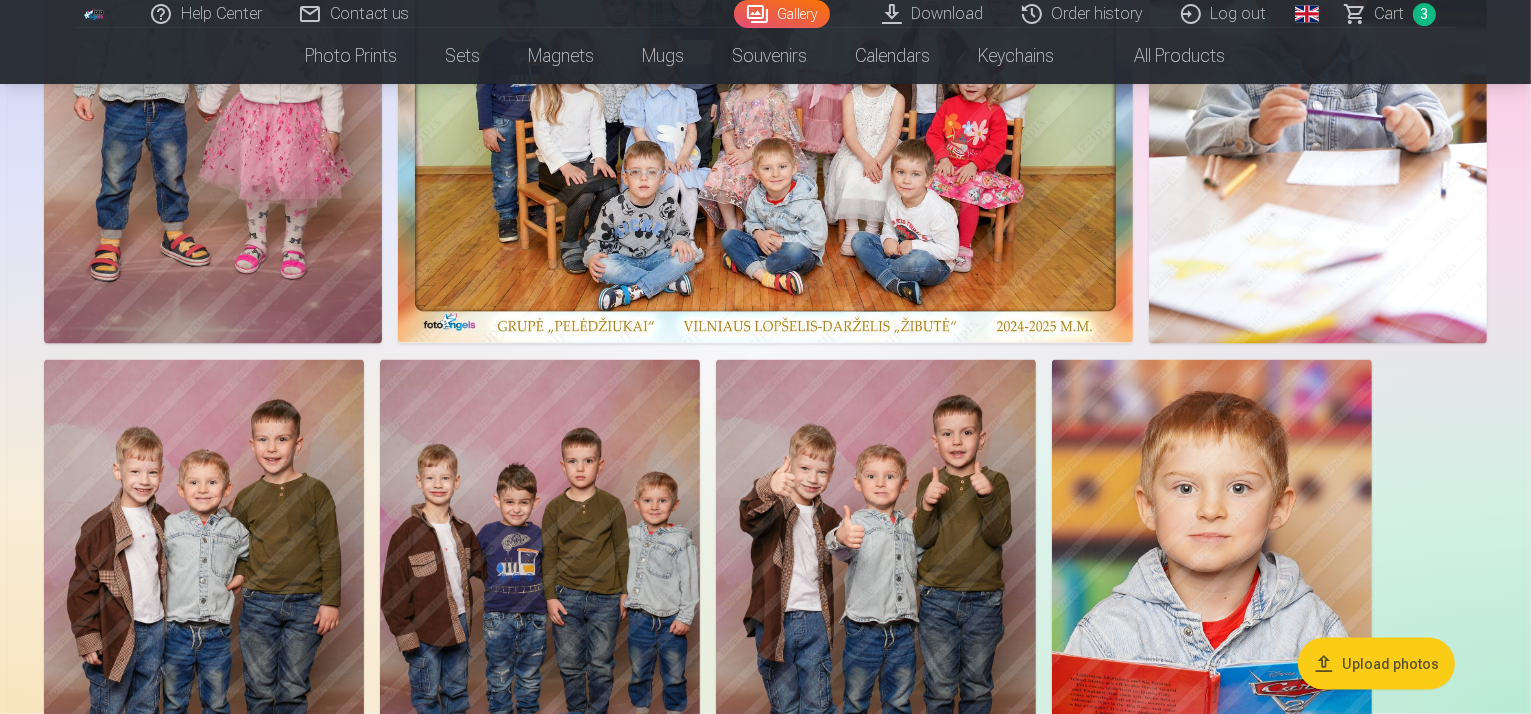 click on "Сart" at bounding box center (1390, 14) 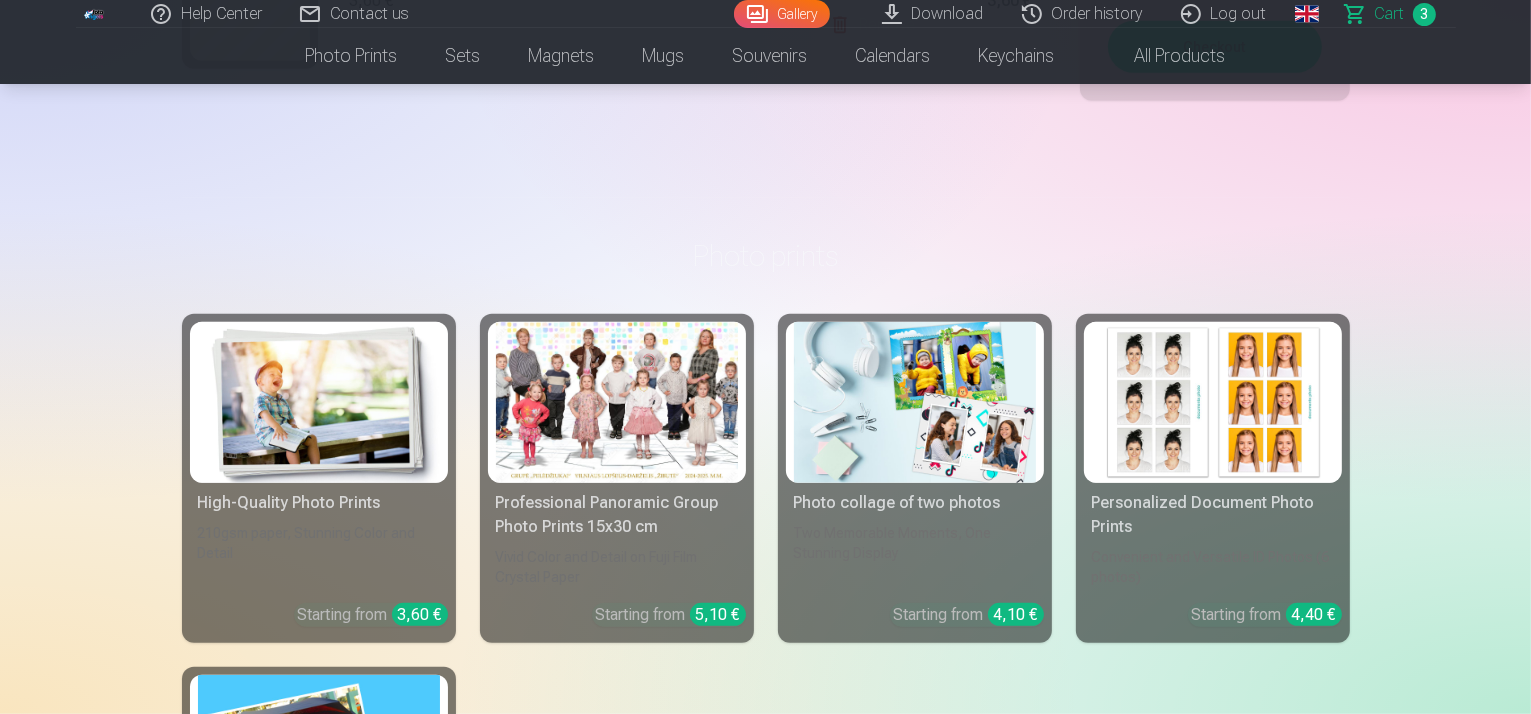 scroll, scrollTop: 600, scrollLeft: 0, axis: vertical 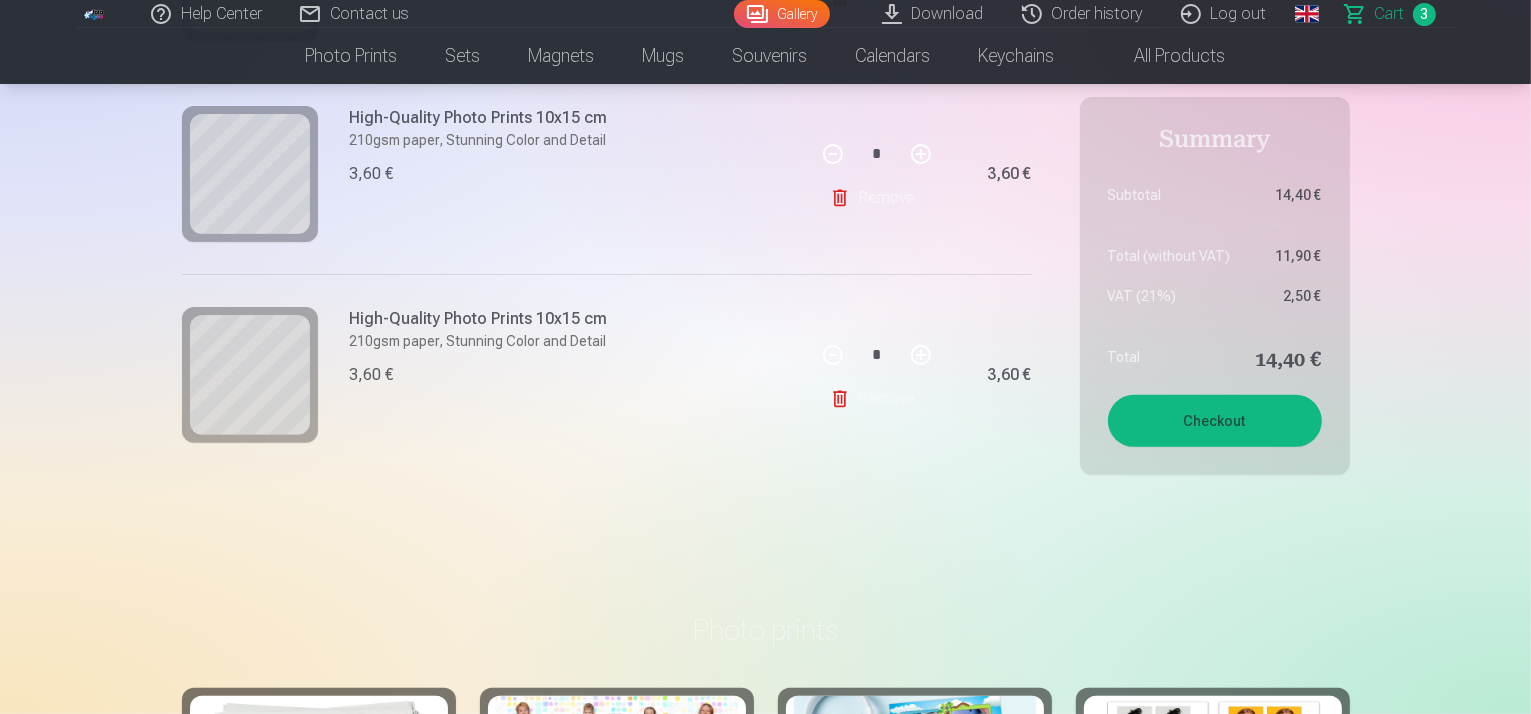 click on "Checkout" at bounding box center (1215, 421) 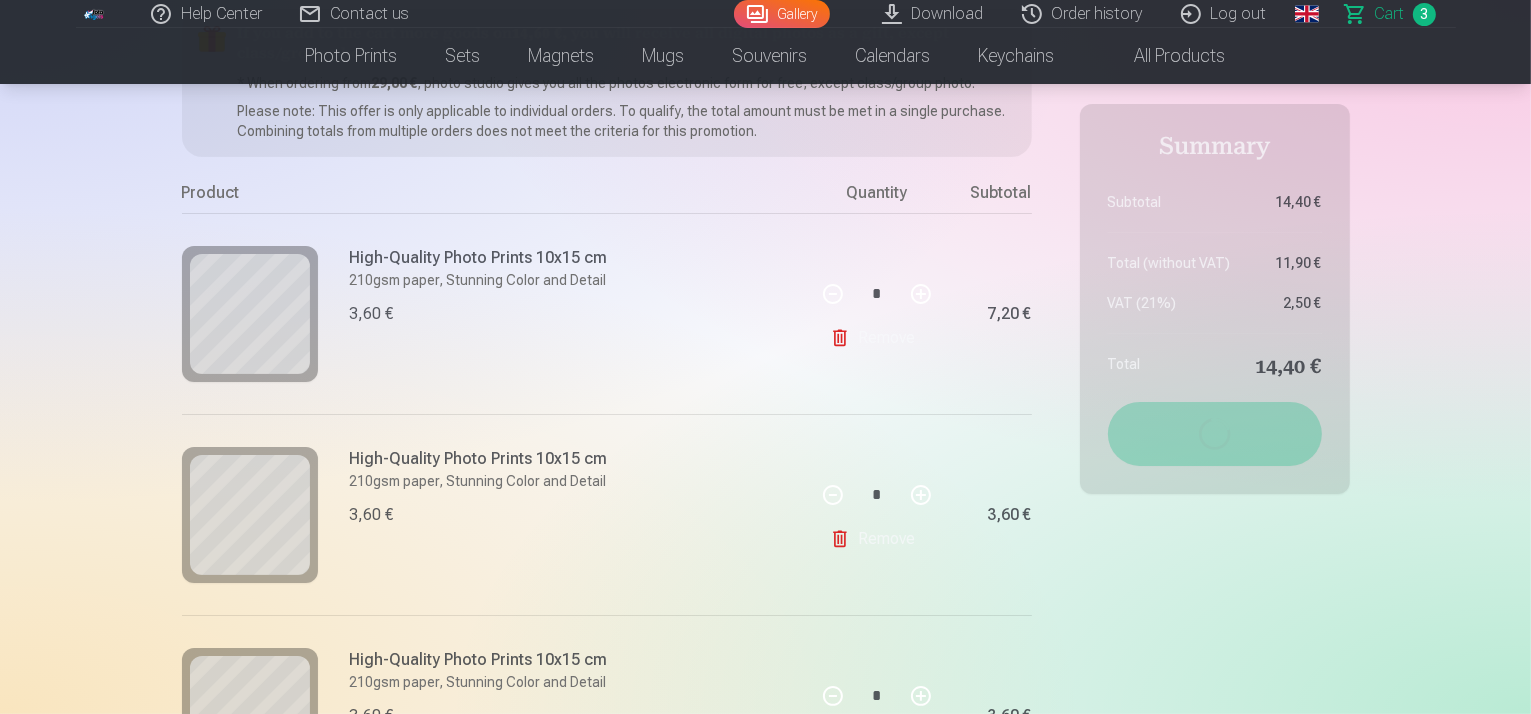 scroll, scrollTop: 200, scrollLeft: 0, axis: vertical 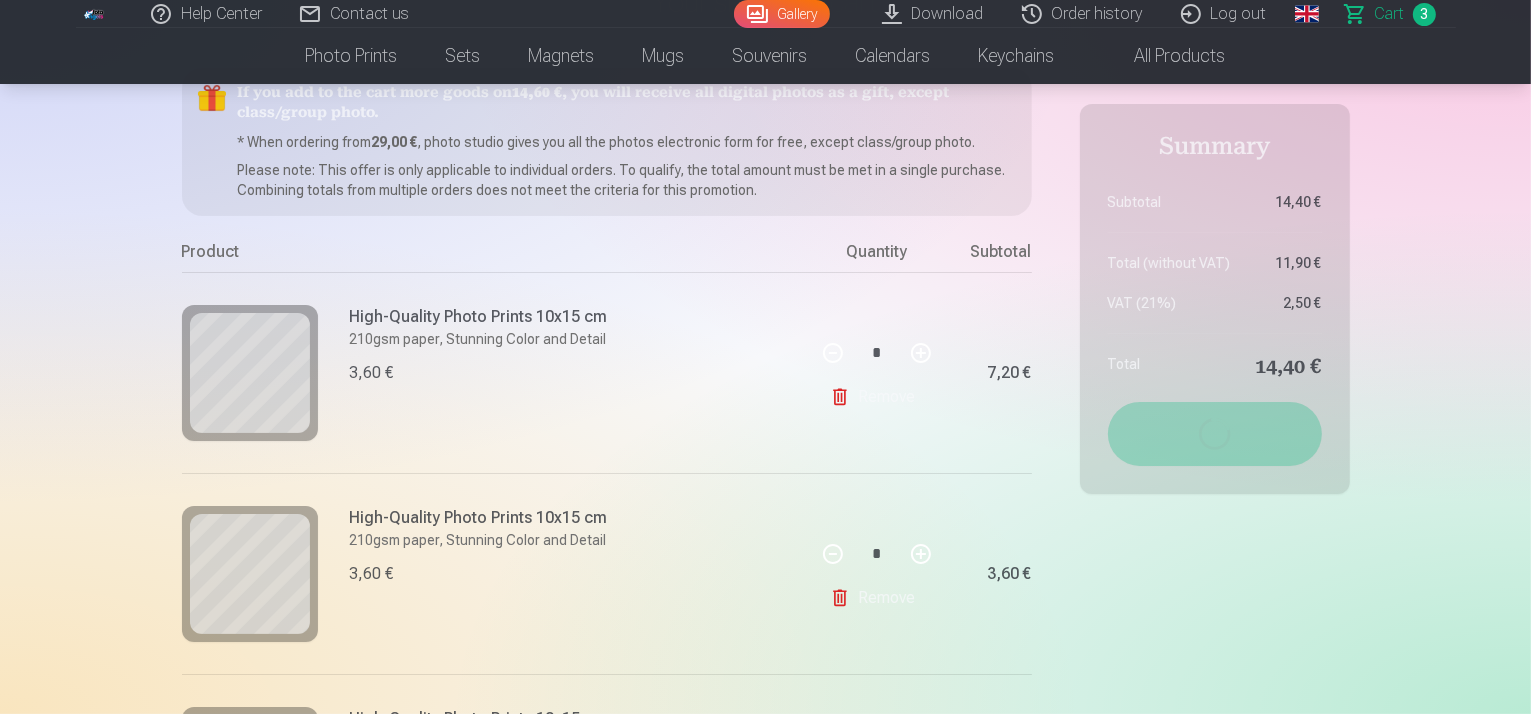 click on "Global" at bounding box center [1307, 14] 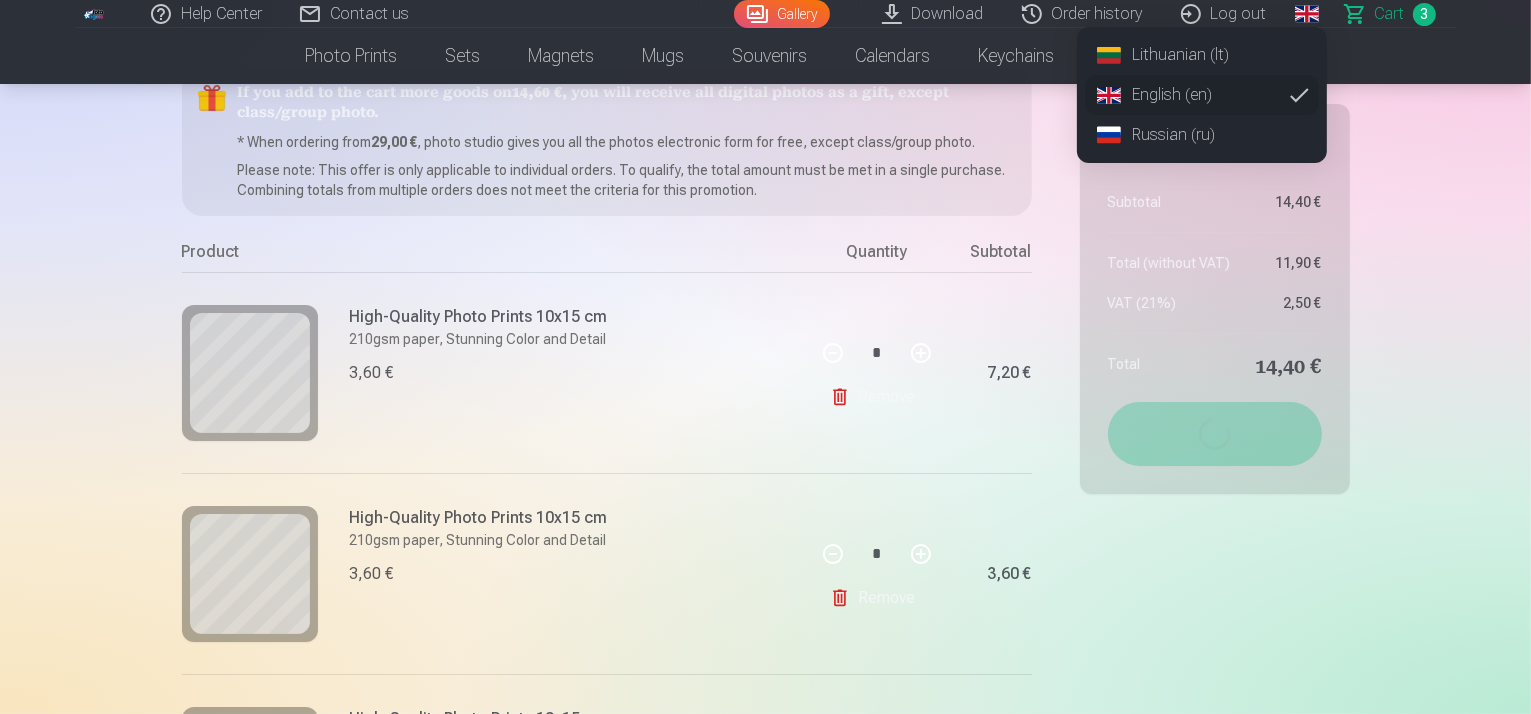 click on "Lithuanian (lt)" at bounding box center [1202, 55] 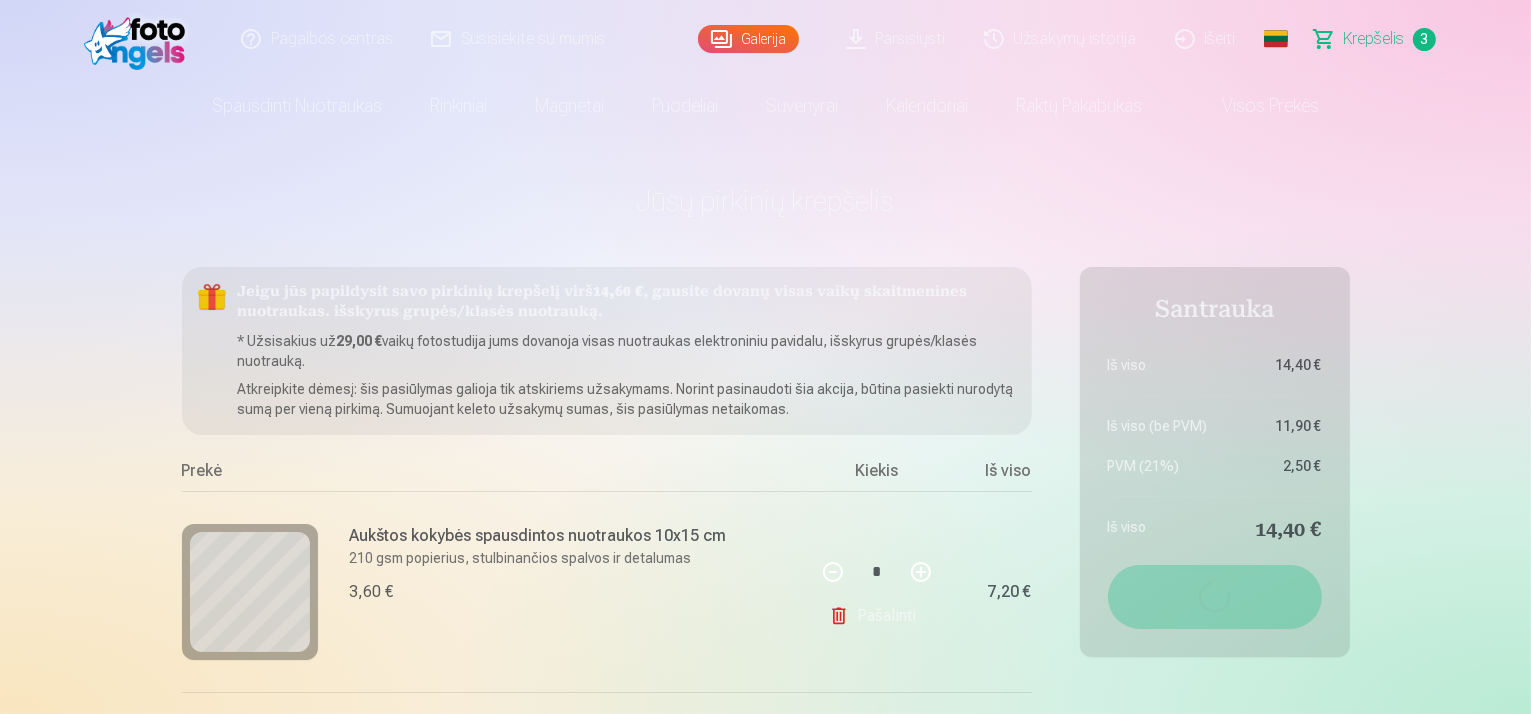 scroll, scrollTop: 0, scrollLeft: 0, axis: both 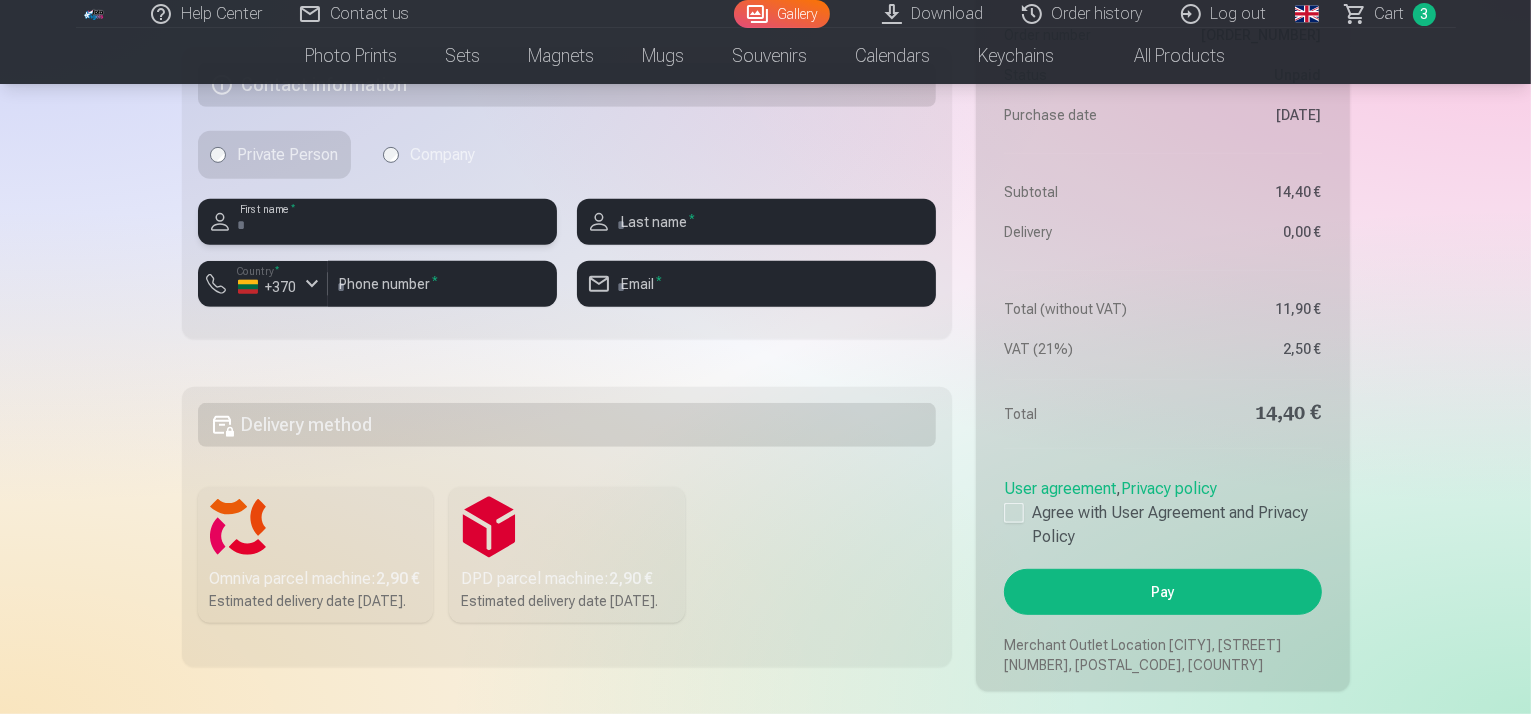 click at bounding box center (377, 222) 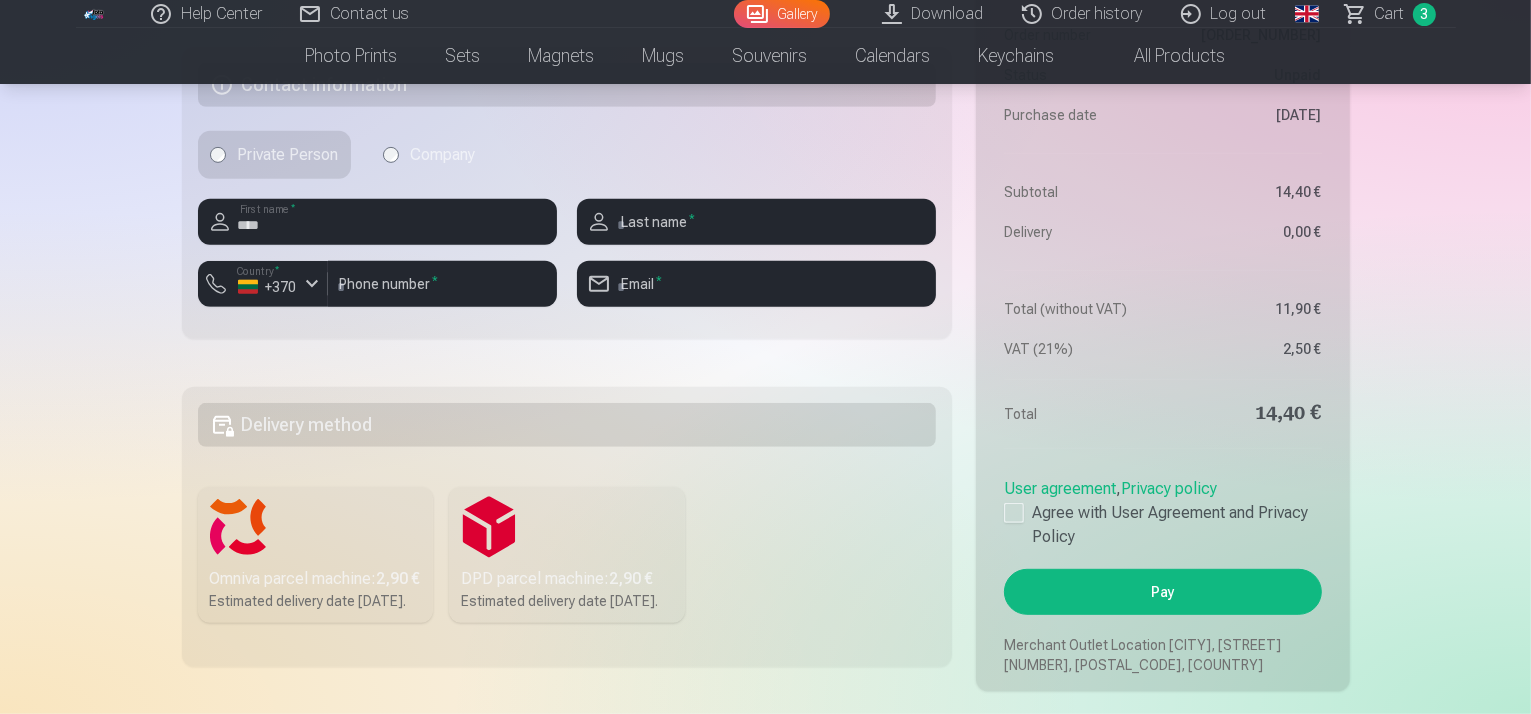 type on "**********" 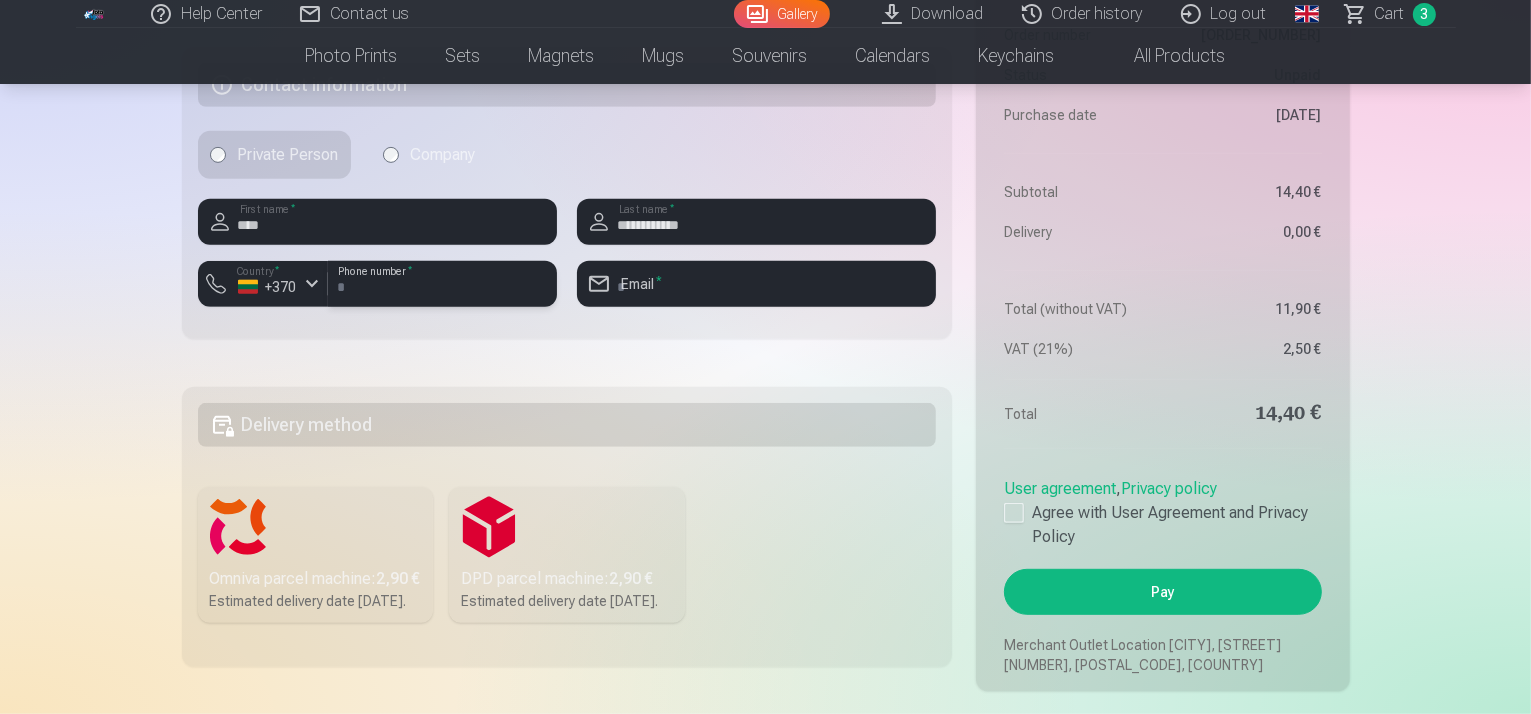 type on "*********" 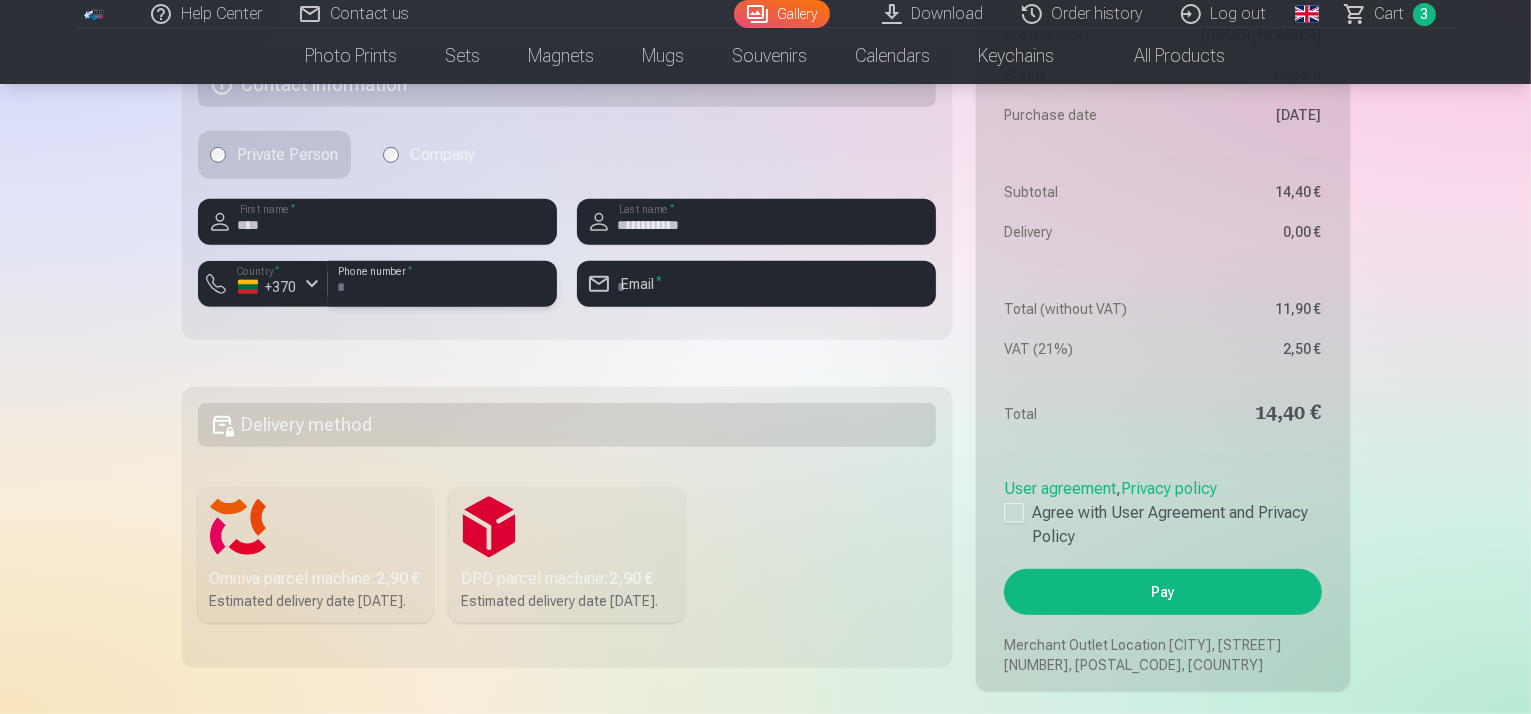 type on "**********" 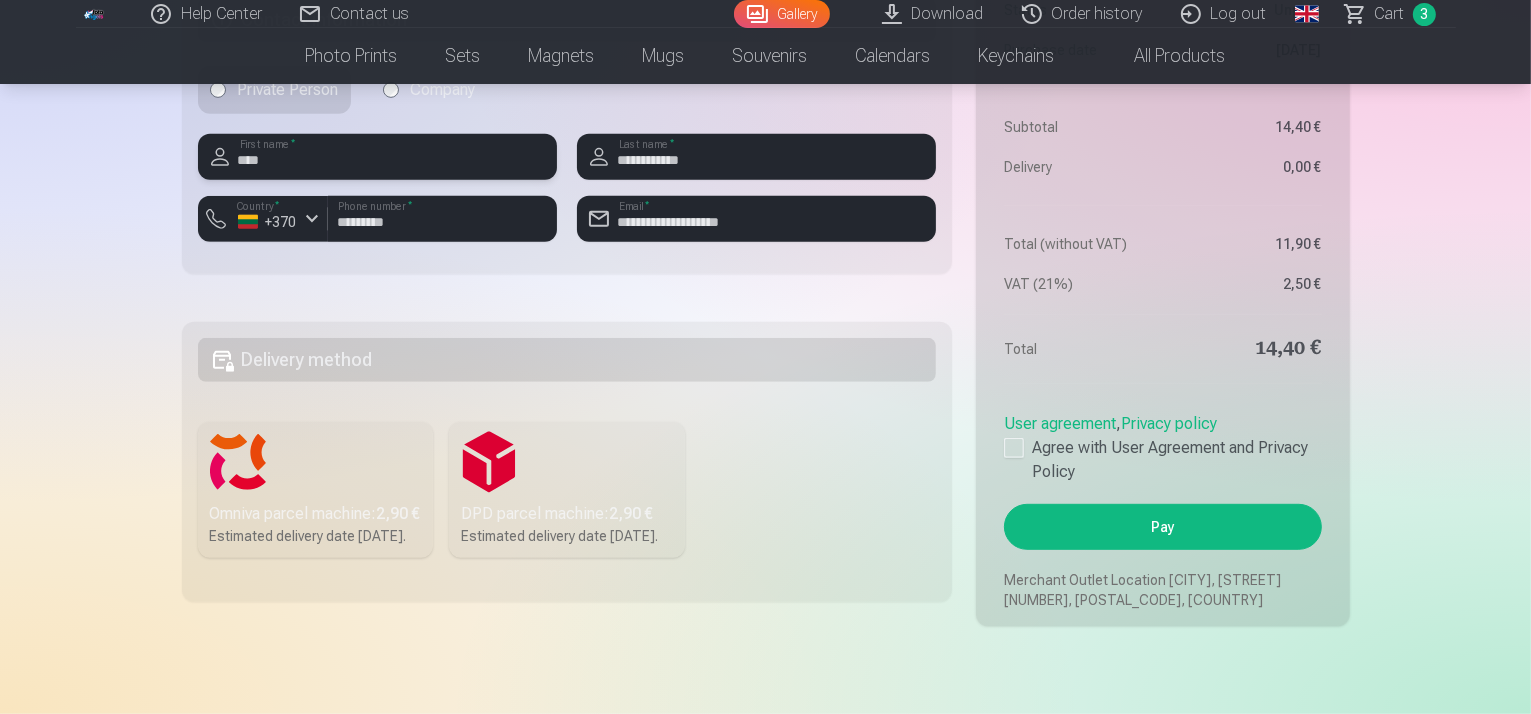 scroll, scrollTop: 1000, scrollLeft: 0, axis: vertical 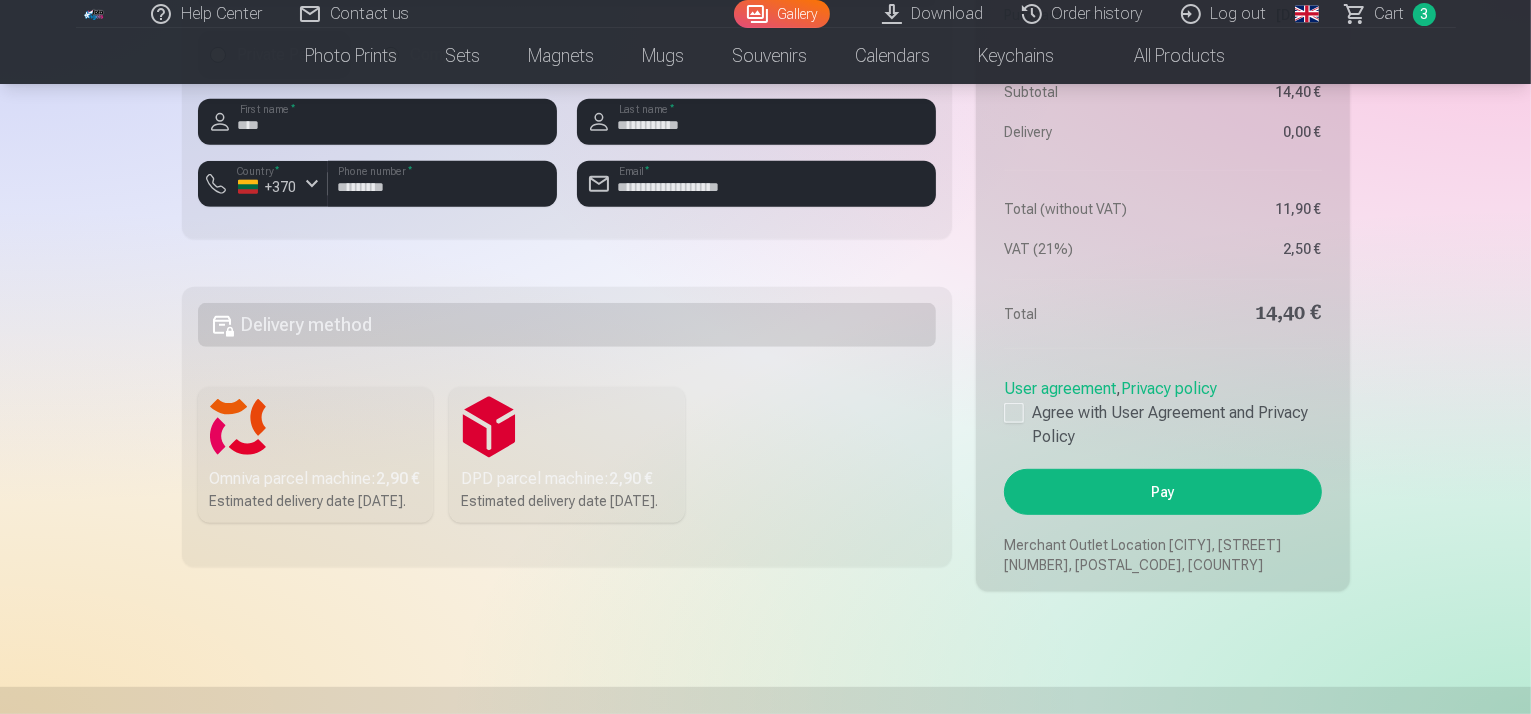 click on "Omniva parcel machine :  2,90 € Estimated delivery date 23.08.2025." at bounding box center (316, 455) 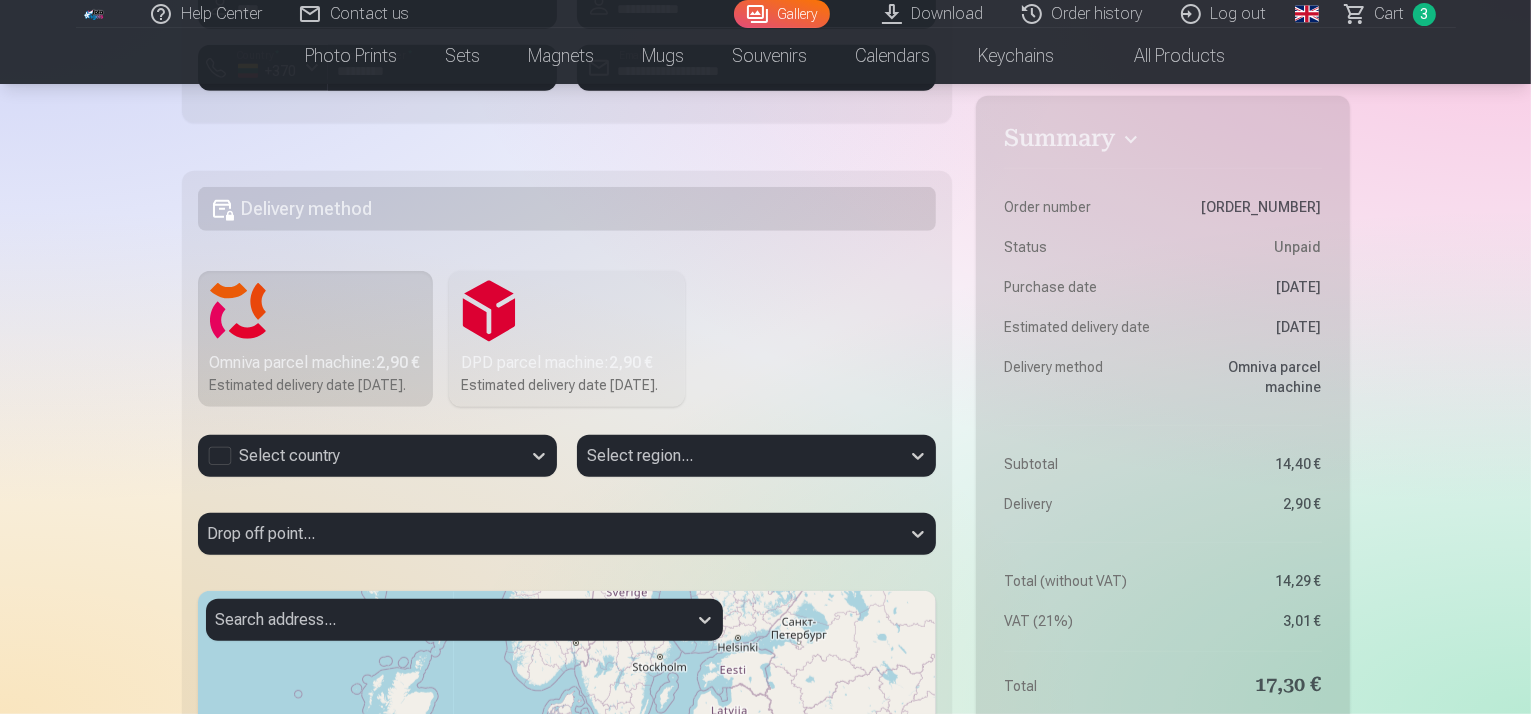 scroll, scrollTop: 1200, scrollLeft: 0, axis: vertical 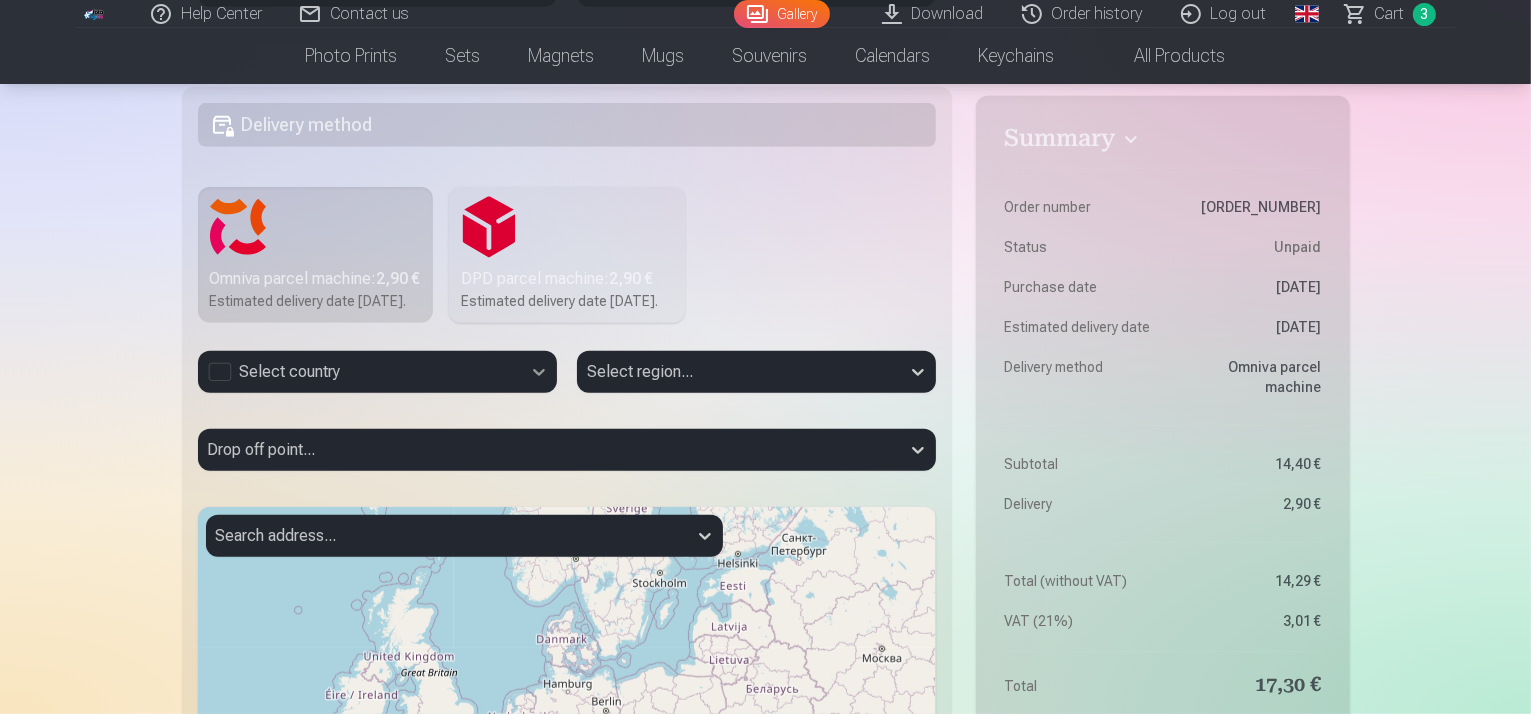 click 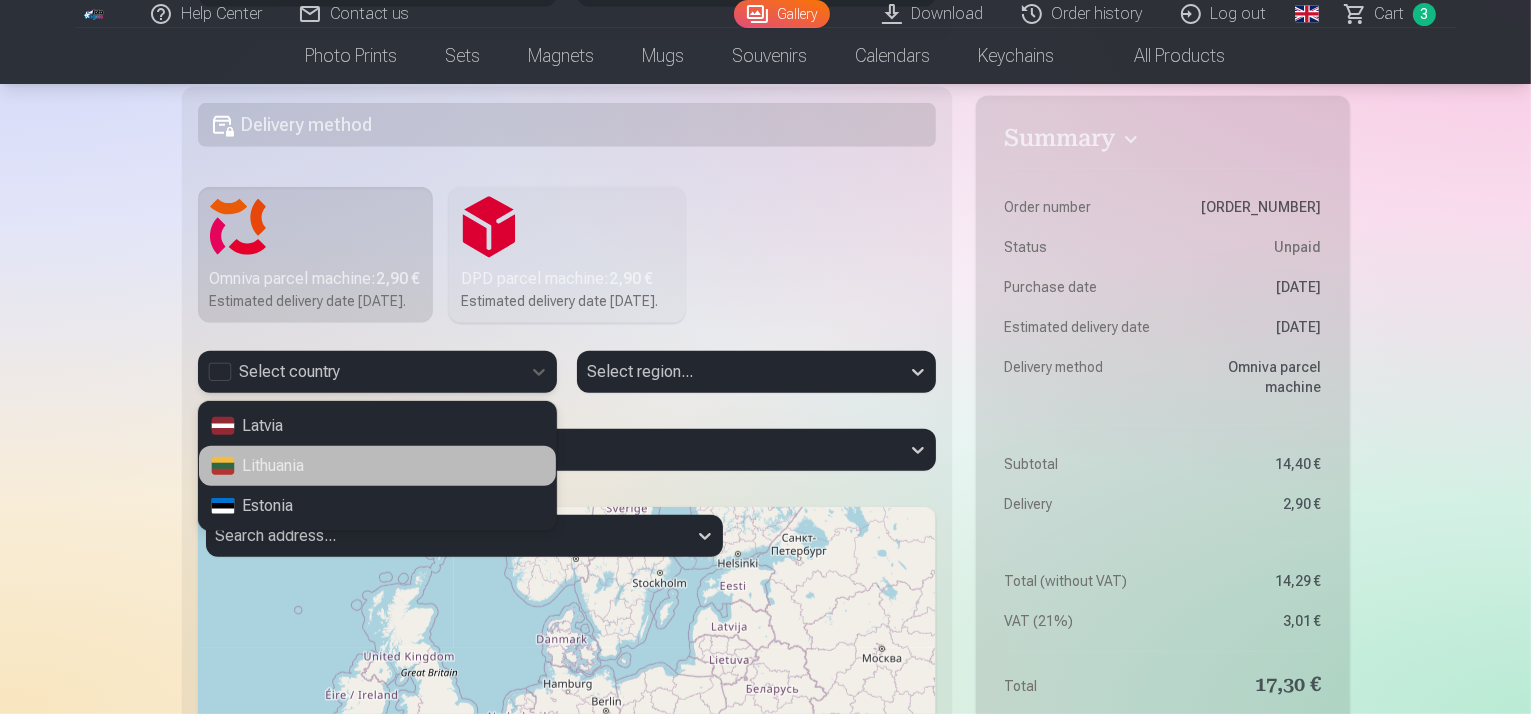 click on "Lithuania" at bounding box center (377, 466) 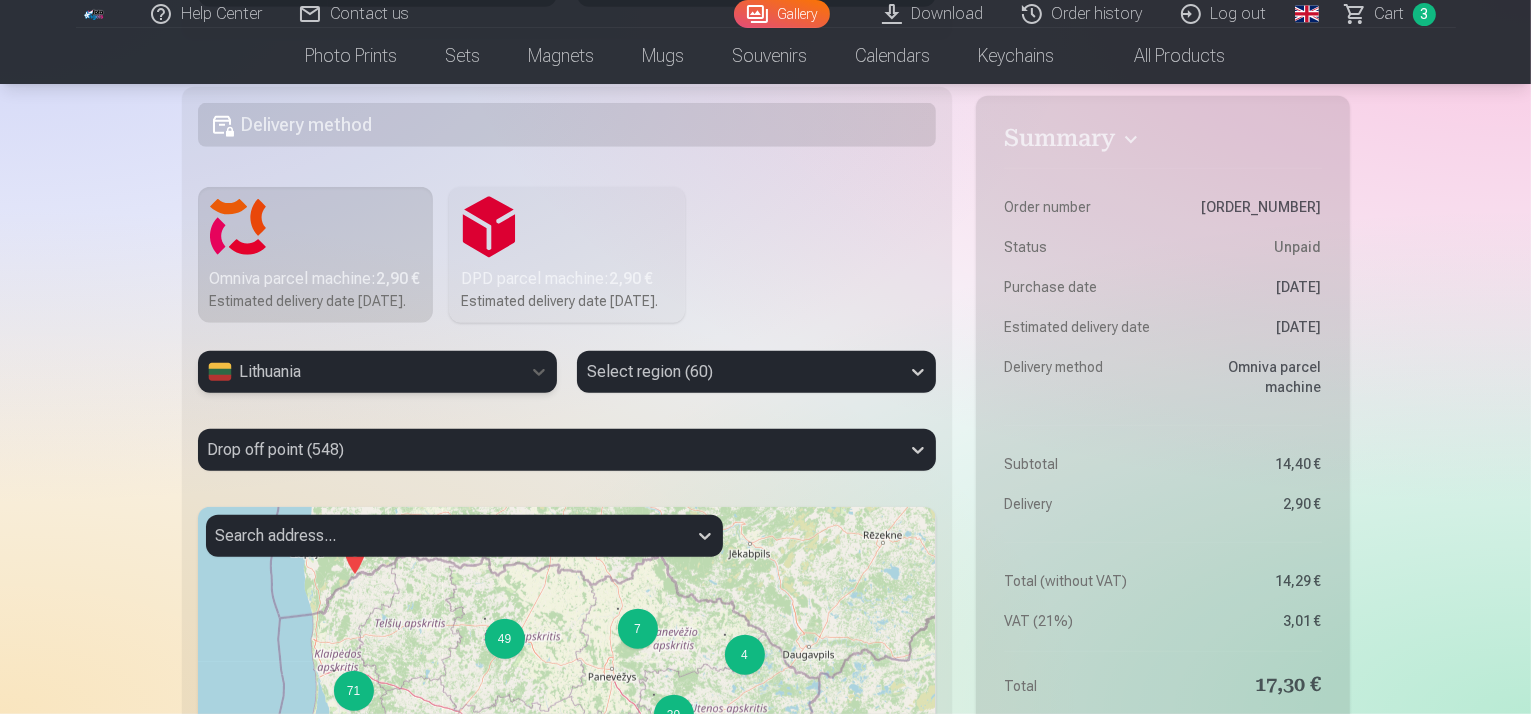 scroll, scrollTop: 1240, scrollLeft: 0, axis: vertical 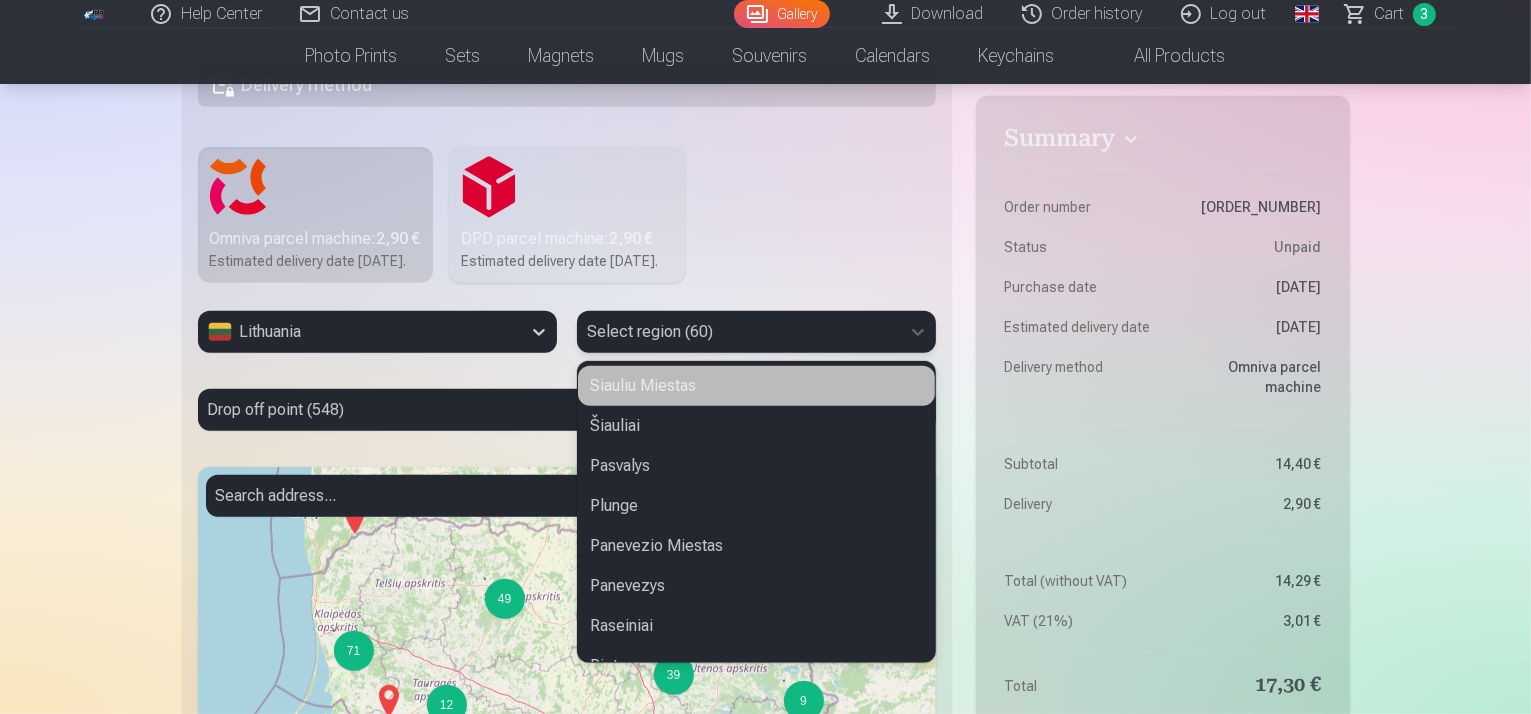 click on "60 results available. Use Up and Down to choose options, press Enter to select the currently focused option, press Escape to exit the menu, press Tab to select the option and exit the menu. Select region (60) Siauliu Miestas Šiauliai Pasvalys Plunge Panevezio Miestas Panevezys Raseiniai Rietavas Prienai Radviliskis Mazeikiai Moletai Lazdijai Marijampole Pakruojis Palangos Miestas Neringa Pagegiai Kedainiai Kelme Kaunas Kazlu Rudos Kretinga Kupiskis Klaipedos Miestas Klaipeda Jonava Joniskis Elektrenai Ignalina Kalvarija Kauno Miestas Jurbarkas Kaisiadorys Alytaus Miestas Alytus Akmene Birzai Druskininkai Anyksciai Birstonas Vilnius Visaginas Vilkaviskis Vilniaus Miestas Zarasai Taurage Telsiai Sirvintos Svencionys Utena Varena Trakai Ukmerge Sakiai Salcininkai Rokiskis Skuodas Silale Silute" at bounding box center (756, 332) 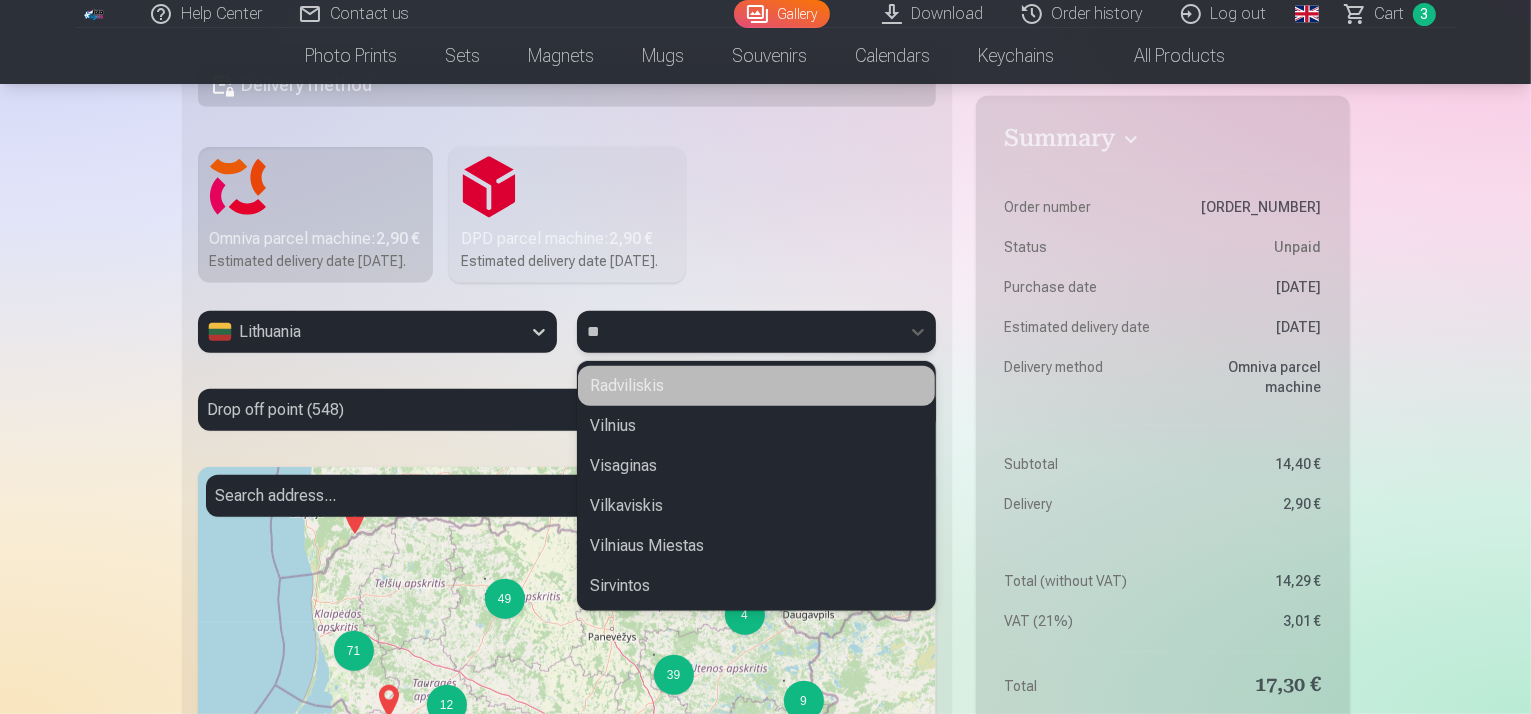 type on "***" 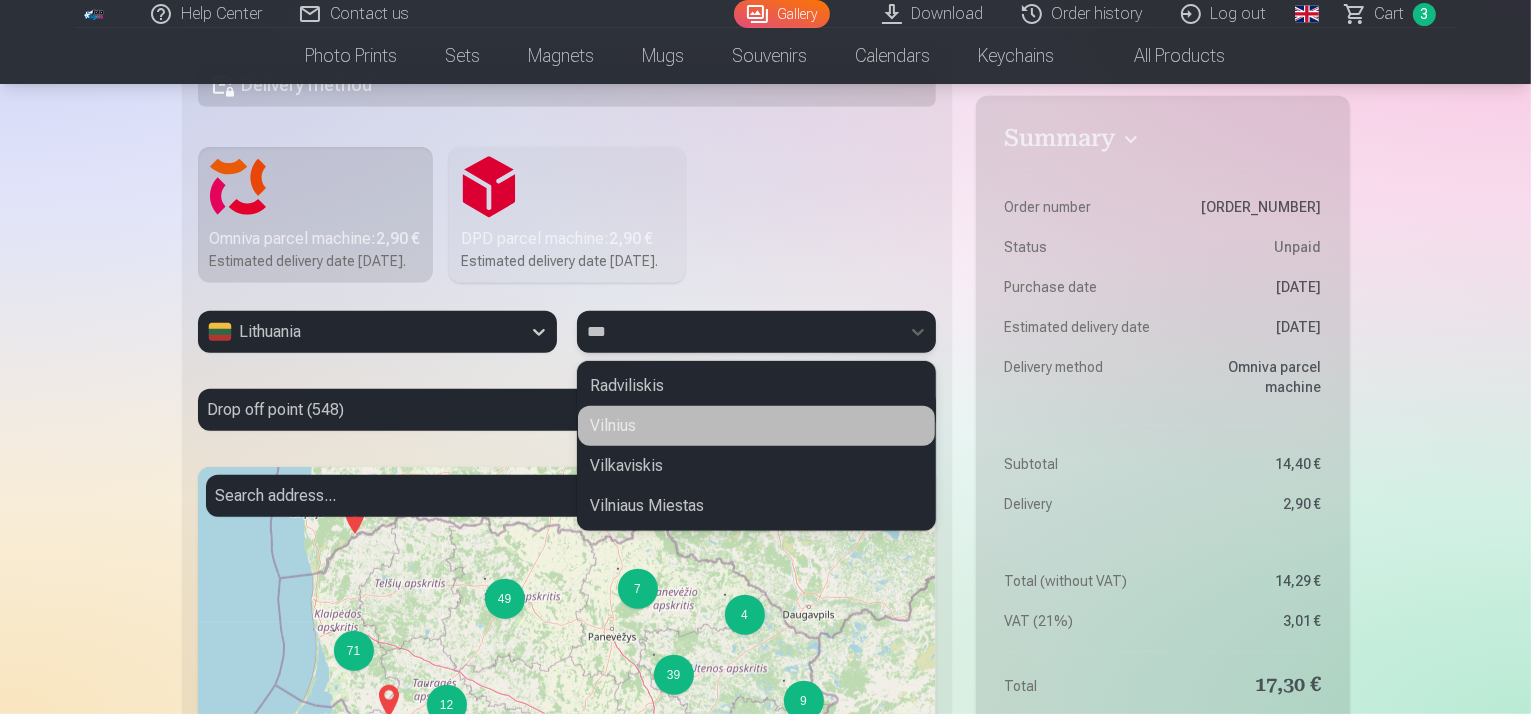 click on "Vilnius" at bounding box center (756, 426) 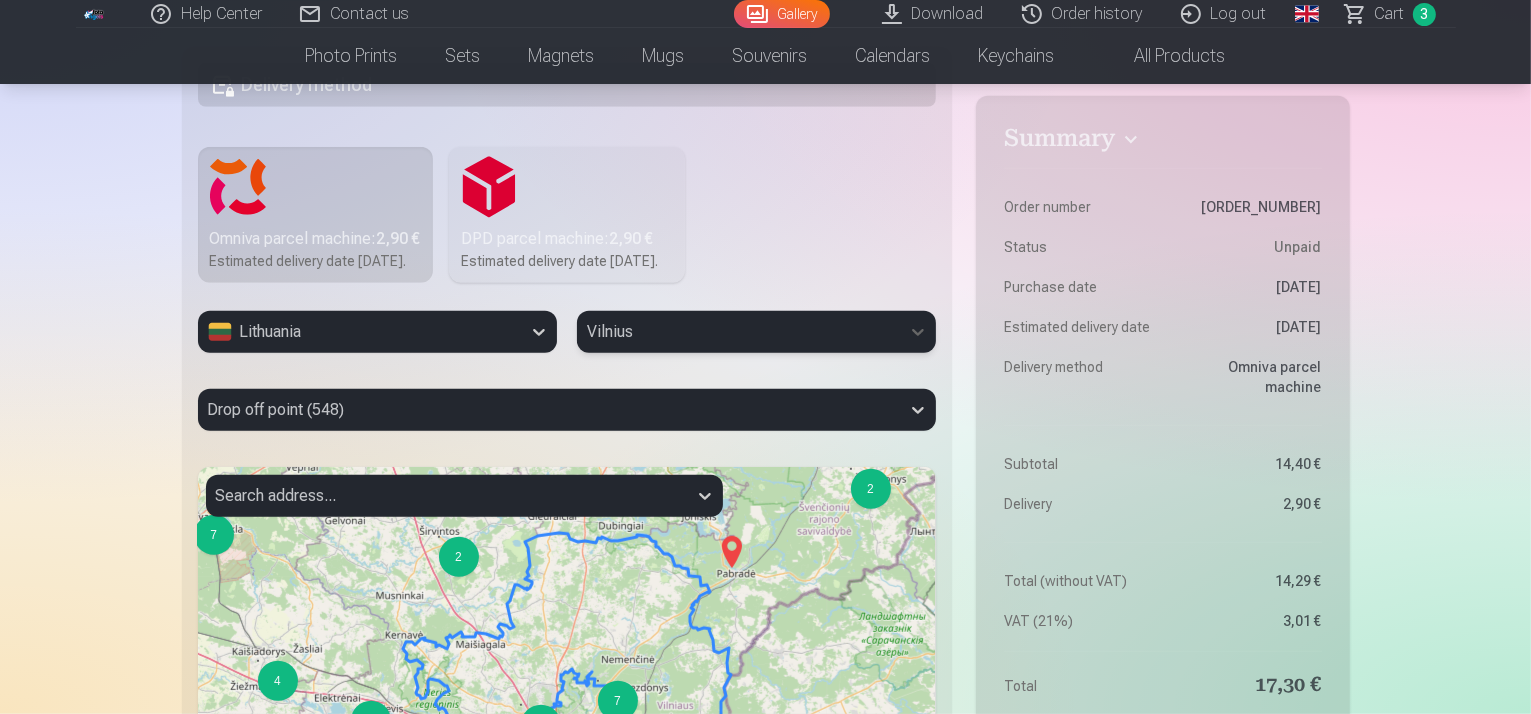 click at bounding box center [567, 439] 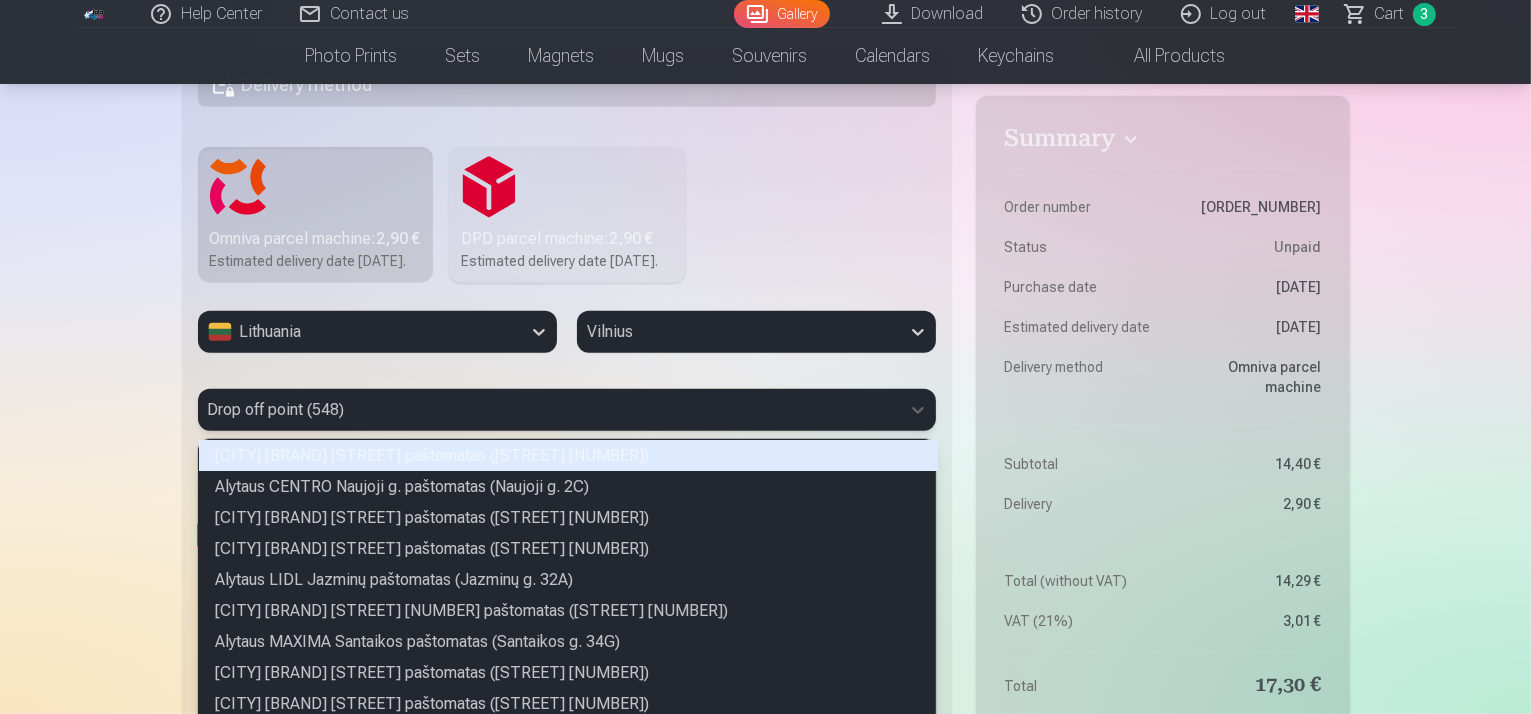 scroll, scrollTop: 1317, scrollLeft: 0, axis: vertical 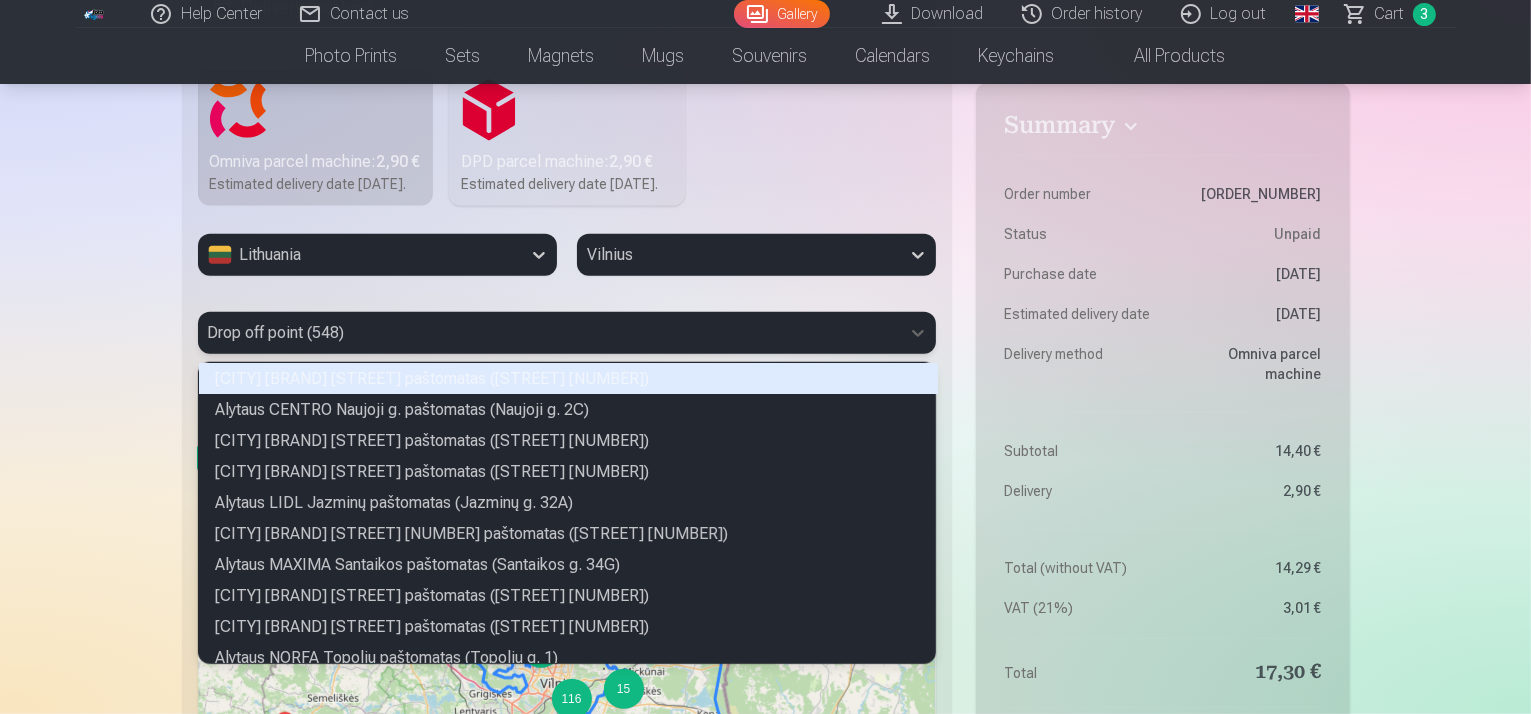 click on "548 results available. Use Up and Down to choose options, press Enter to select the currently focused option, press Escape to exit the menu, press Tab to select the option and exit the menu. Drop off point (548) Akmenės NORFA Daukanto paštomatas (S. Daukanto g. 7) Alytaus CENTRO Naujoji g. paštomatas (Naujoji g. 2C) Alytaus IKI Jaunimo paštomatas (Jaunimo g. 24) Alytaus IKI Juozapavičiaus paštomatas (A. Juozapavičiaus g. 17) Alytaus LIDL Jazminų paštomatas (Jazminų g. 32A) Alytaus MAXIMA Naujoji g. 17K paštomatas (Naujoji g. 17K) Alytaus MAXIMA Santaikos paštomatas (Santaikos g. 34G) Alytaus NORFA A. Jonyno paštomatas (A. Jonyno g. 10C) Alytaus NORFA Jurgiškių paštomatas (Jurgiškių g. 2) Alytaus NORFA Topolių paštomatas (Topolių g. 1) Alytaus ORLEN paštomatas (Kauno g. 73) Alytaus PC ARENA paštomatas (Ūdrijos g. 1) Alytaus RIMI Pulko paštomatas (Pulko g. 51A) Anykščių NORFA Vilniaus g. paštomatas (Vilniaus g. 22) Anykščių NORFA Žiburio paštomatas (Žiburio g. 12)" at bounding box center (567, 333) 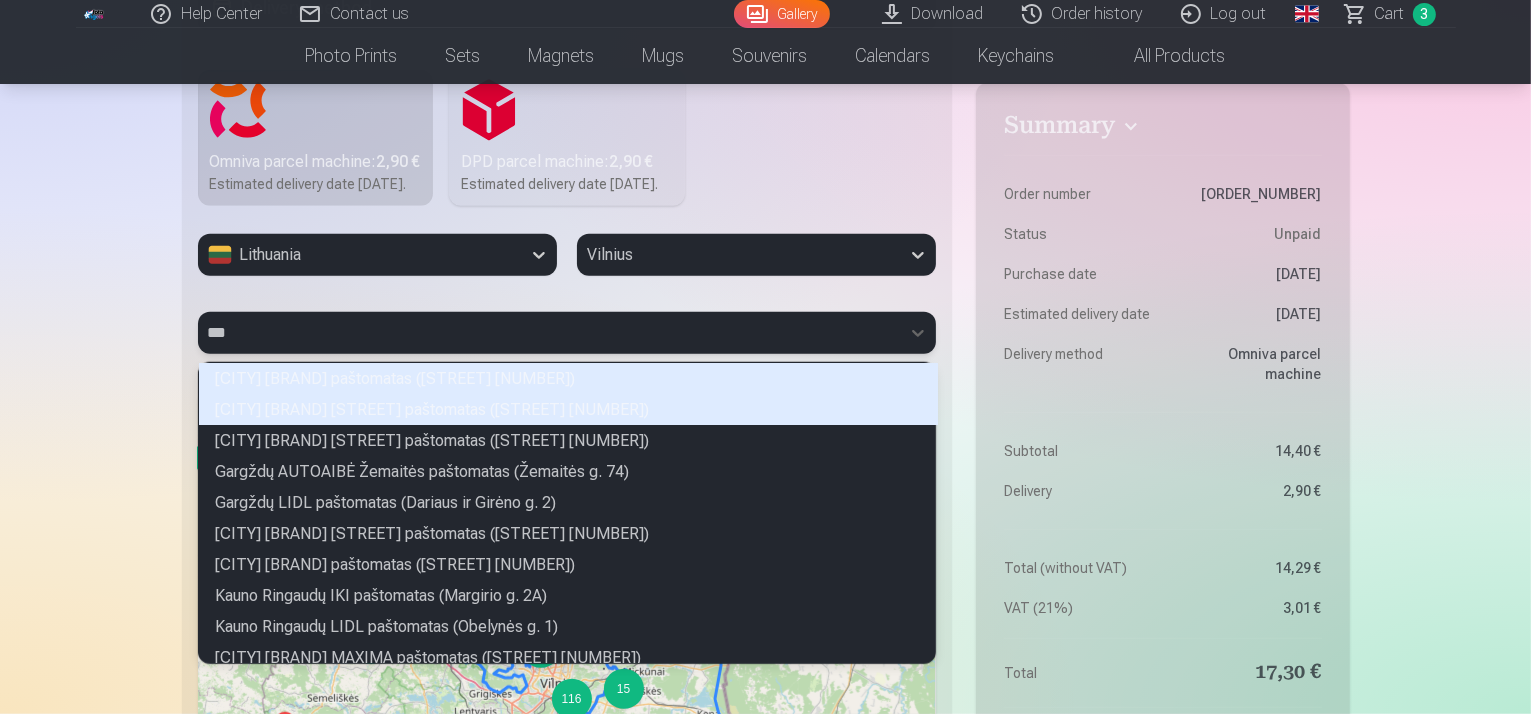 scroll, scrollTop: 26, scrollLeft: 732, axis: both 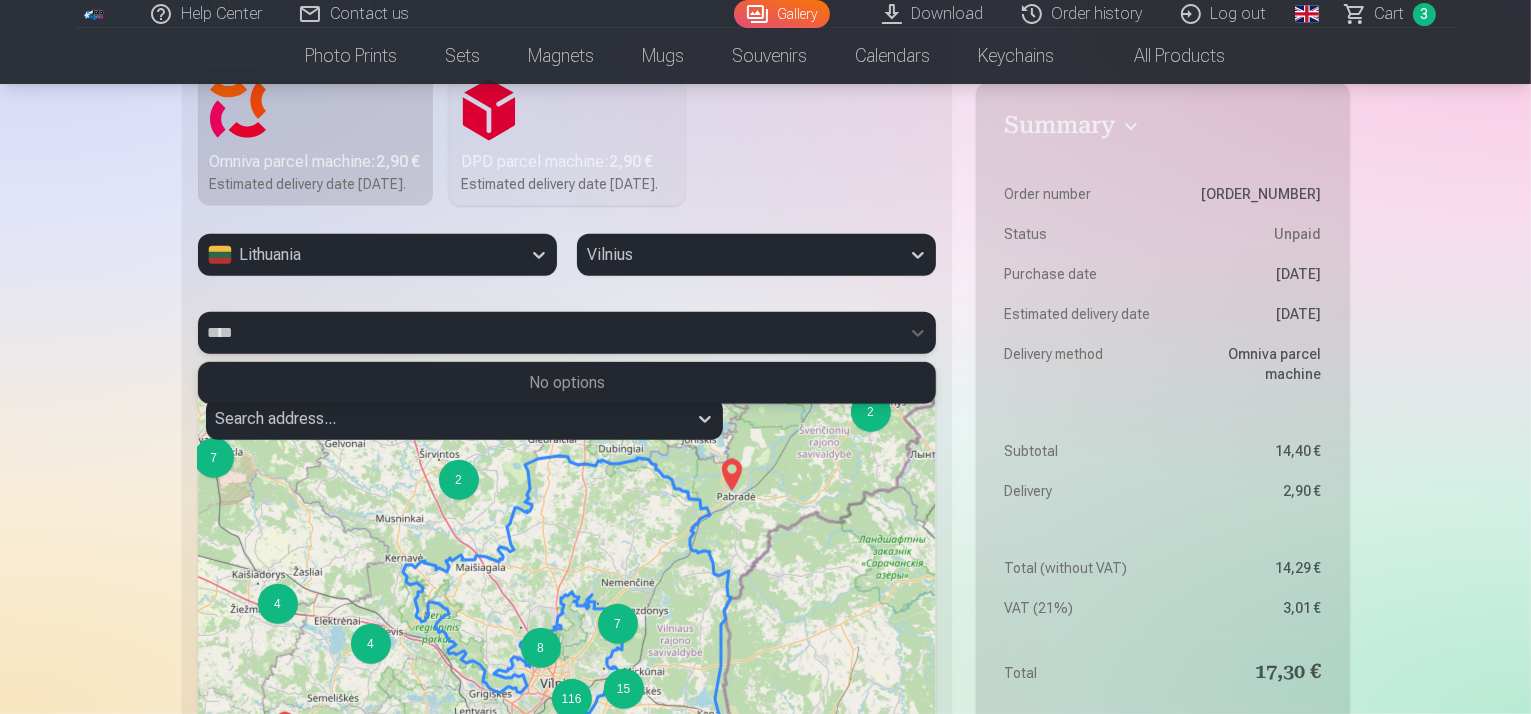 type on "***" 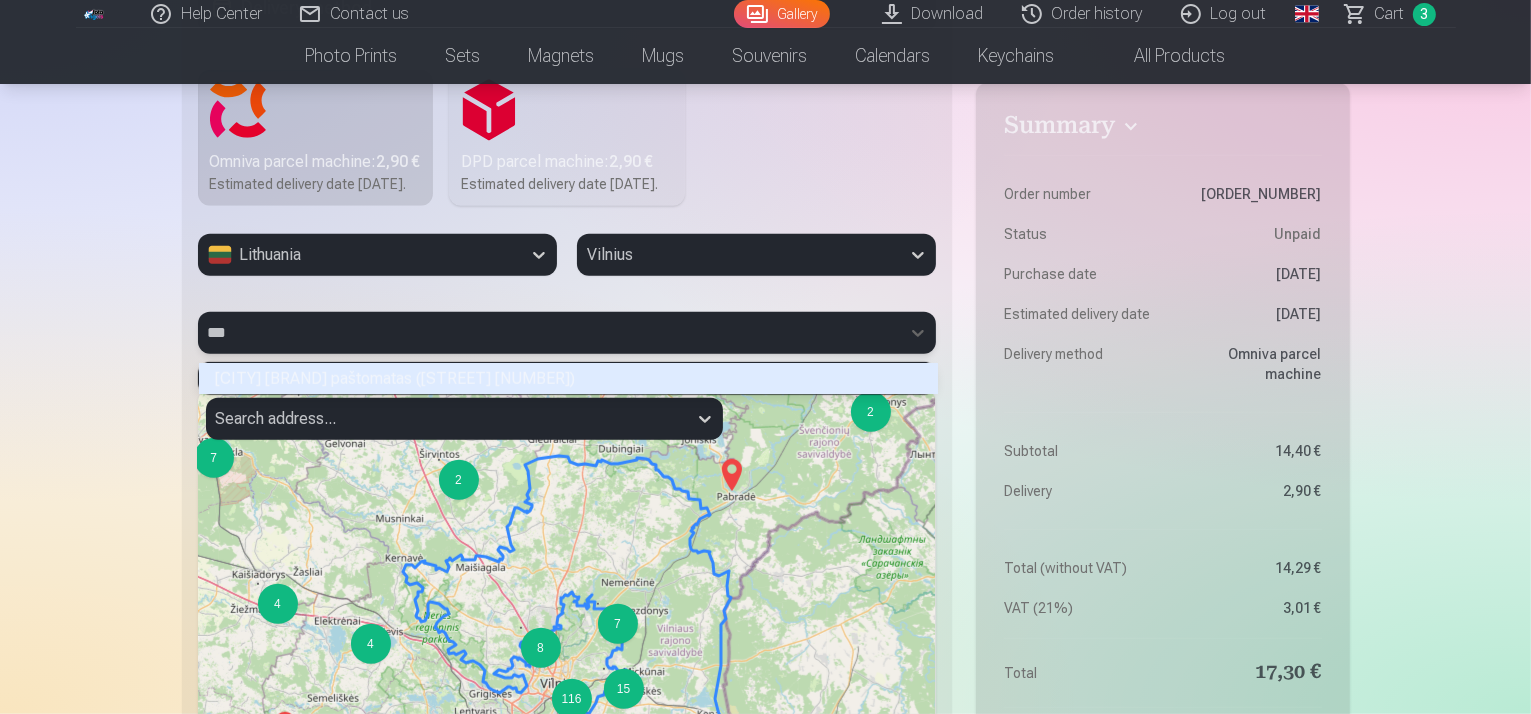 scroll, scrollTop: 5, scrollLeft: 6, axis: both 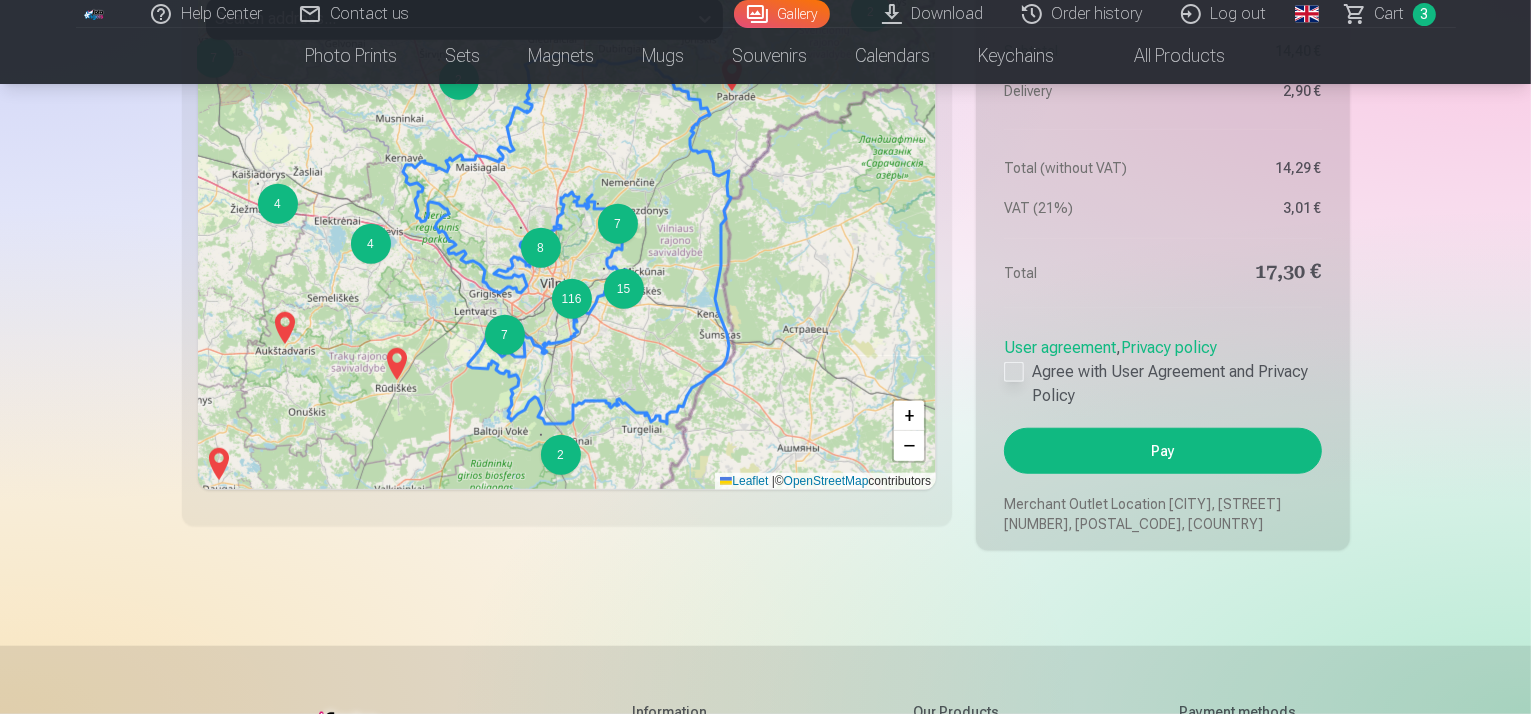click at bounding box center [1014, 372] 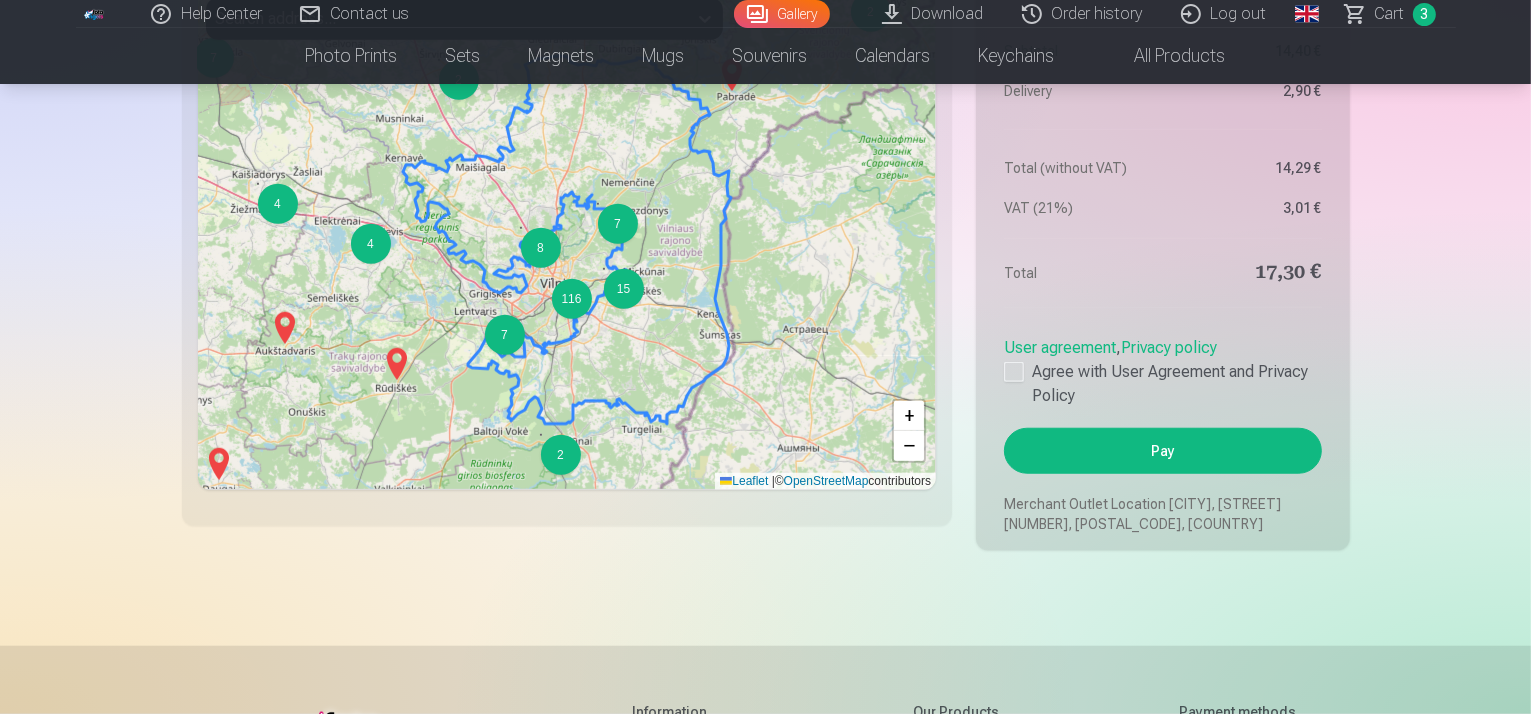 click on "Pay" at bounding box center (1162, 451) 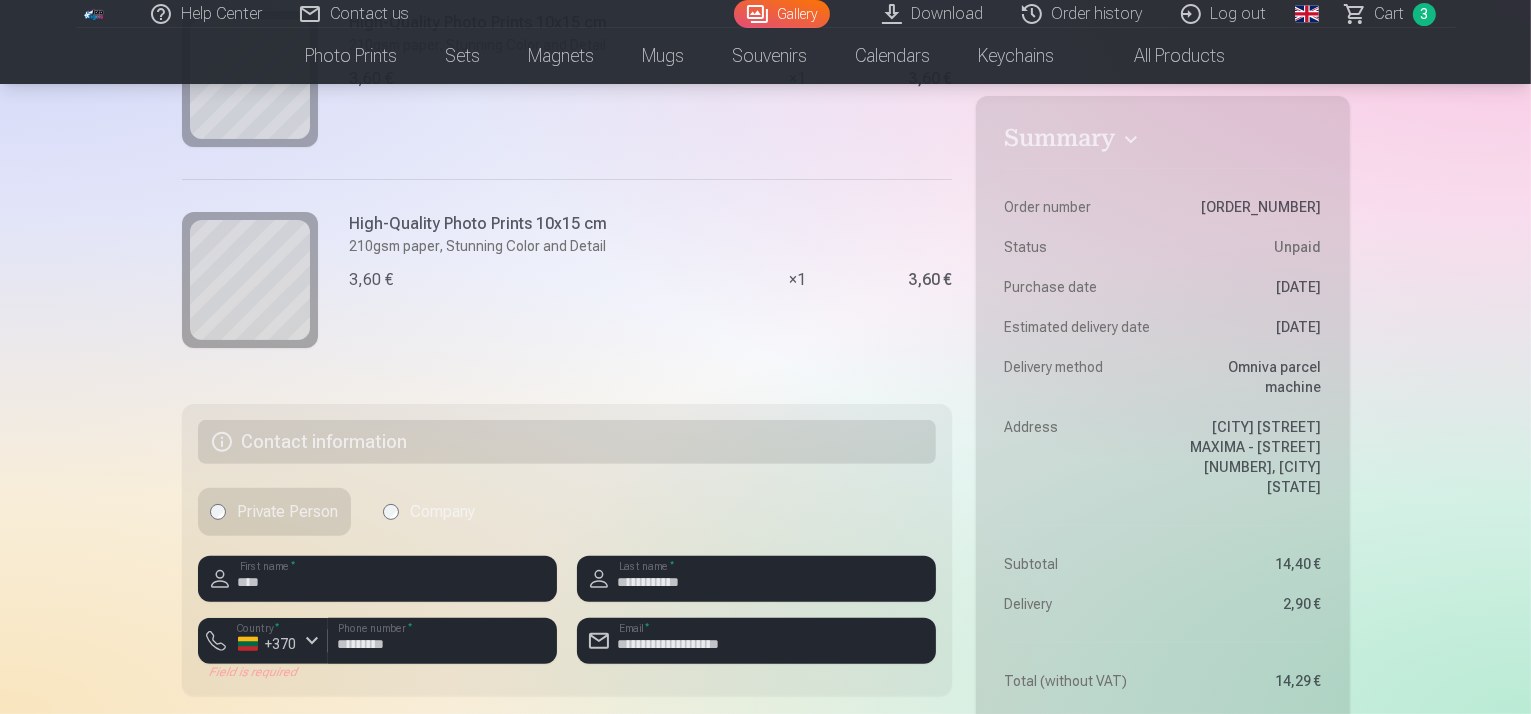scroll, scrollTop: 817, scrollLeft: 0, axis: vertical 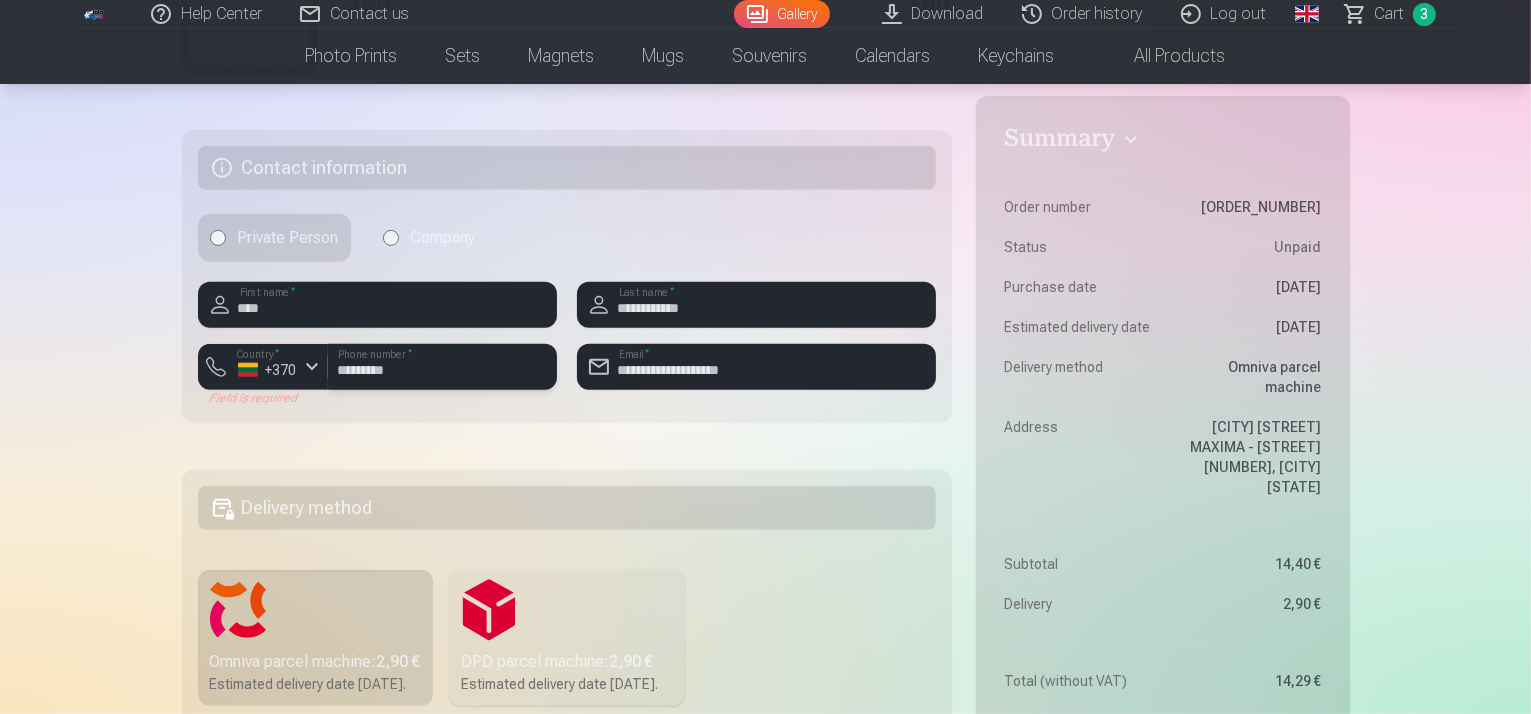 click on "*********" at bounding box center [442, 367] 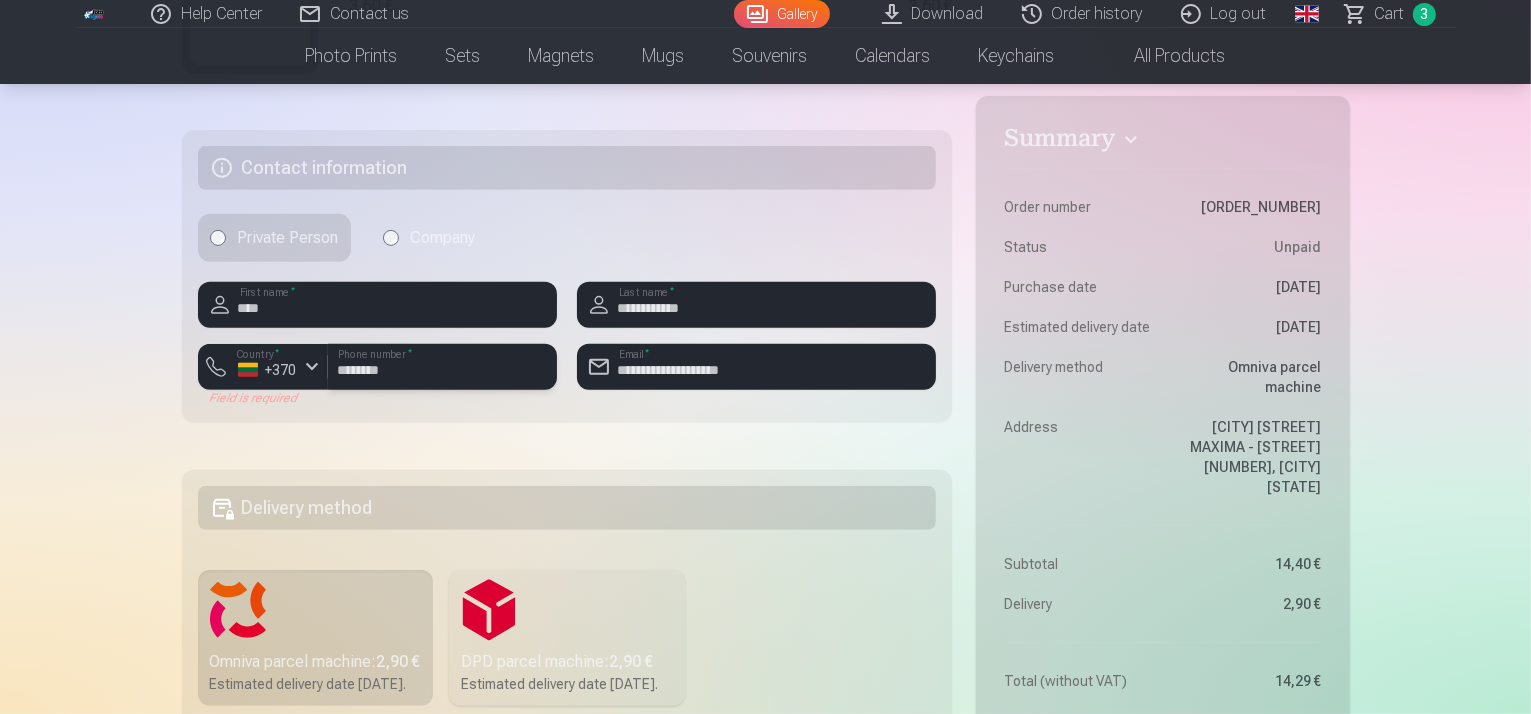 type on "********" 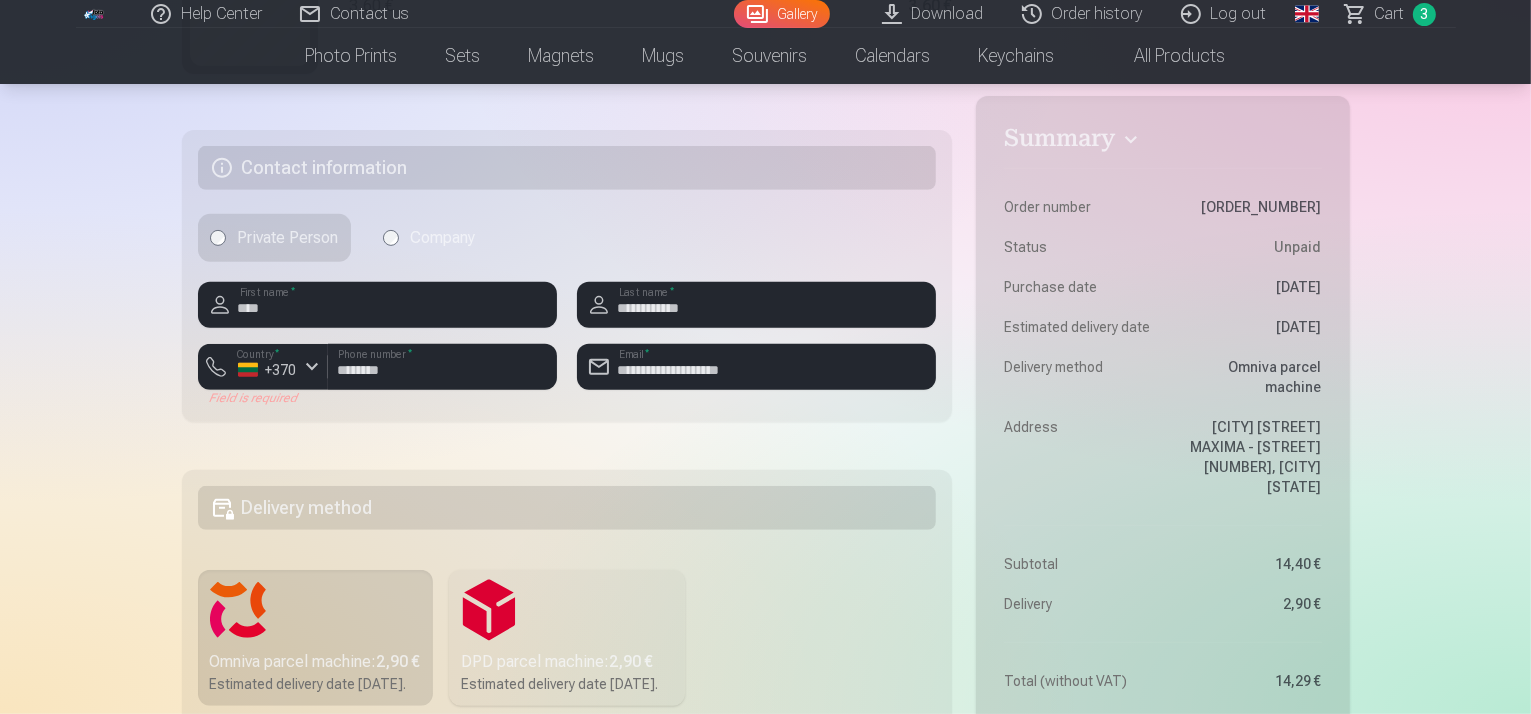 click on "**********" at bounding box center (766, 450) 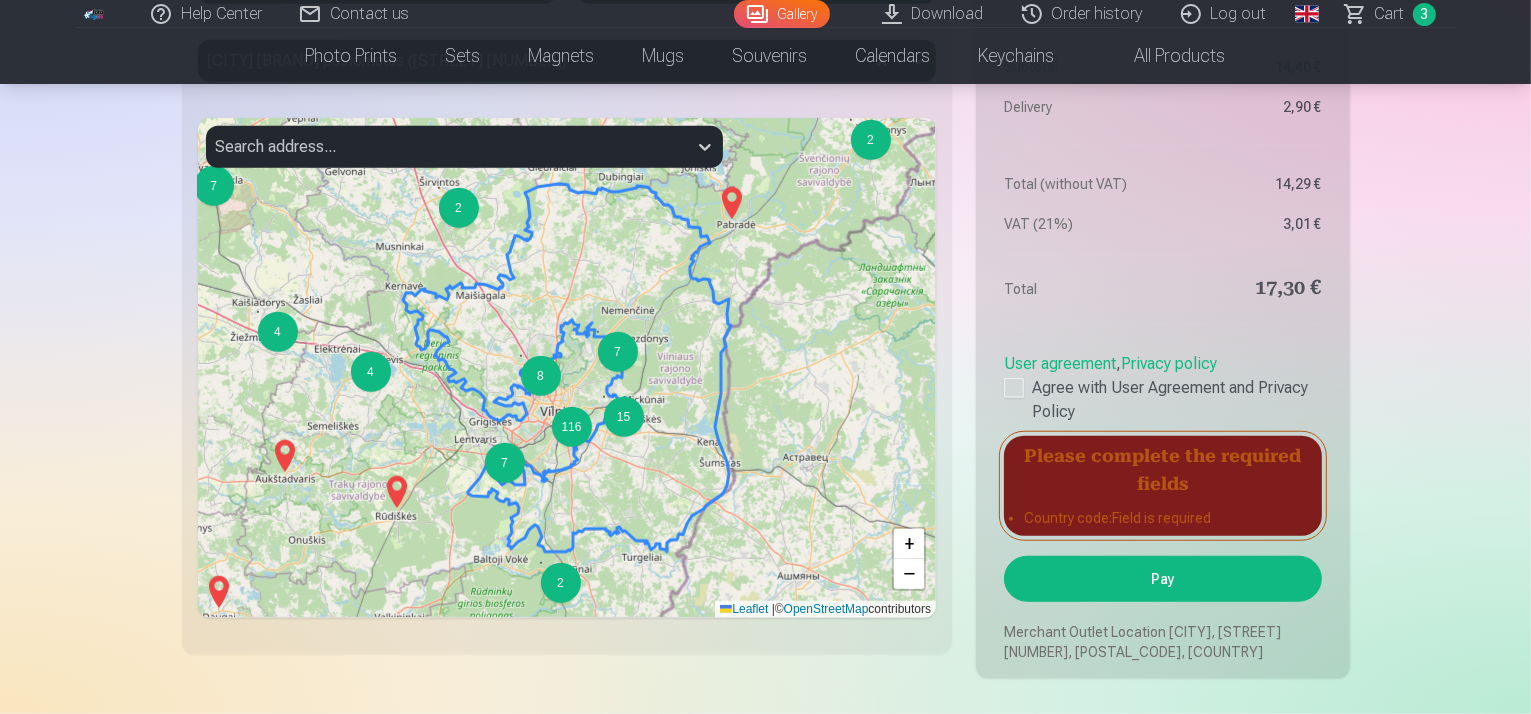 scroll, scrollTop: 1917, scrollLeft: 0, axis: vertical 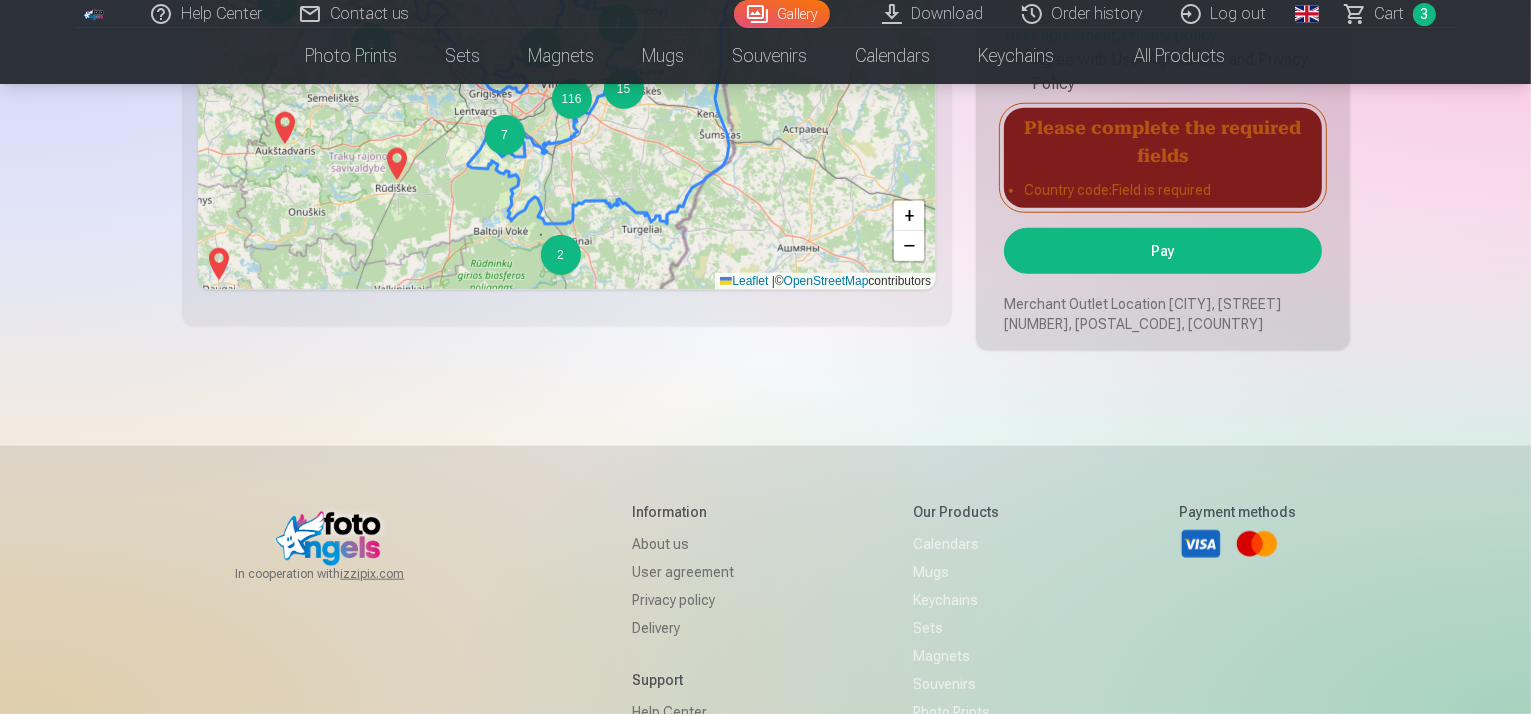 click on "Pay" at bounding box center [1162, 251] 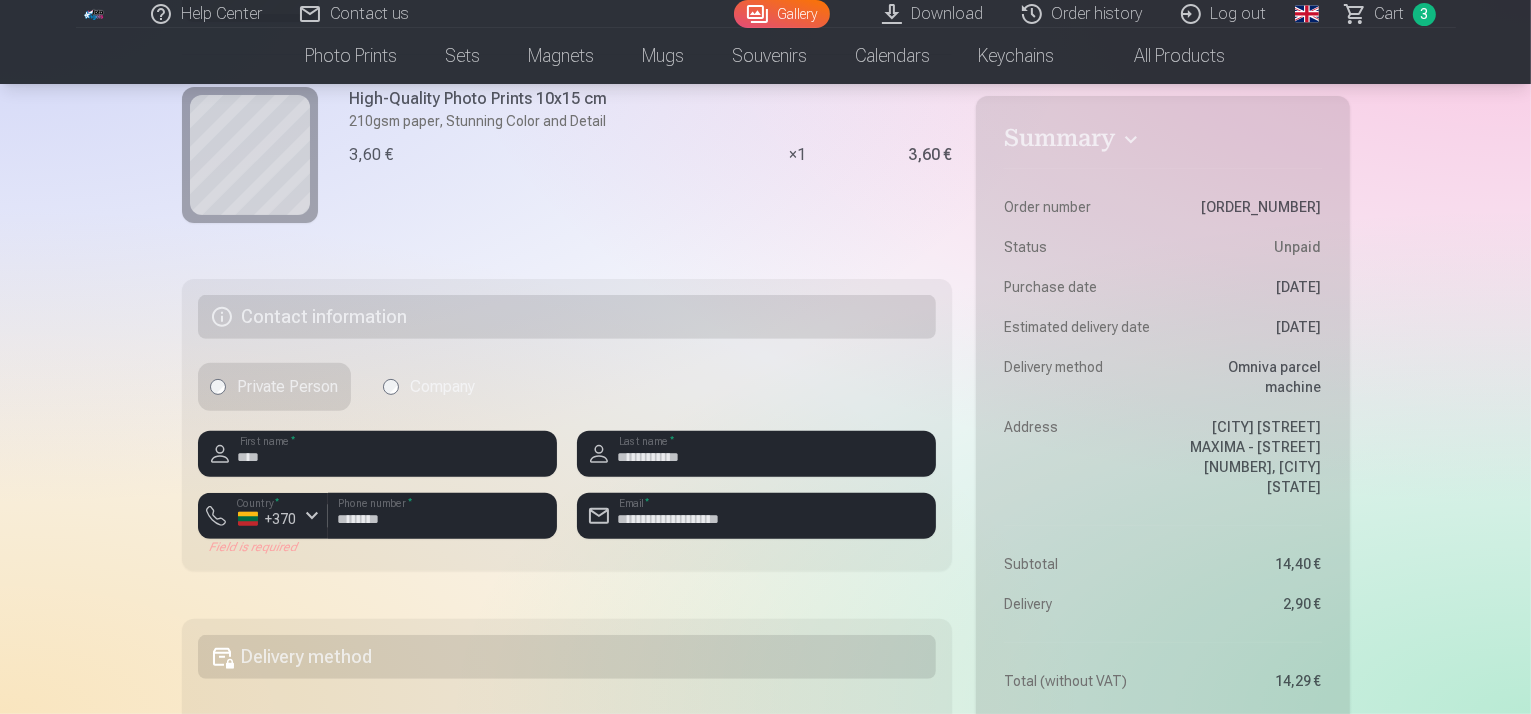 scroll, scrollTop: 717, scrollLeft: 0, axis: vertical 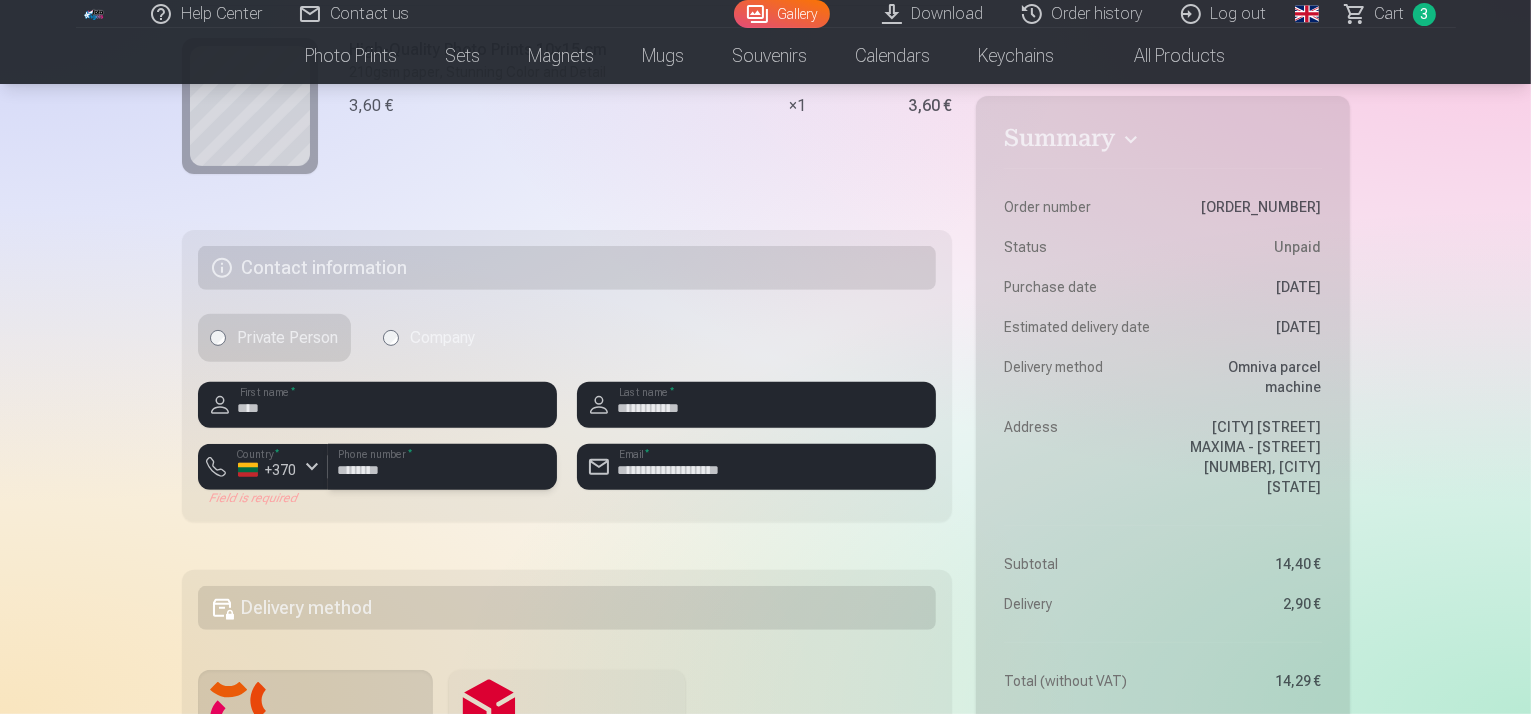 click on "********" at bounding box center (442, 467) 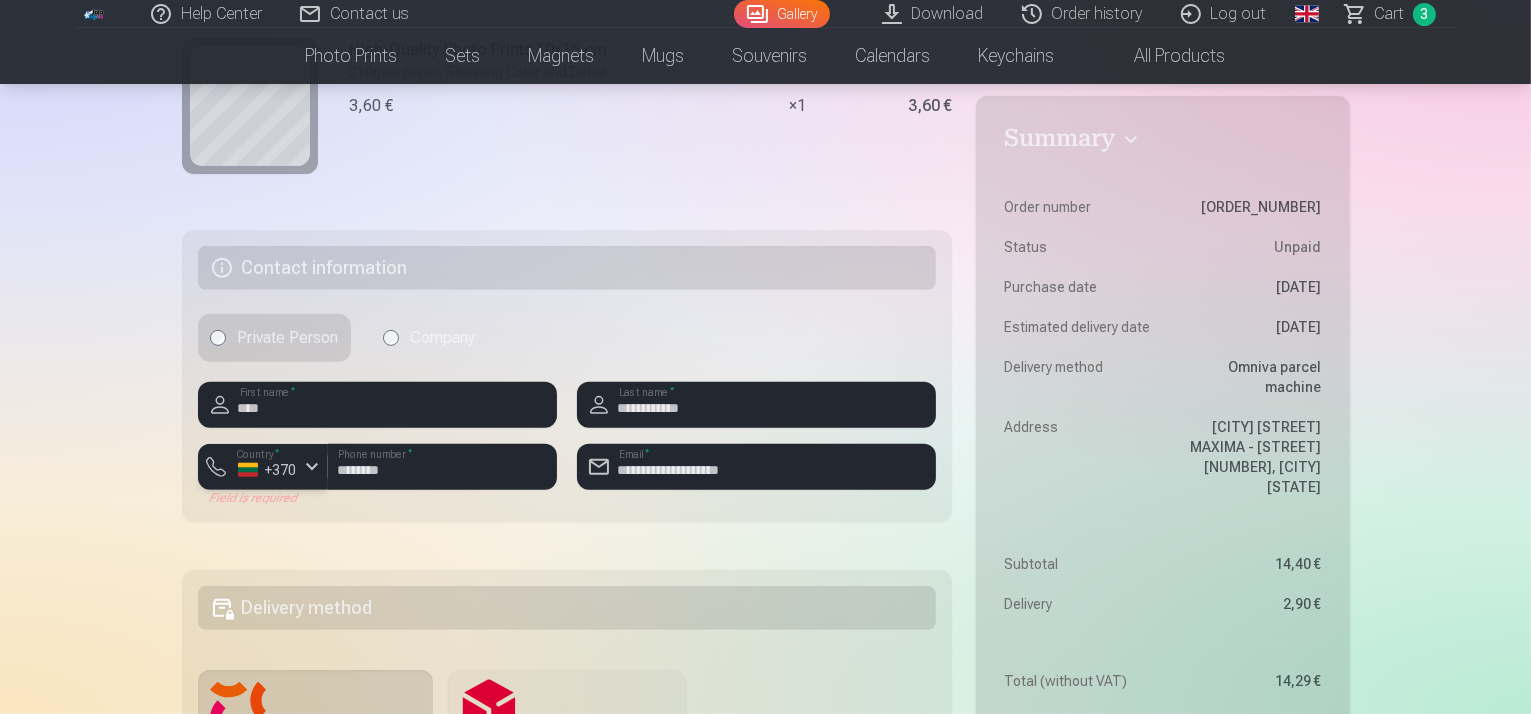 click at bounding box center [312, 467] 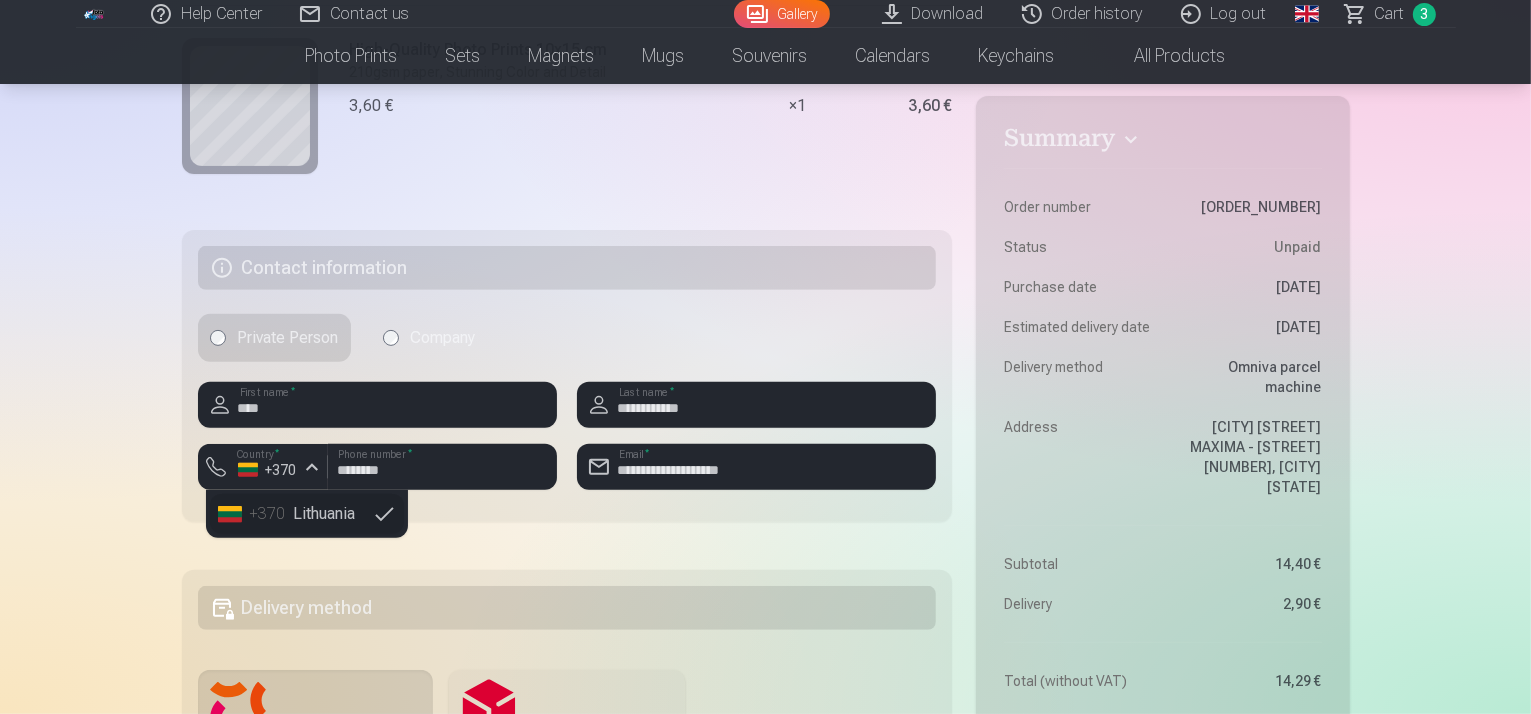 click on "+370 Lithuania" at bounding box center [307, 514] 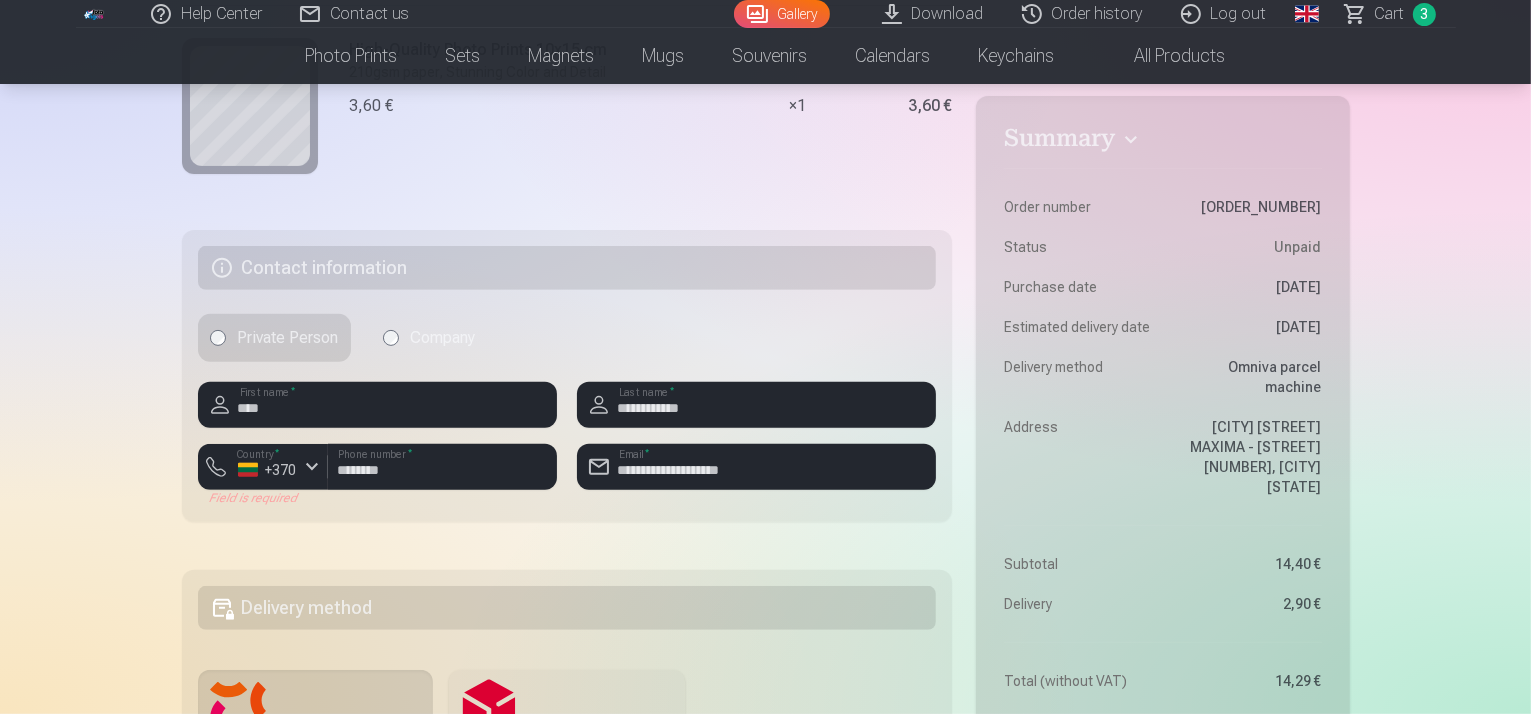 click on "**********" at bounding box center (567, 376) 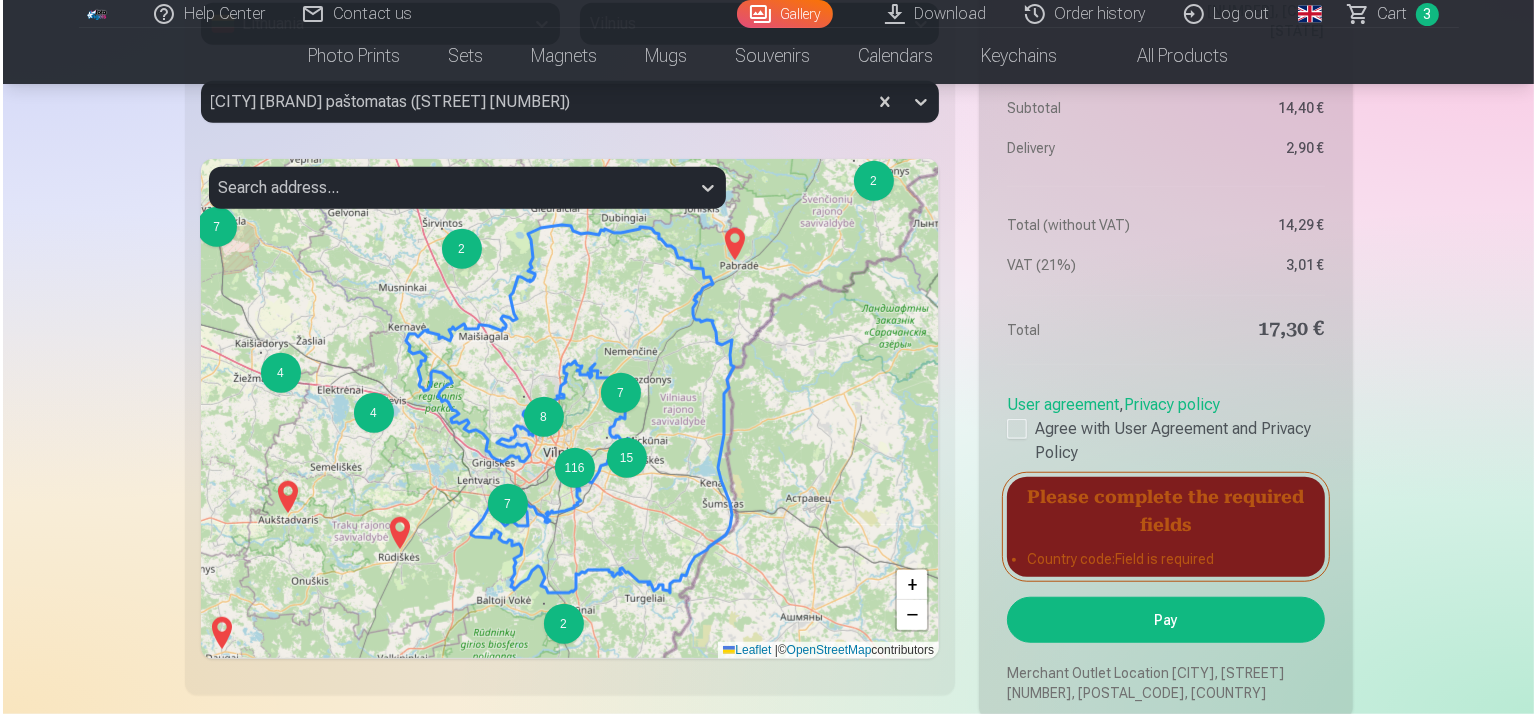 scroll, scrollTop: 2017, scrollLeft: 0, axis: vertical 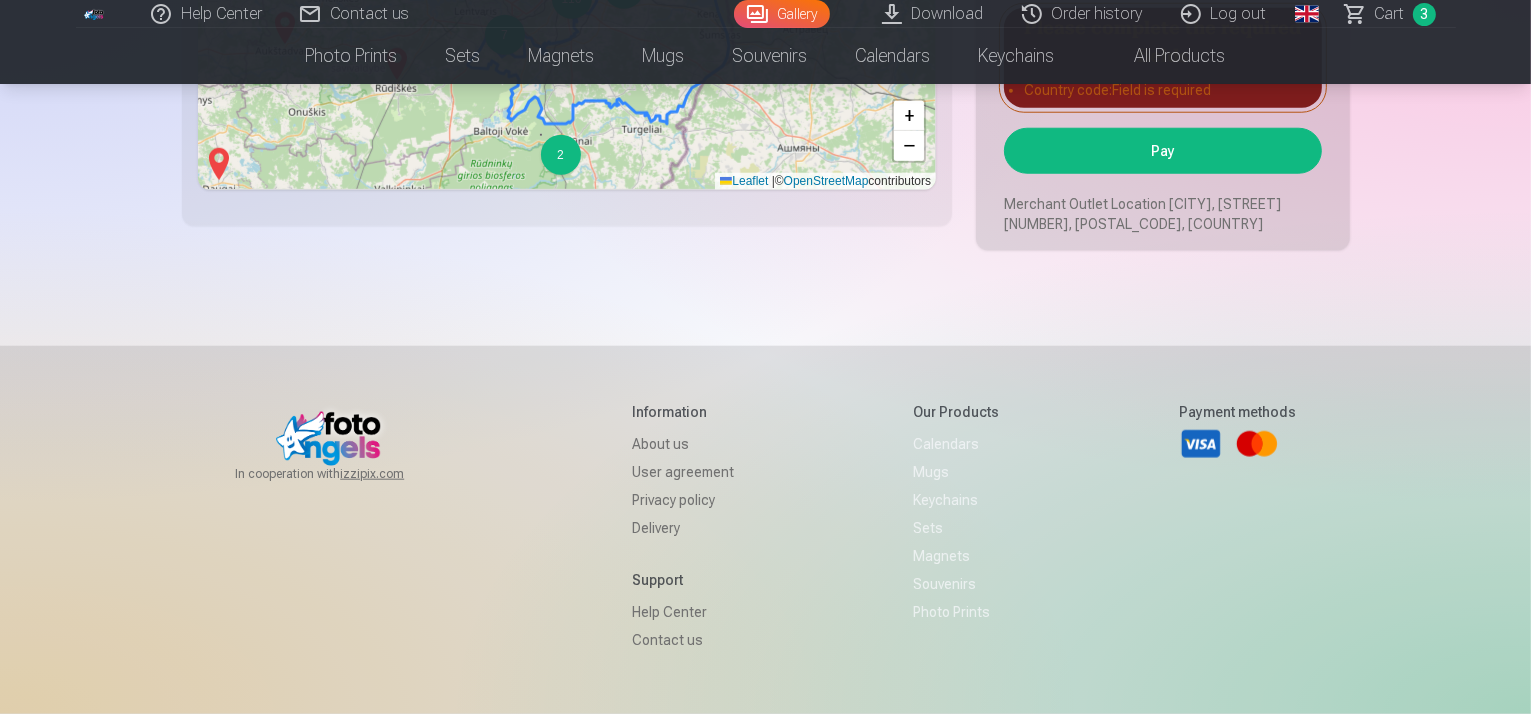 click on "Pay" at bounding box center [1162, 151] 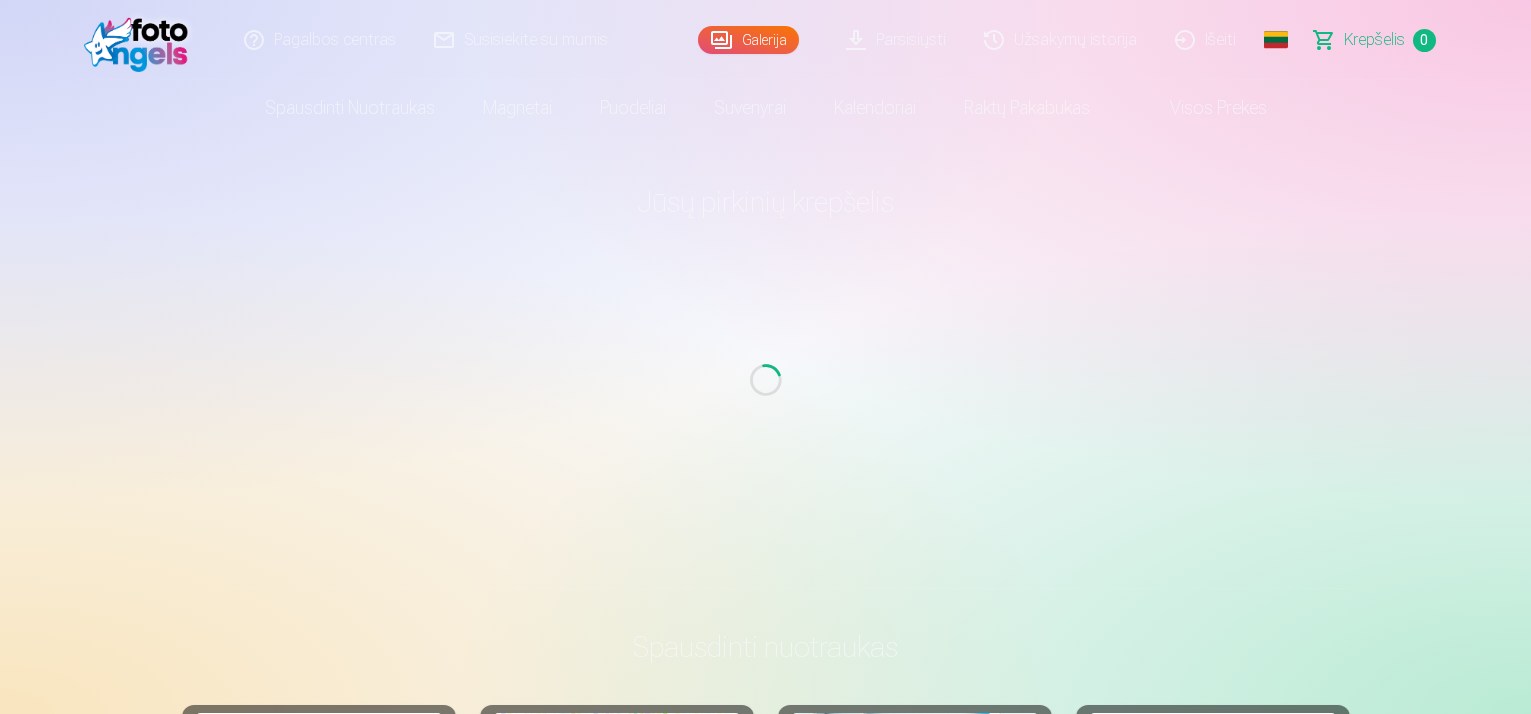 scroll, scrollTop: 0, scrollLeft: 0, axis: both 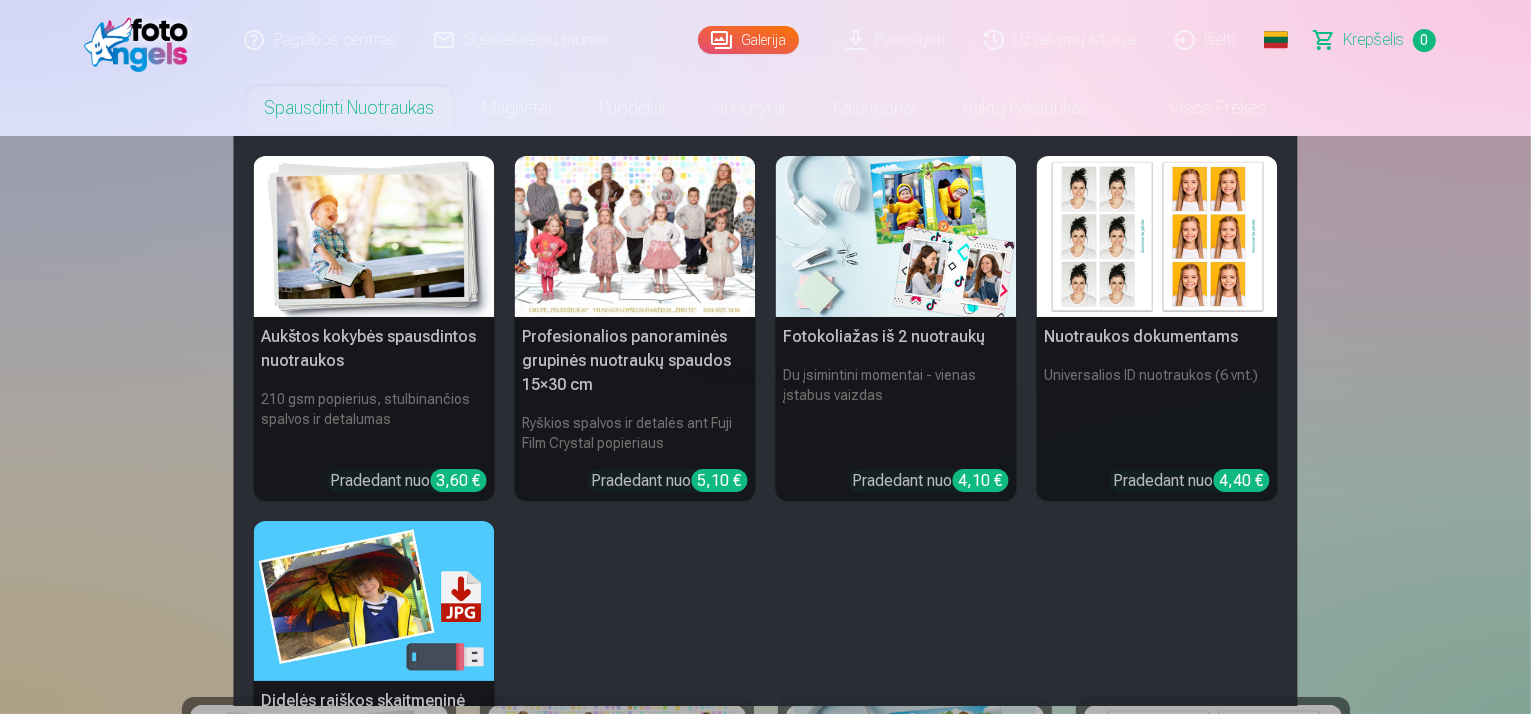 click on "Spausdinti nuotraukas" at bounding box center (350, 108) 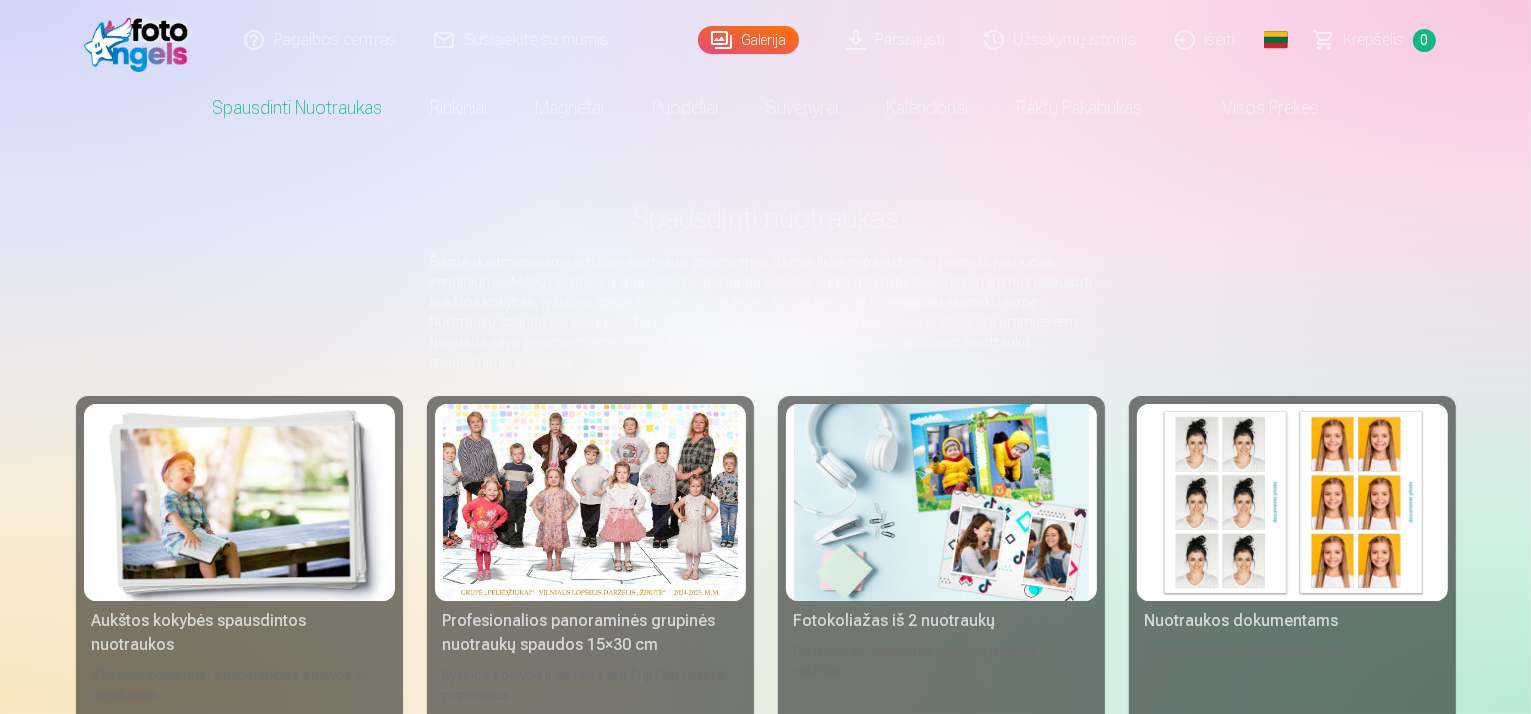 click at bounding box center (239, 502) 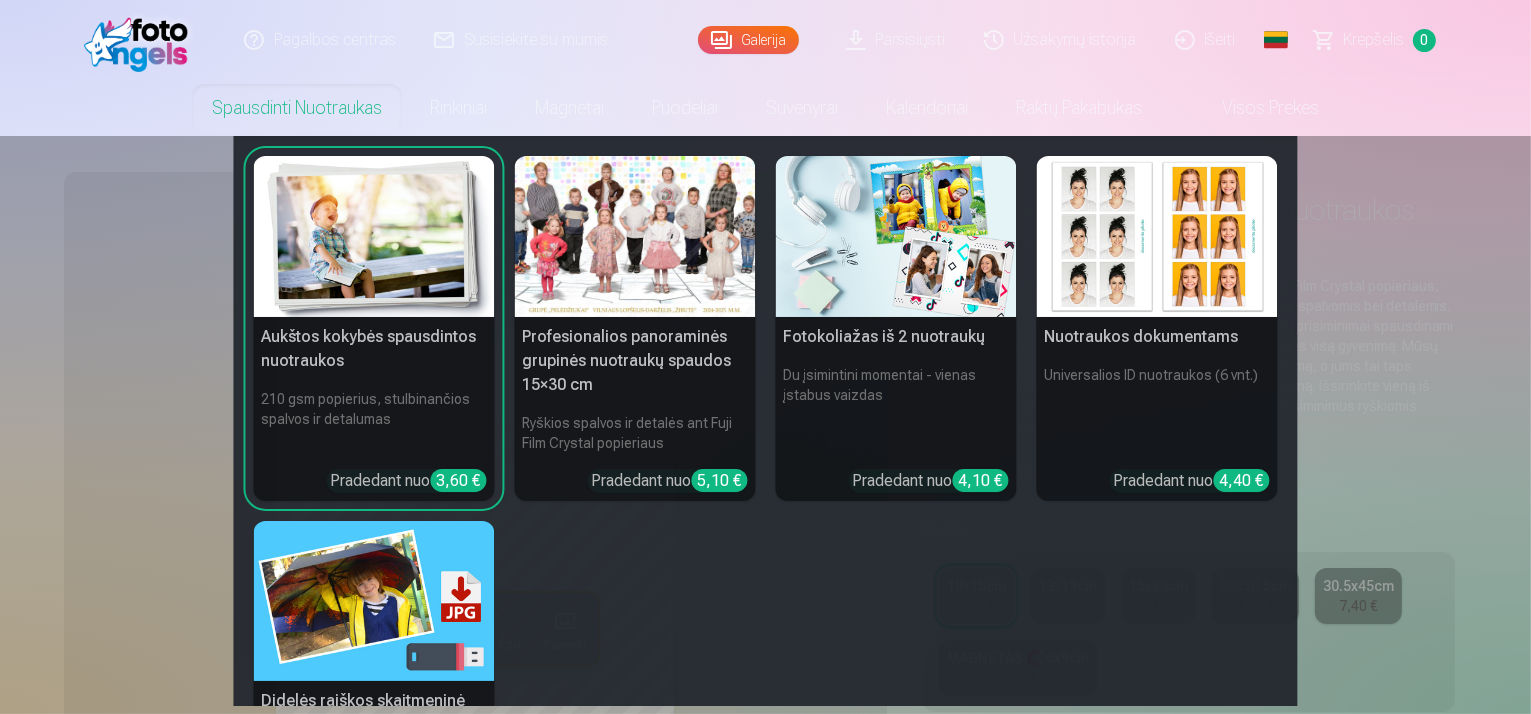 click on "Spausdinti nuotraukas" at bounding box center (297, 108) 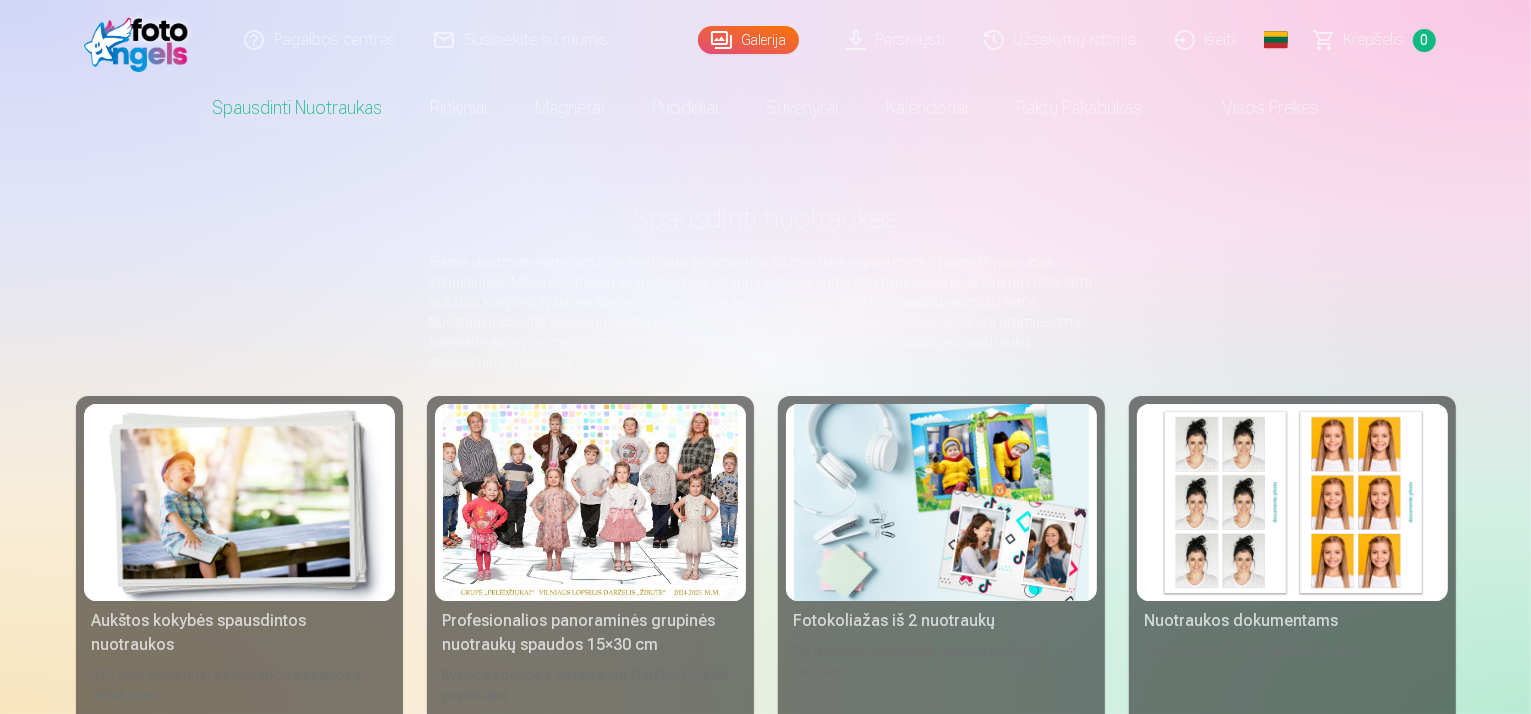 click at bounding box center [141, 40] 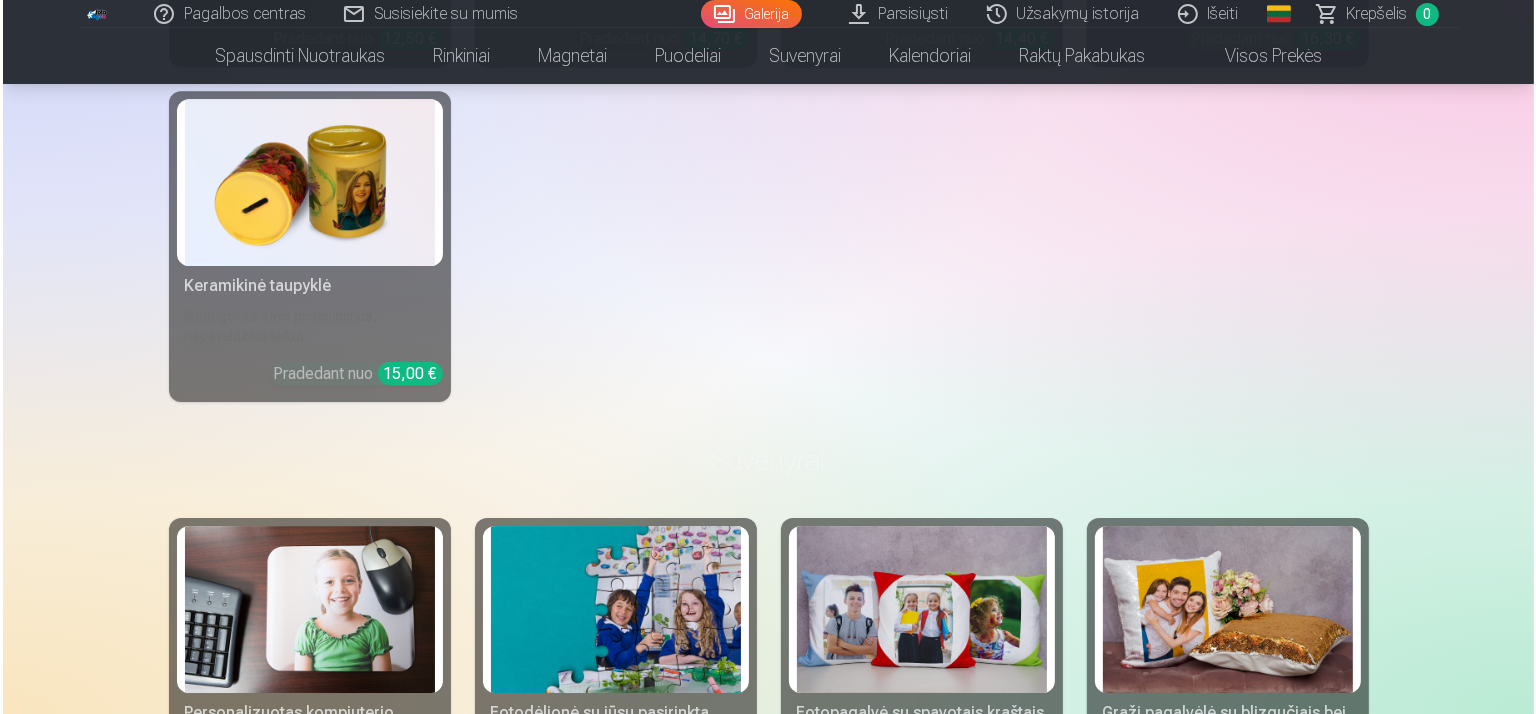 scroll, scrollTop: 14300, scrollLeft: 0, axis: vertical 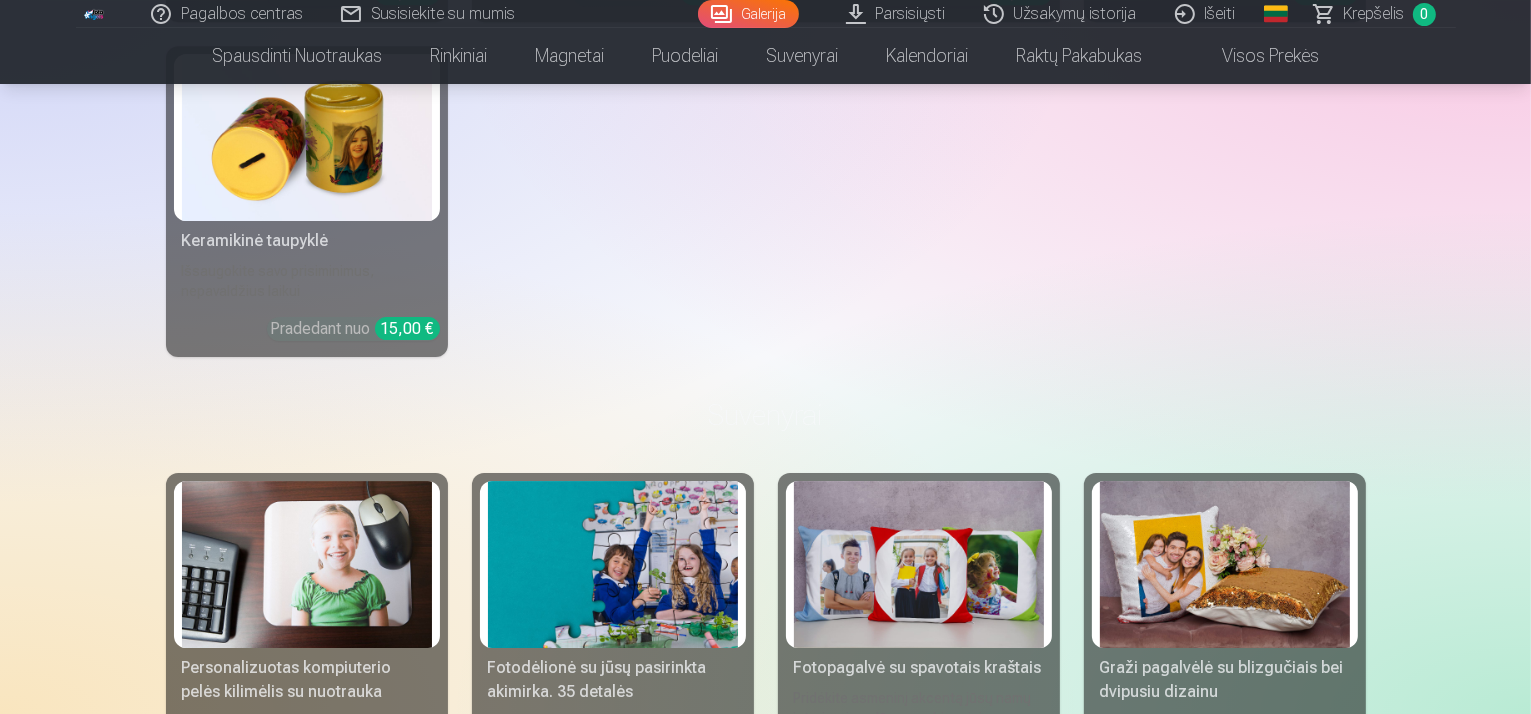 click at bounding box center (1321, -4328) 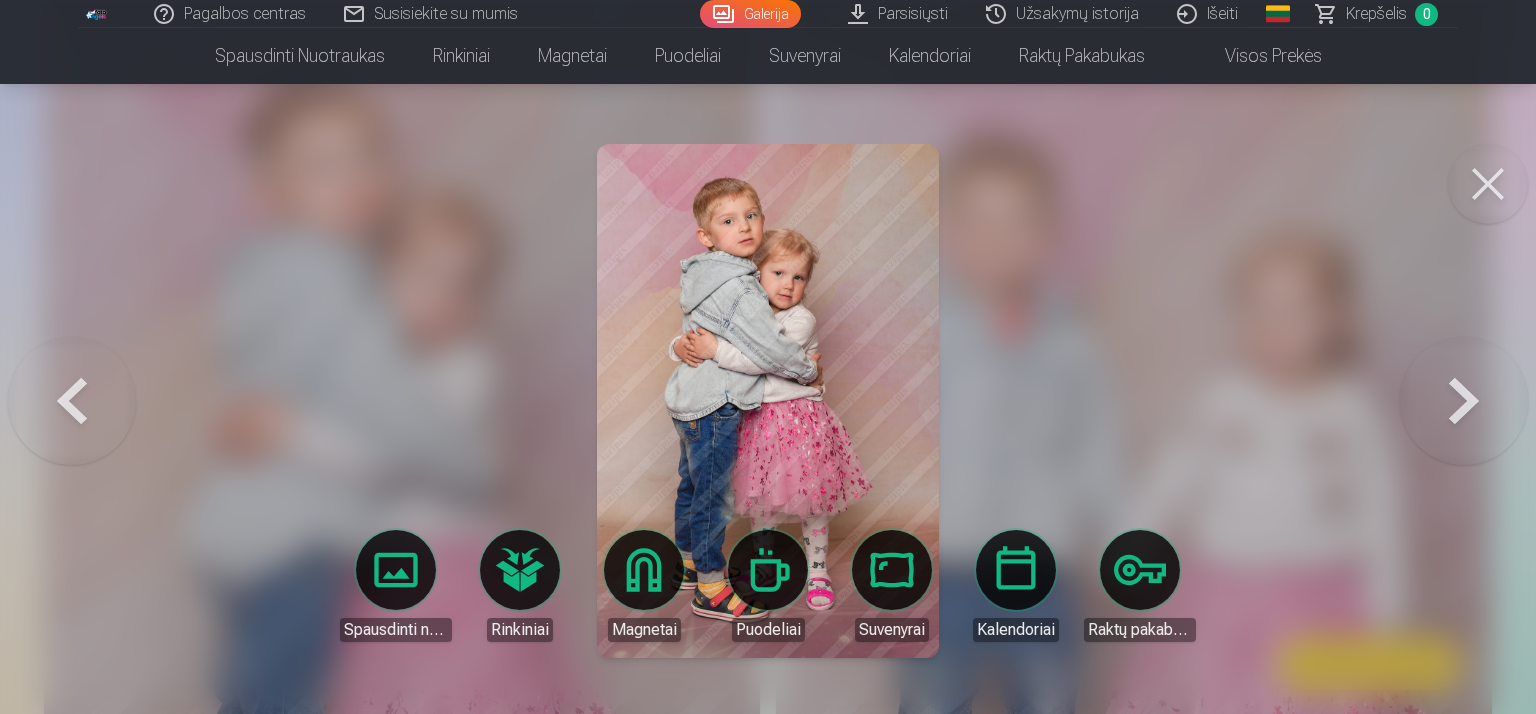 click on "Pagalbos centras Susisiekite su mumis Galerija Parsisiųsti Užsakymų istorija Išeiti Global Lithuanian (lt) English (en) Russian (ru) Krepšelis 0 Spausdinti nuotraukas Aukštos kokybės spausdintos nuotraukos  210 gsm popierius, stulbinančios spalvos ir detalumas Pradedant nuo  3,60 € Profesionalios panoraminės grupinės nuotraukų spaudos 15×30 cm Ryškios spalvos ir detalės ant Fuji Film Crystal popieriaus Pradedant nuo  5,10 € Fotokoliažas iš 2 nuotraukų Du įsimintini momentai - vienas įstabus vaizdas Pradedant nuo  4,10 € Nuotraukos dokumentams Universalios ID nuotraukos (6 vnt.)  Pradedant nuo  4,40 € Didelės raiškos skaitmeninė nuotrauka JPG formatu Įamžinkite savo prisiminimus stulbinančiose detalėse Pradedant nuo  6,00 € See all products Rinkiniai Pilnas Atsiminimų Rinkinys – Spausdintos (15×23cm, 40% NUOLAIDA) ir 🎁 Skaitmeninės Nuotraukos Klasikinis rinkinys Pradedant nuo  19,20 € Populiarus rinkinys Pradedant nuo  24,00 € Premium rinkinys + 🎁" at bounding box center (768, -13943) 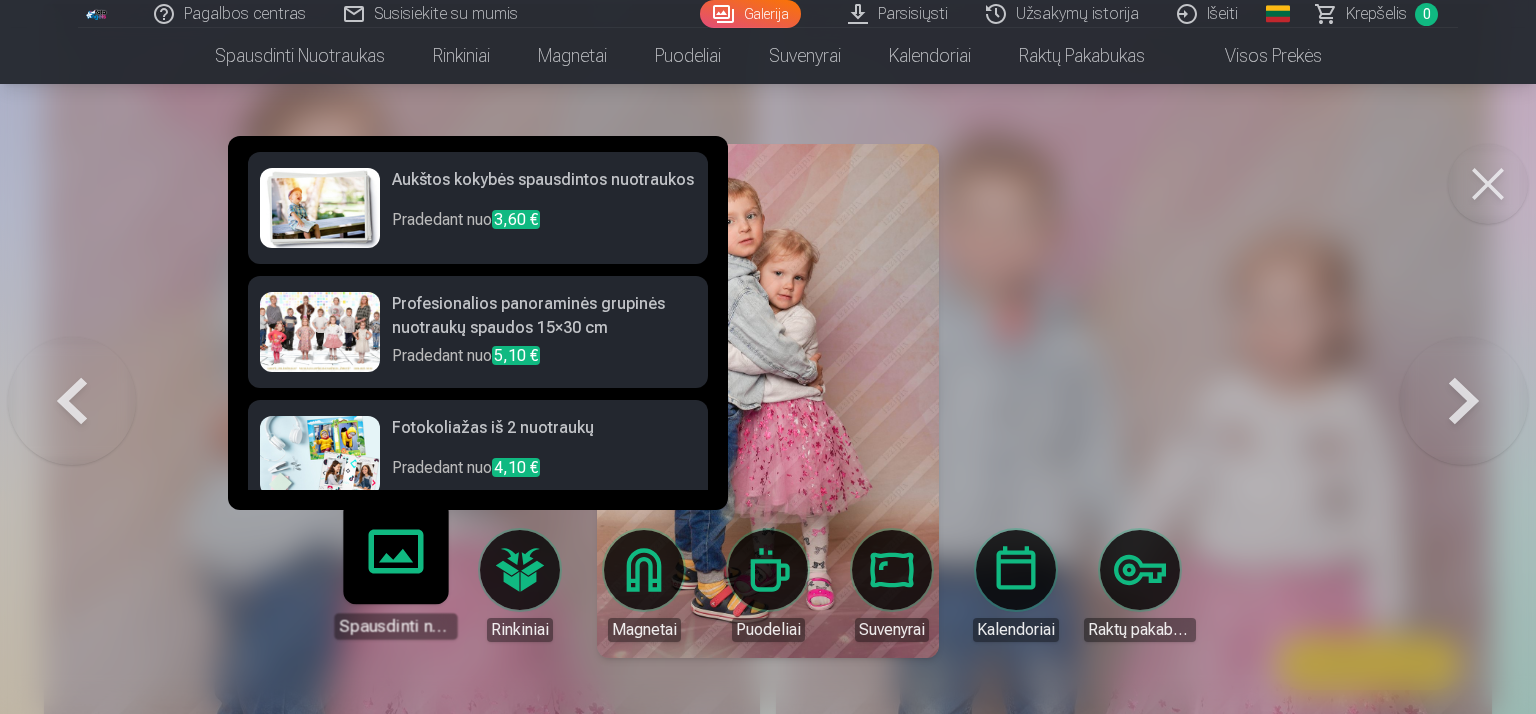 click at bounding box center [320, 208] 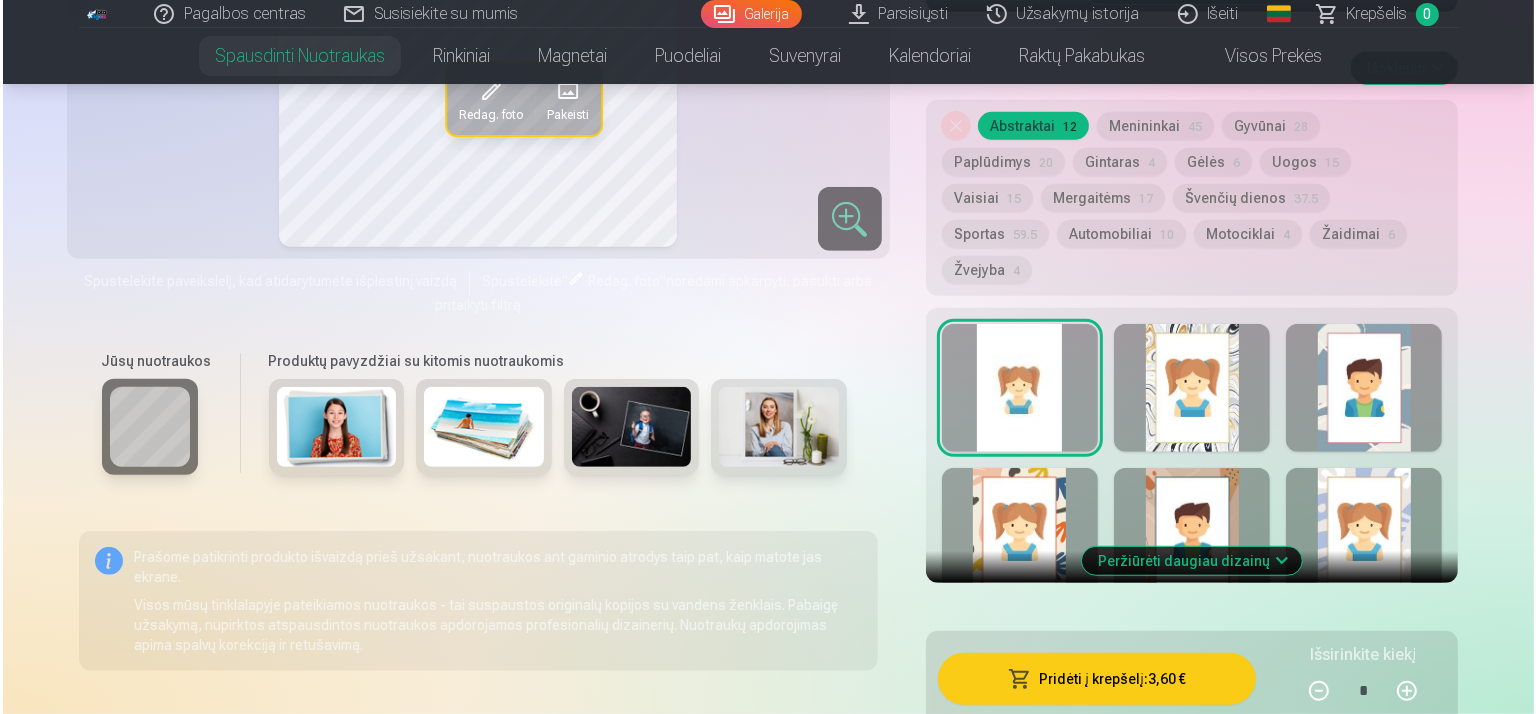 scroll, scrollTop: 1100, scrollLeft: 0, axis: vertical 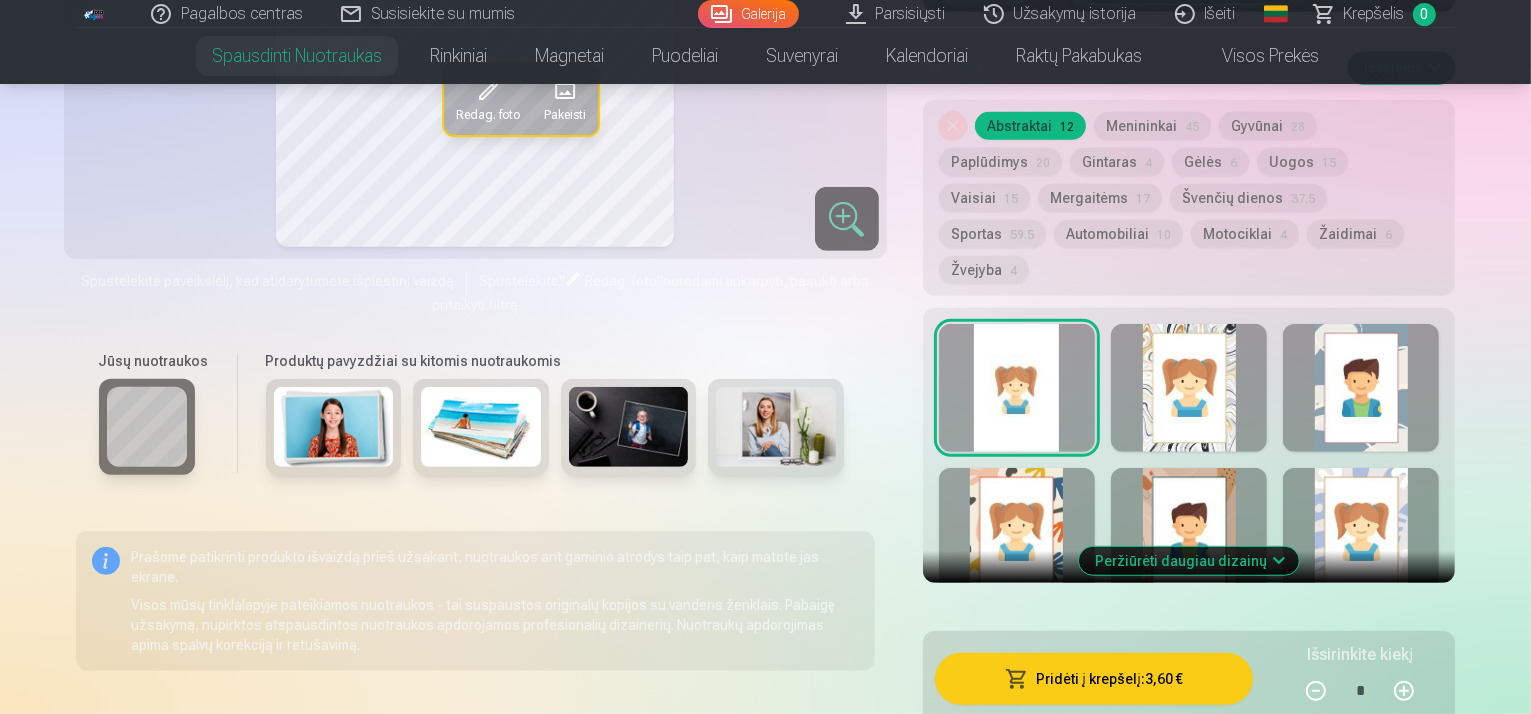 click at bounding box center [1404, 691] 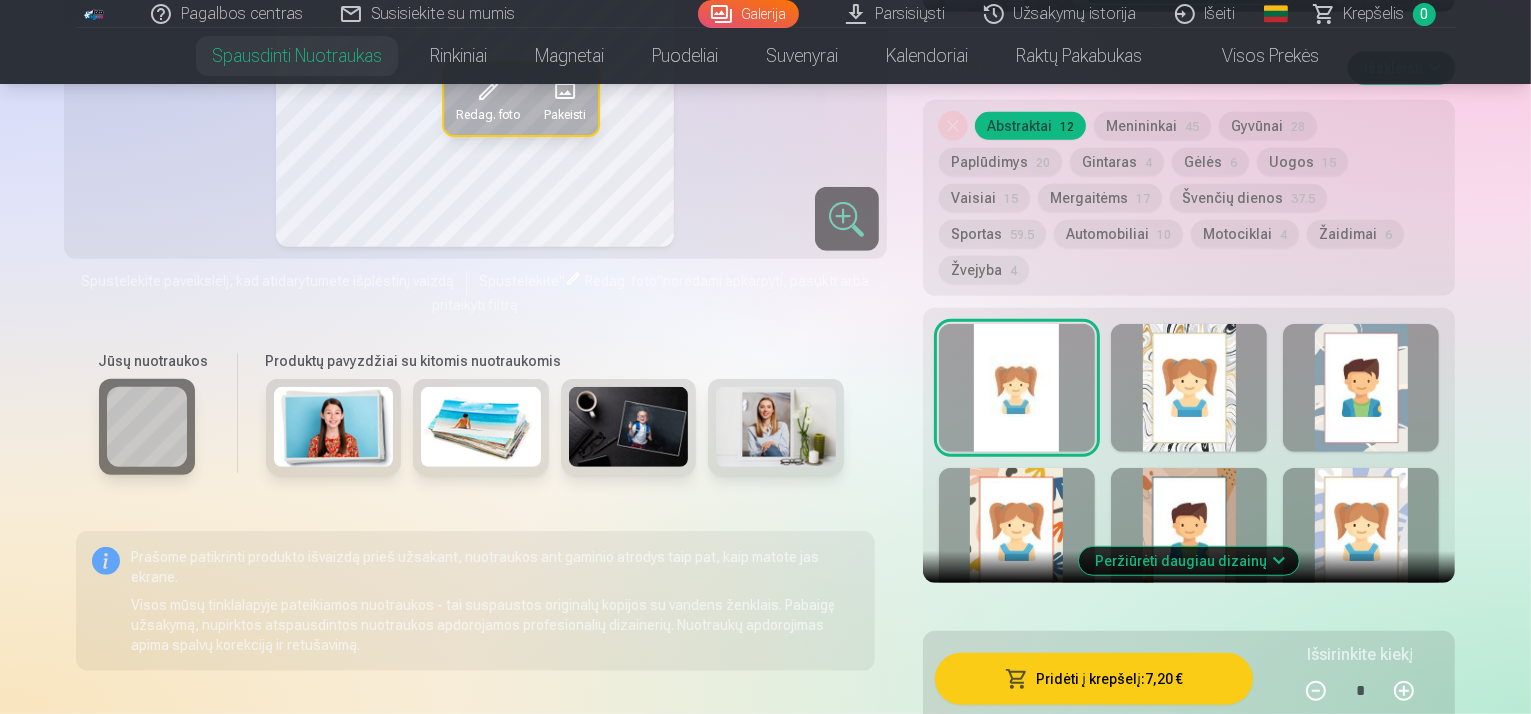 click on "Pridėti į krepšelį :  7,20 €" at bounding box center (1094, 679) 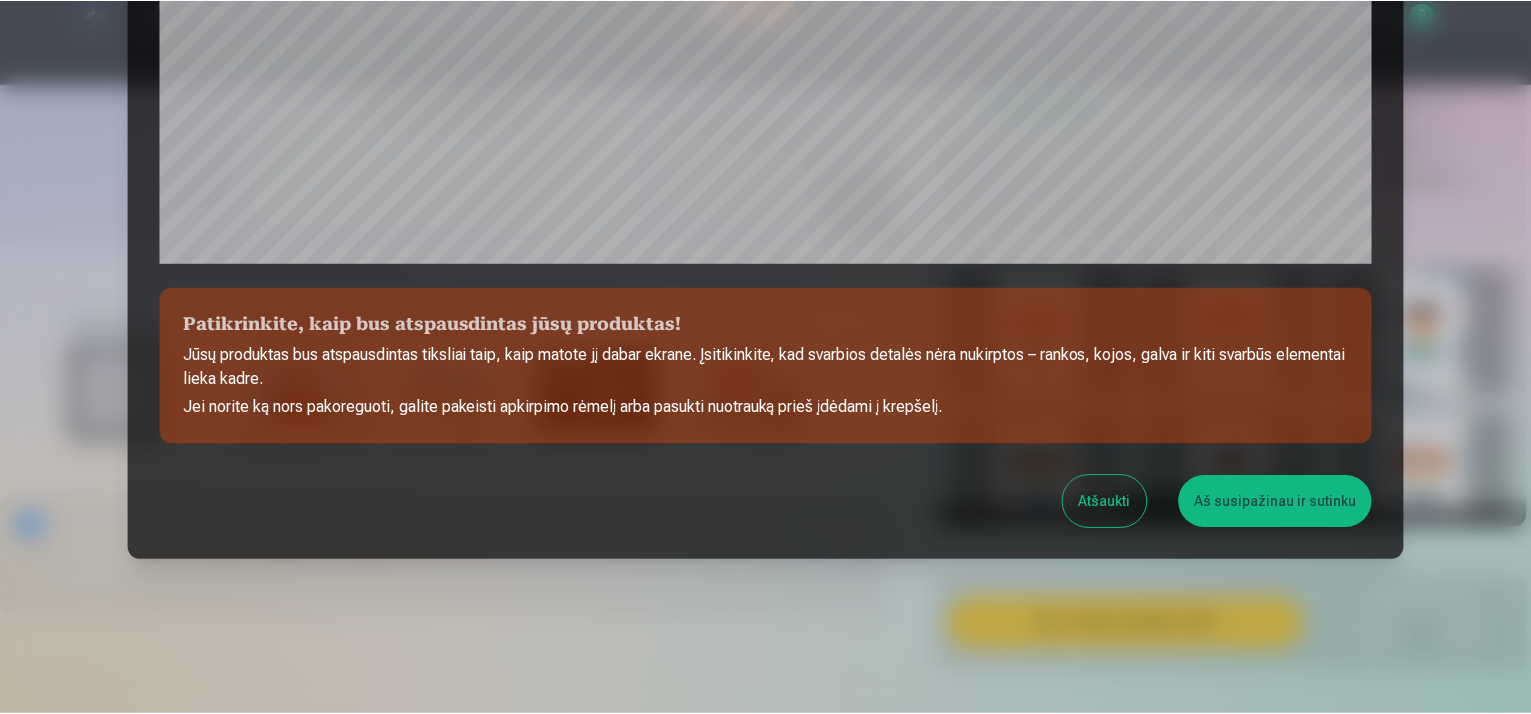 scroll, scrollTop: 726, scrollLeft: 0, axis: vertical 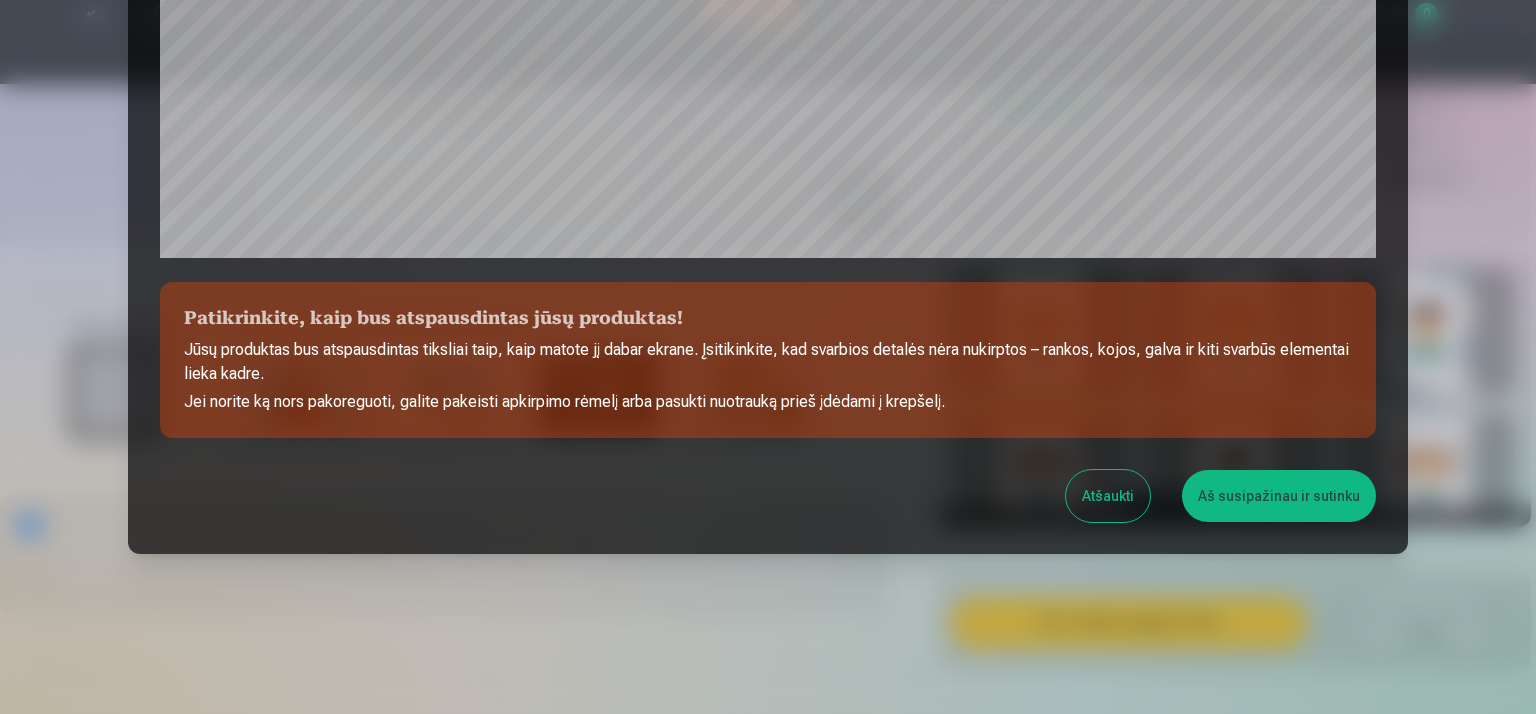 click on "Aš susipažinau ir sutinku" at bounding box center [1279, 496] 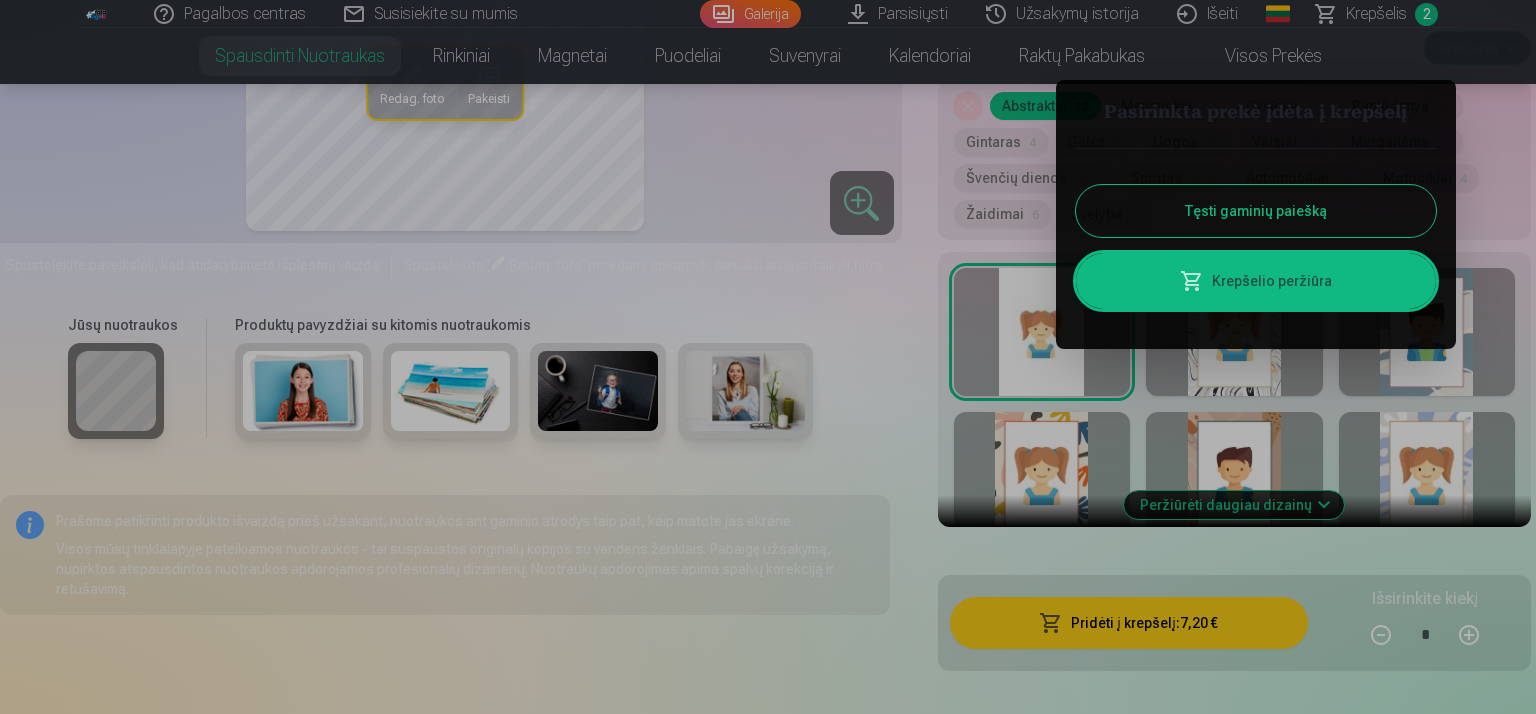 click on "Tęsti gaminių paiešką" at bounding box center [1256, 211] 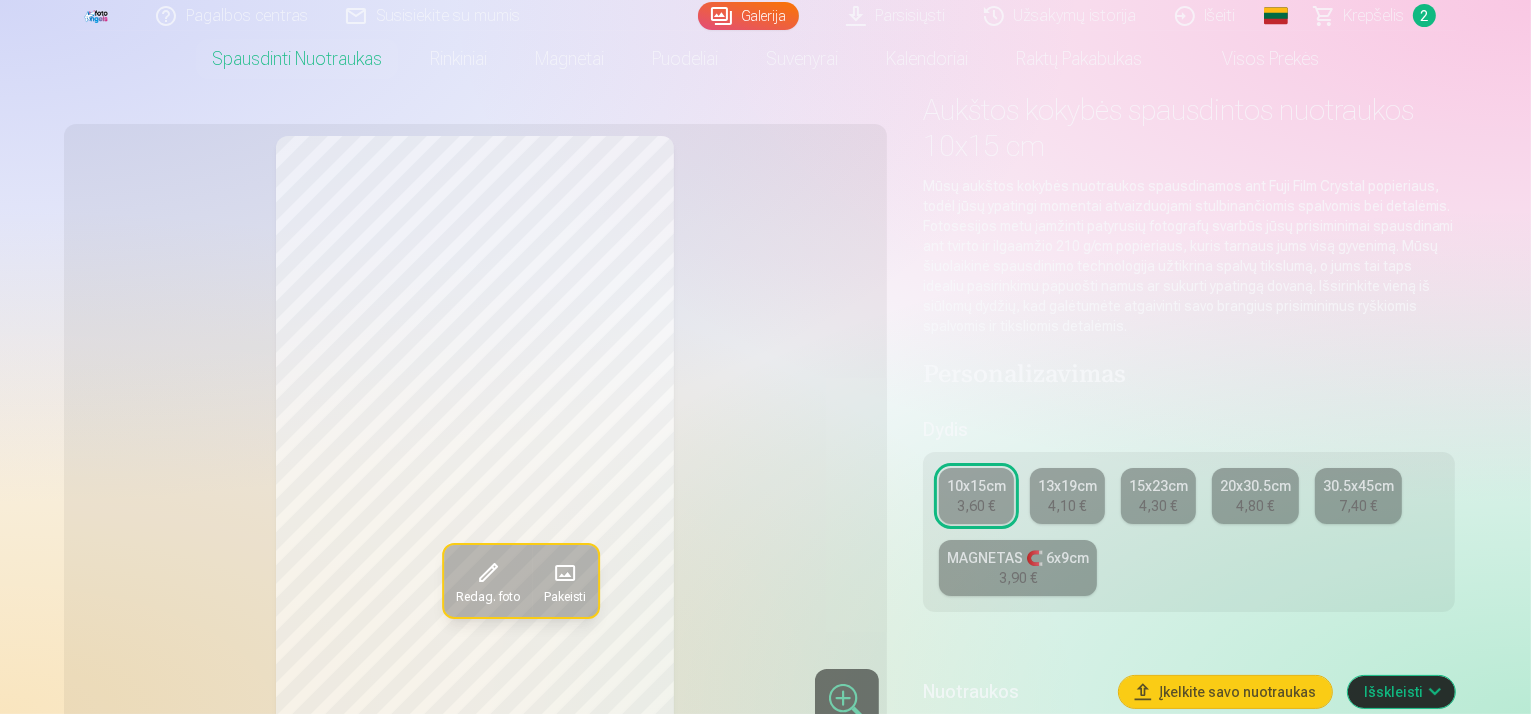 scroll, scrollTop: 0, scrollLeft: 0, axis: both 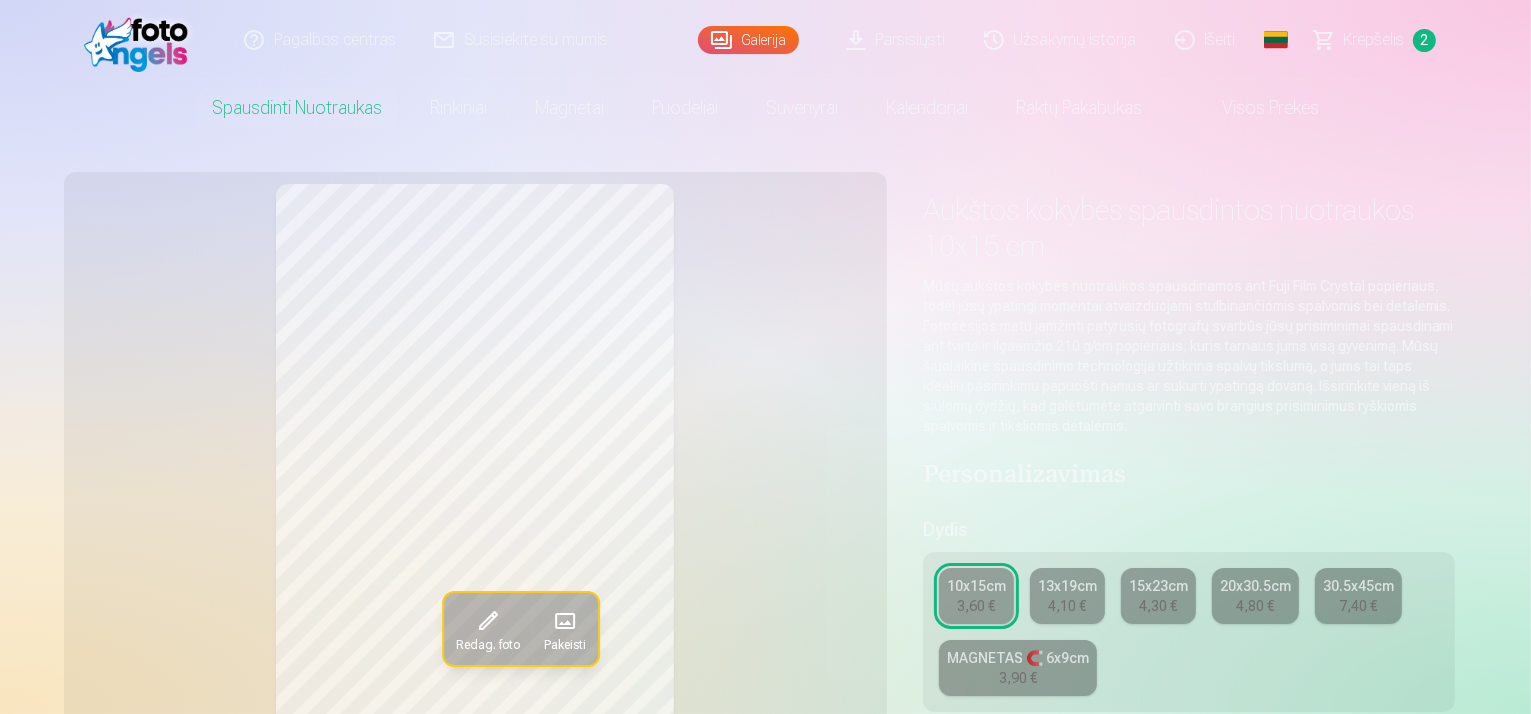 click at bounding box center [141, 40] 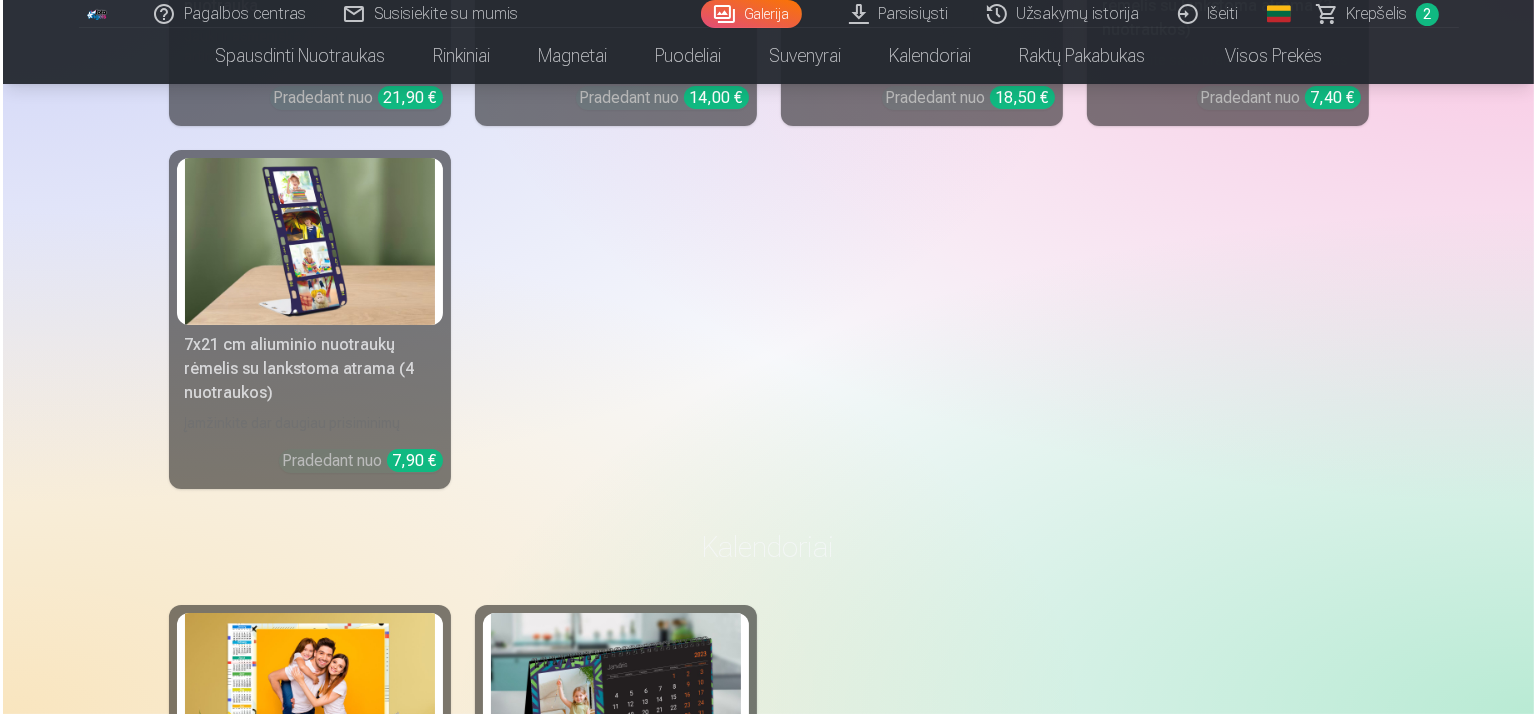 scroll, scrollTop: 15500, scrollLeft: 0, axis: vertical 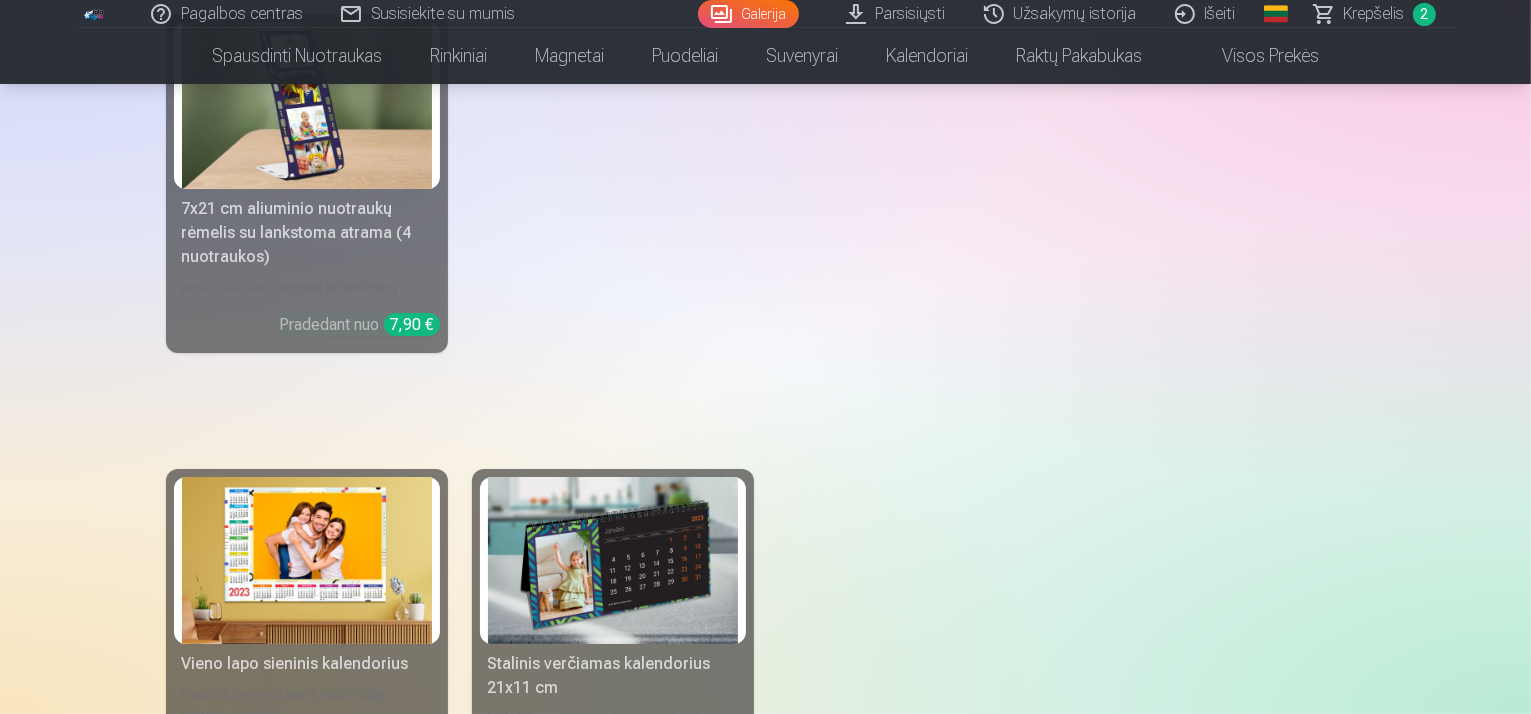 click at bounding box center (766, -5010) 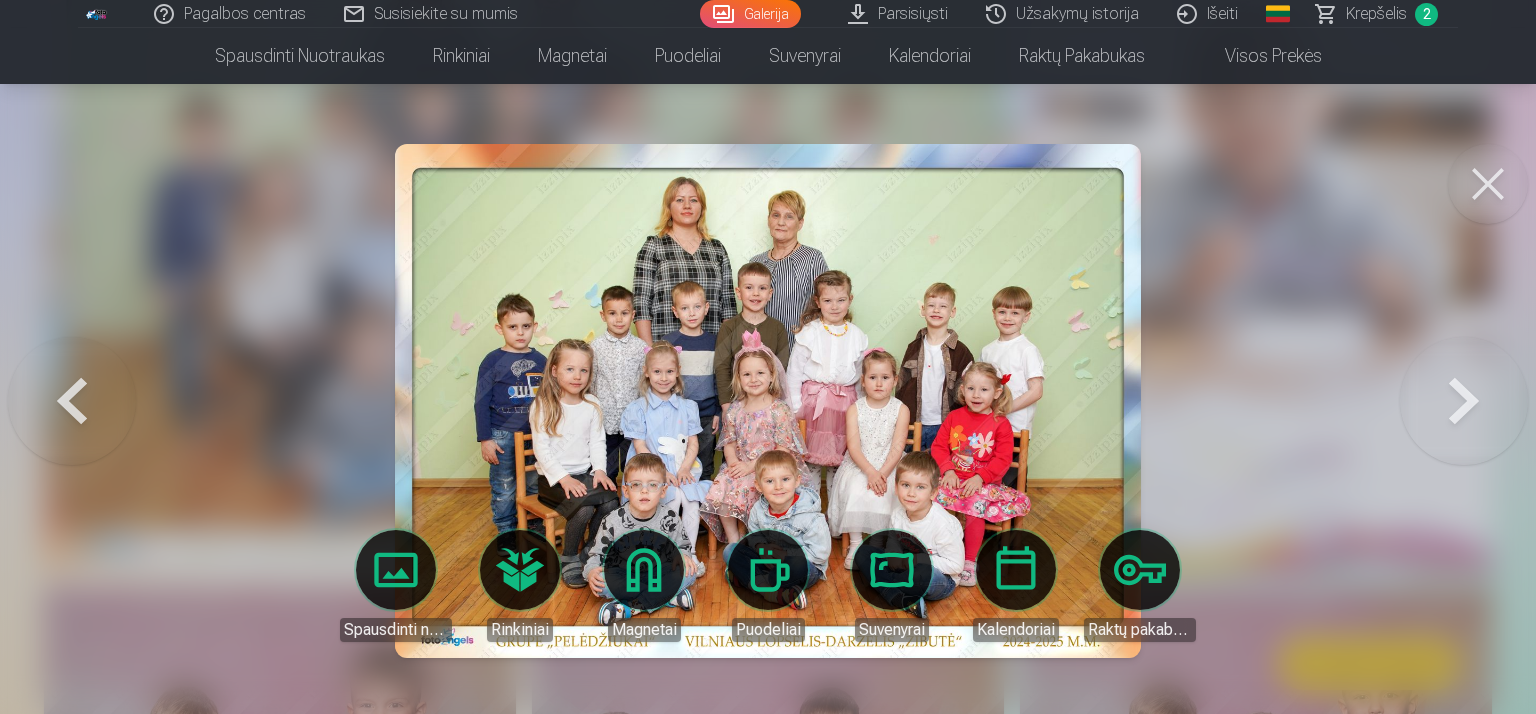 click on "Pagalbos centras Susisiekite su mumis Galerija Parsisiųsti Užsakymų istorija Išeiti Global Lithuanian (lt) English (en) Russian (ru) Krepšelis 2 Spausdinti nuotraukas Aukštos kokybės spausdintos nuotraukos  210 gsm popierius, stulbinančios spalvos ir detalumas Pradedant nuo  3,60 € Profesionalios panoraminės grupinės nuotraukų spaudos 15×30 cm Ryškios spalvos ir detalės ant Fuji Film Crystal popieriaus Pradedant nuo  5,10 € Fotokoliažas iš 2 nuotraukų Du įsimintini momentai - vienas įstabus vaizdas Pradedant nuo  4,10 € Nuotraukos dokumentams Universalios ID nuotraukos (6 vnt.)  Pradedant nuo  4,40 € Didelės raiškos skaitmeninė nuotrauka JPG formatu Įamžinkite savo prisiminimus stulbinančiose detalėse Pradedant nuo  6,00 € See all products Rinkiniai Pilnas Atsiminimų Rinkinys – Spausdintos (15×23cm, 40% NUOLAIDA) ir 🎁 Skaitmeninės Nuotraukos Klasikinis rinkinys Pradedant nuo  19,20 € Populiarus rinkinys Pradedant nuo  24,00 € Premium rinkinys + 🎁" at bounding box center (768, -15143) 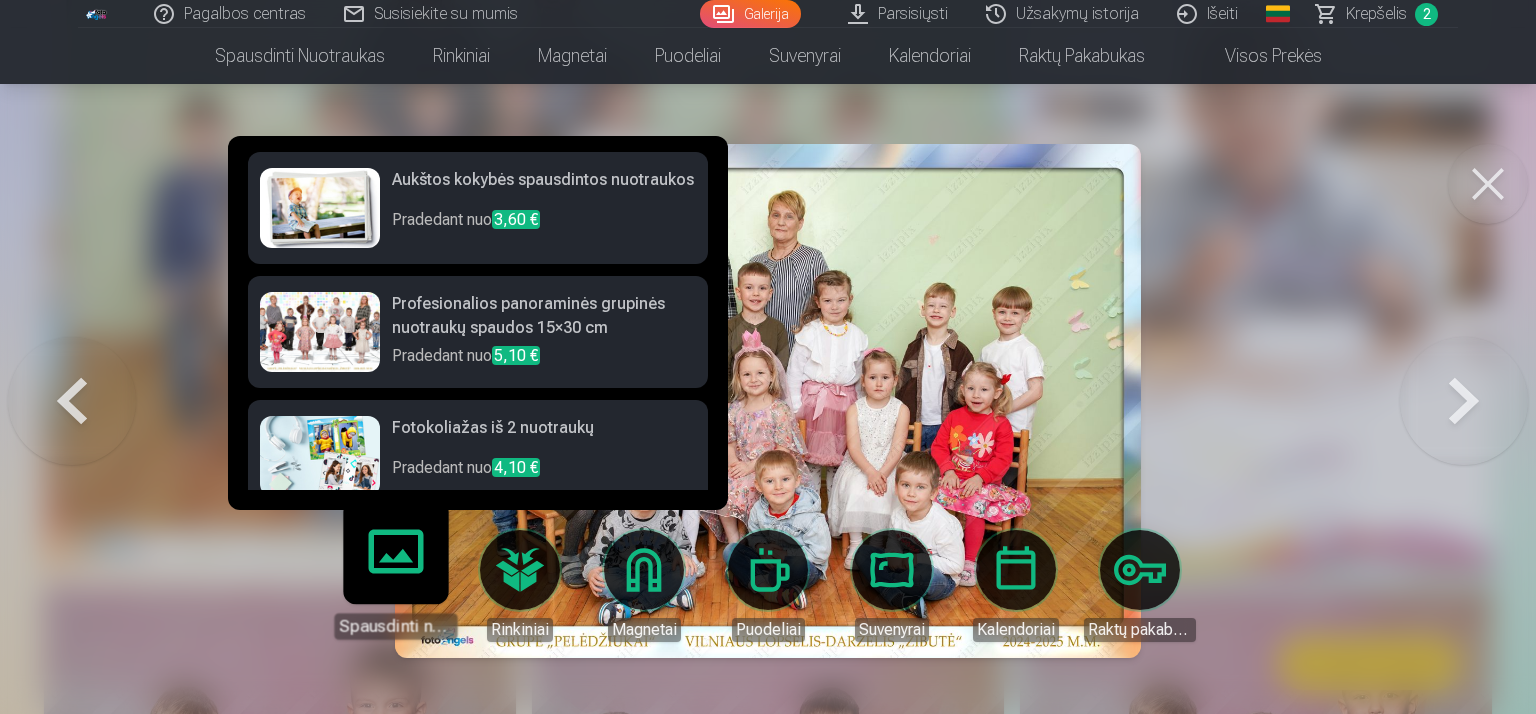 click on "Pradedant nuo  3,60 €" at bounding box center (544, 228) 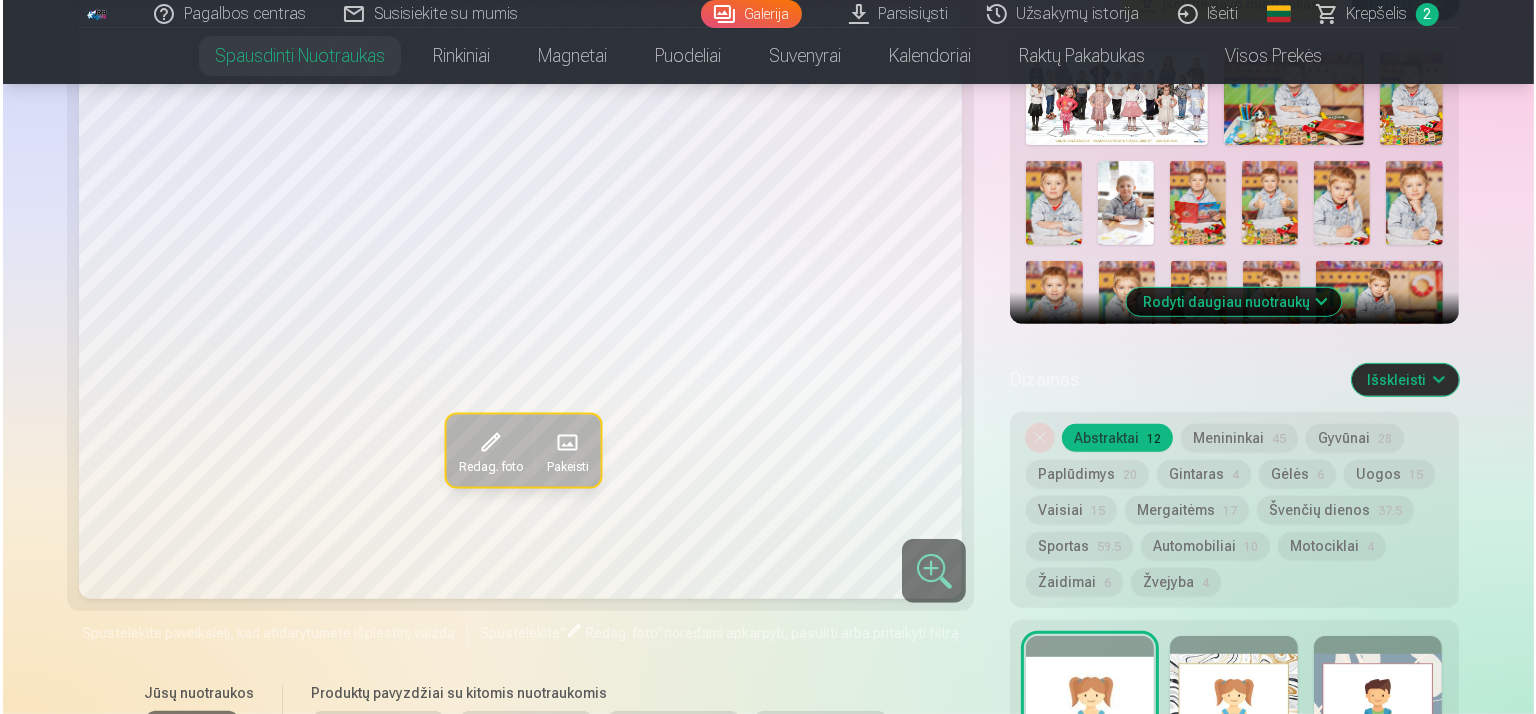 scroll, scrollTop: 1100, scrollLeft: 0, axis: vertical 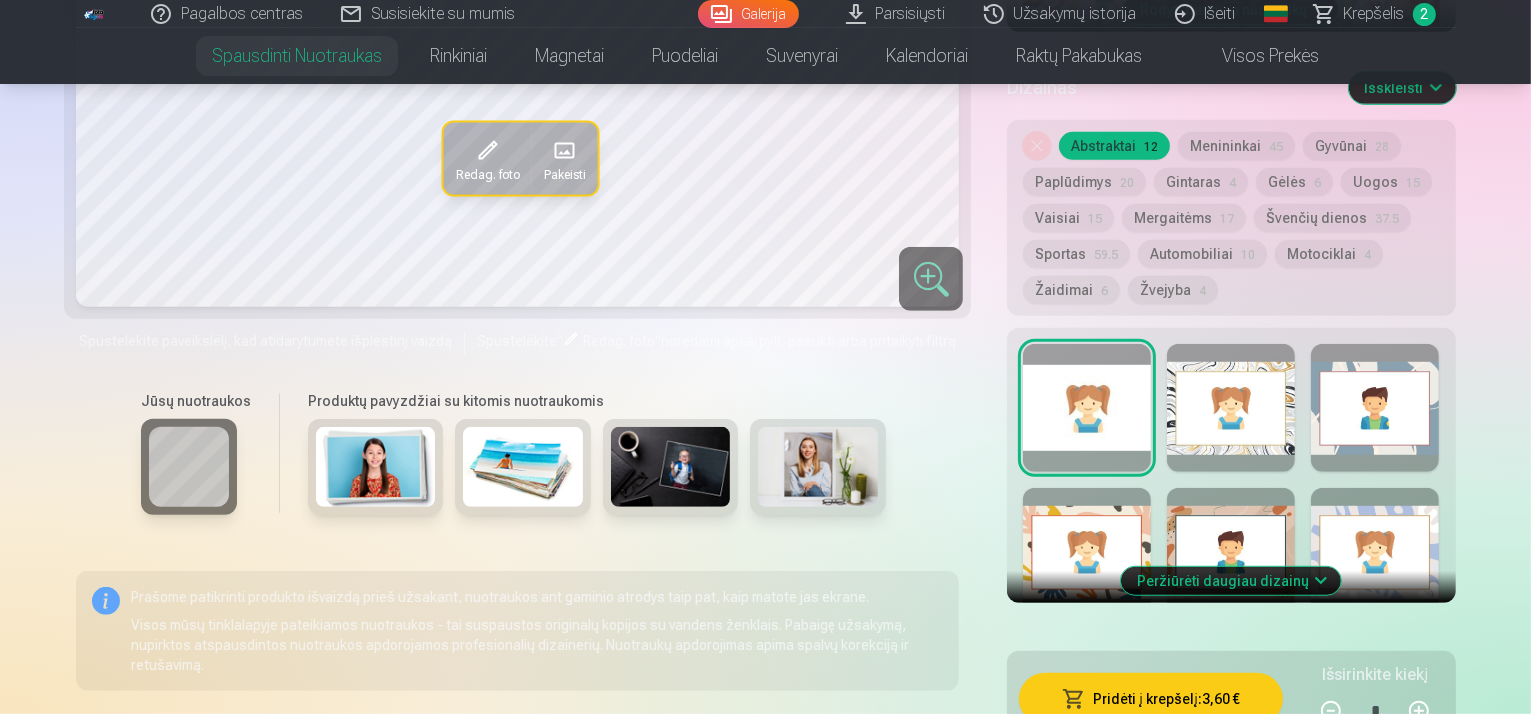 click on "Pridėti į krepšelį :  3,60 €" at bounding box center [1151, 699] 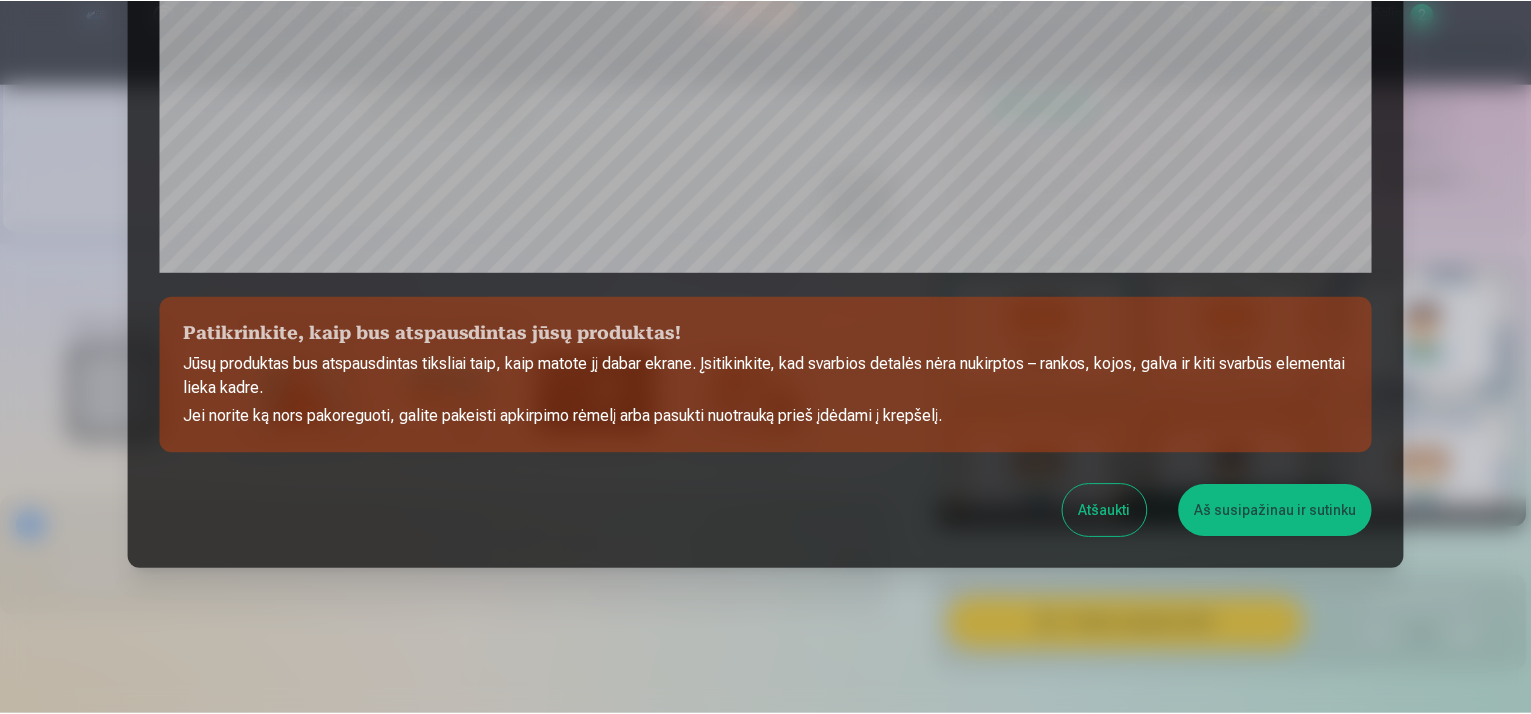 scroll, scrollTop: 726, scrollLeft: 0, axis: vertical 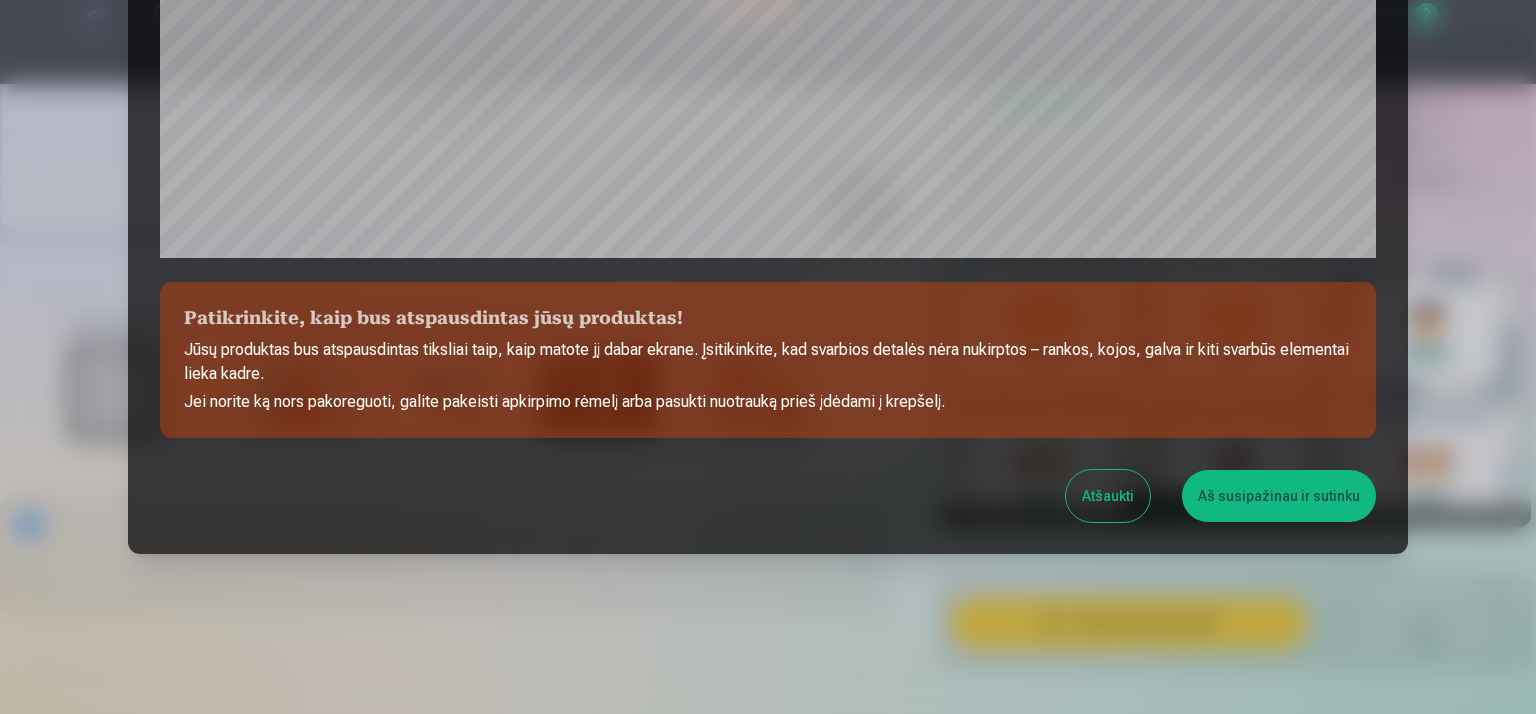 click on "Aš susipažinau ir sutinku" at bounding box center [1279, 496] 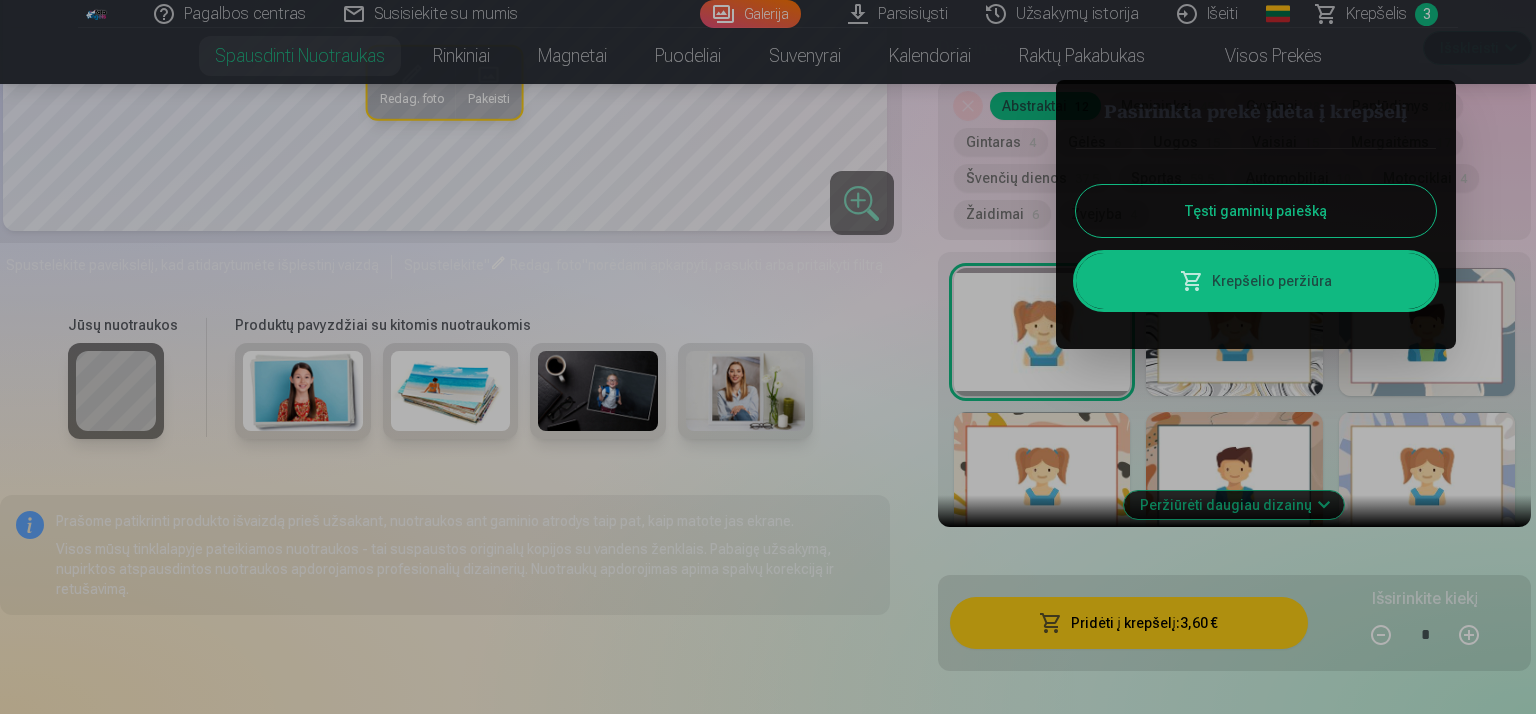 click on "Tęsti gaminių paiešką" at bounding box center [1256, 211] 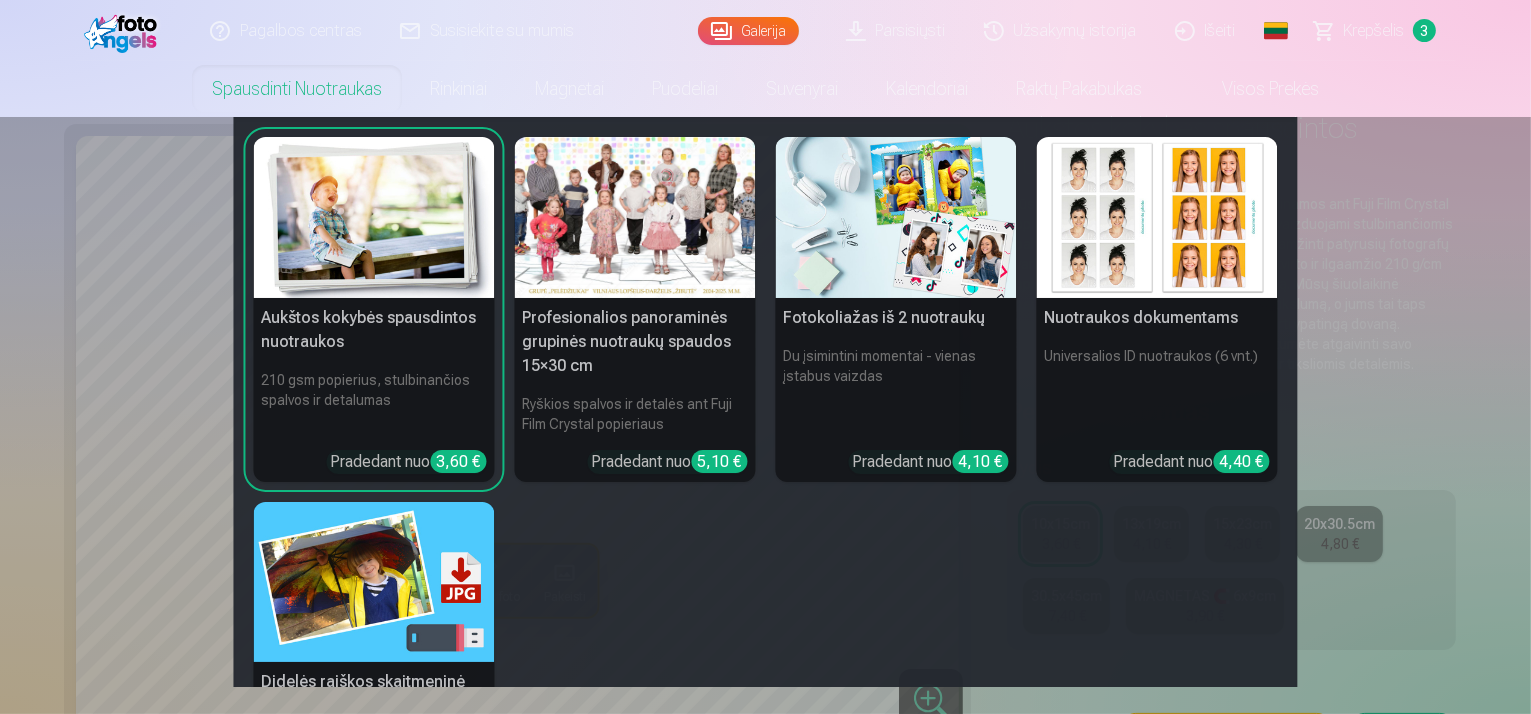 scroll, scrollTop: 0, scrollLeft: 0, axis: both 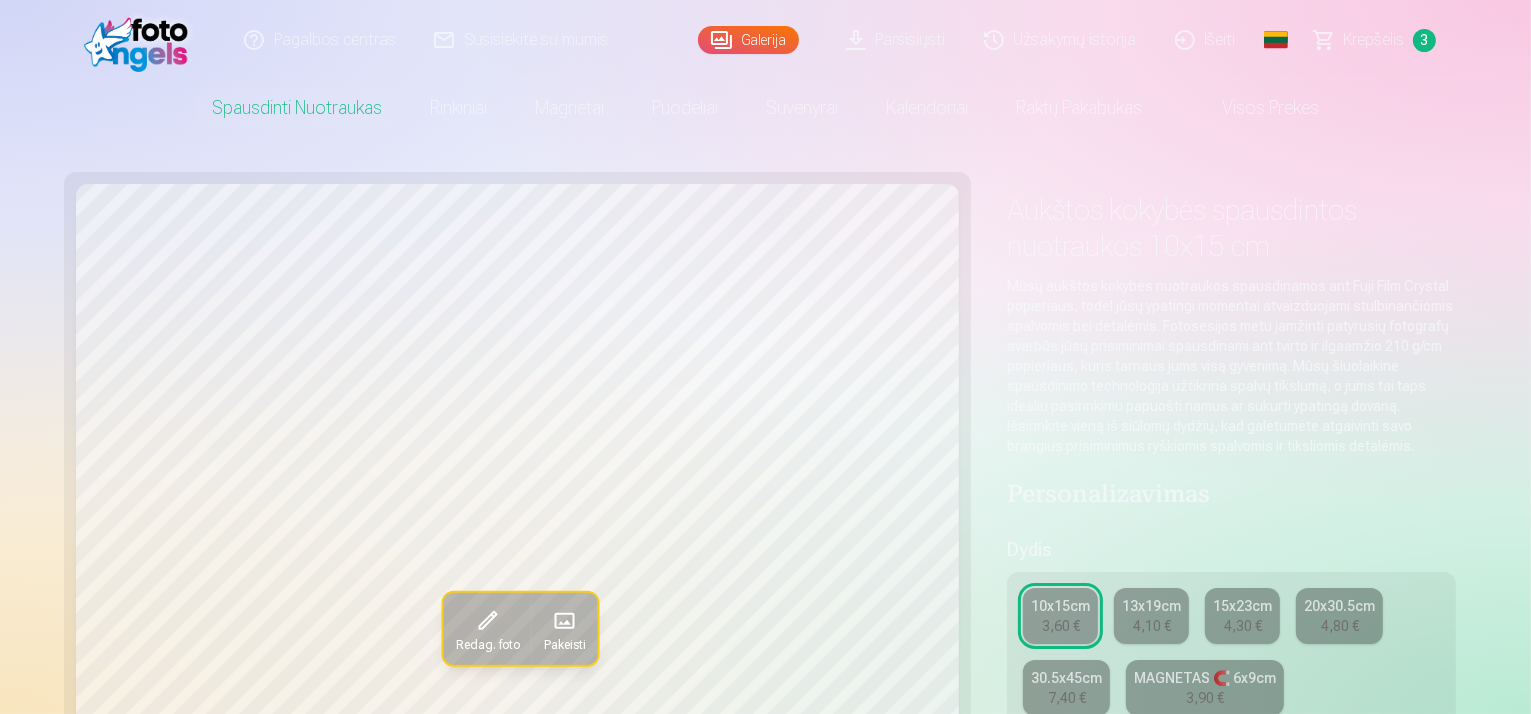 click at bounding box center (141, 40) 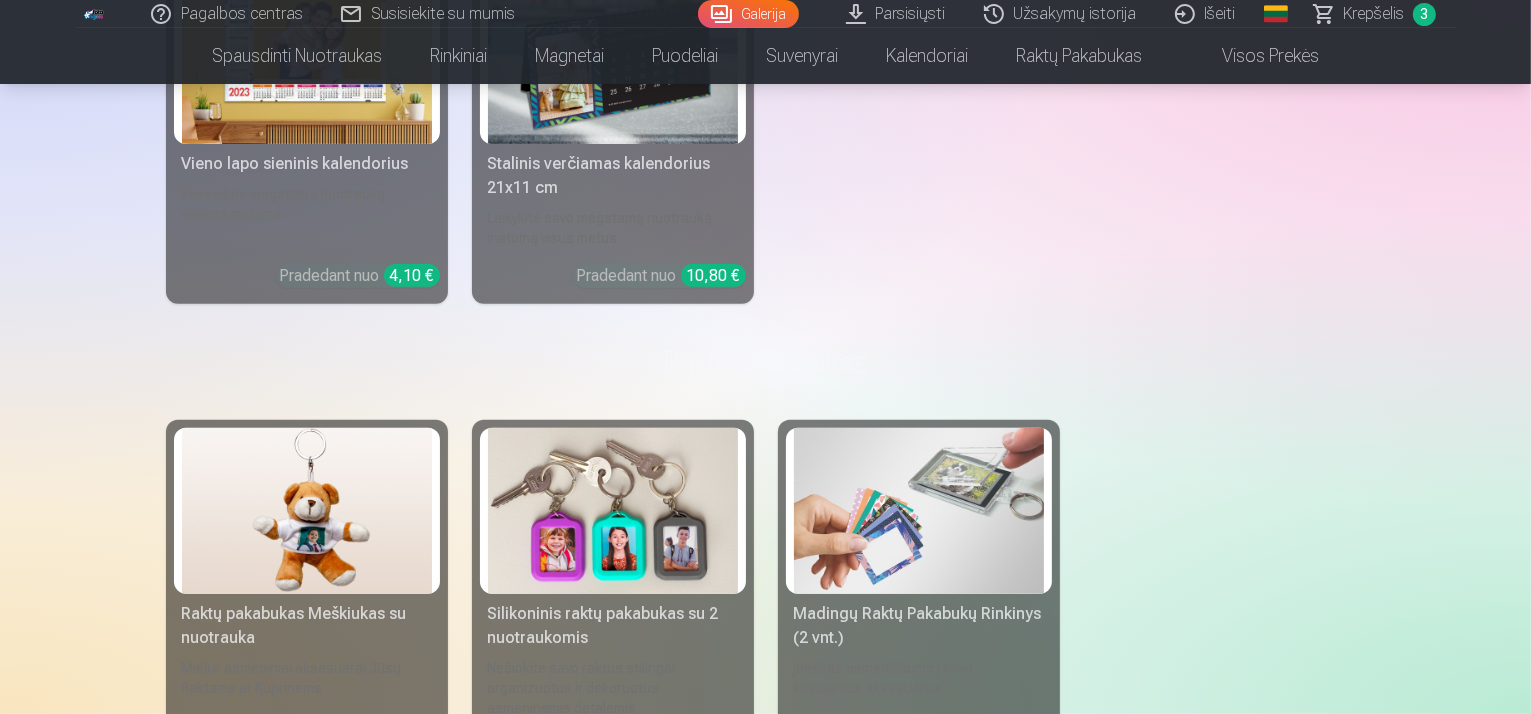 click at bounding box center [876, -5000] 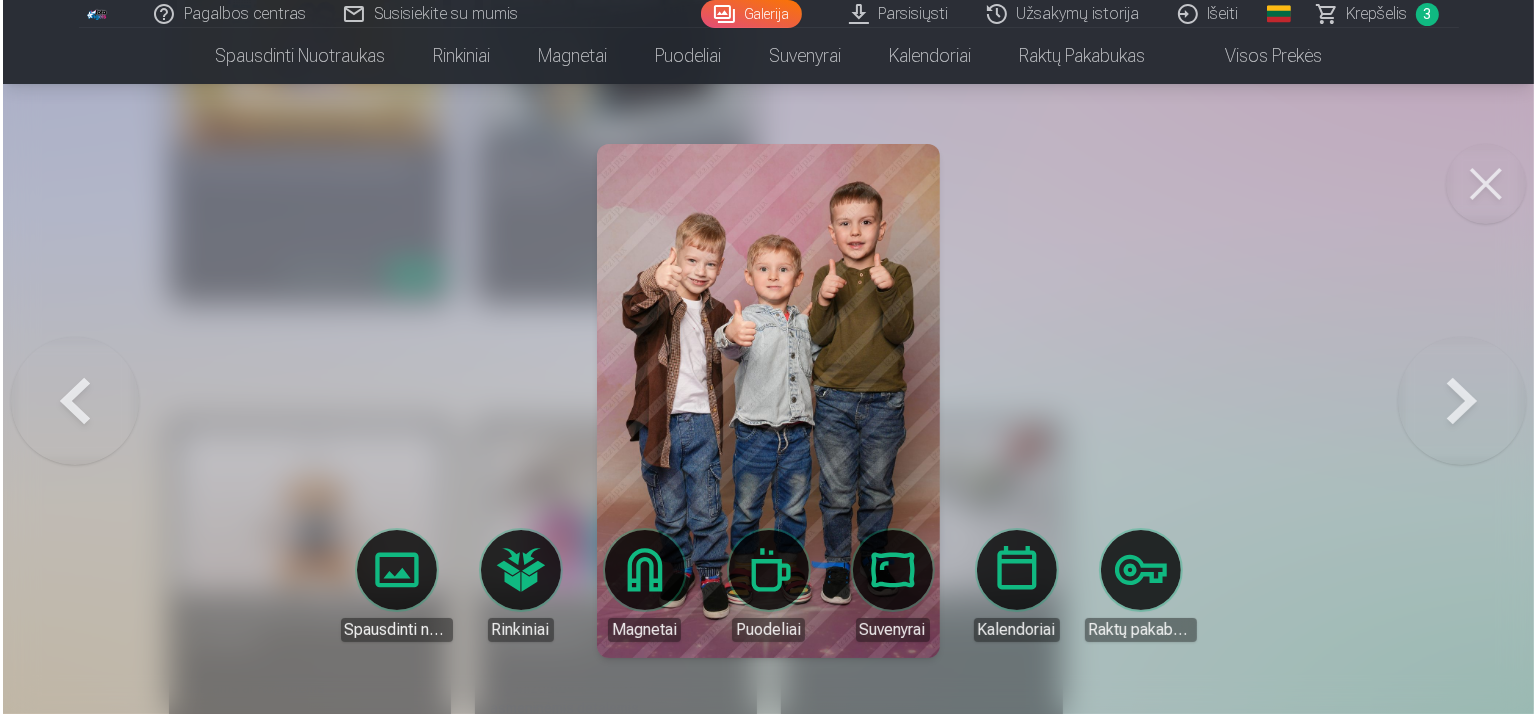 scroll, scrollTop: 16050, scrollLeft: 0, axis: vertical 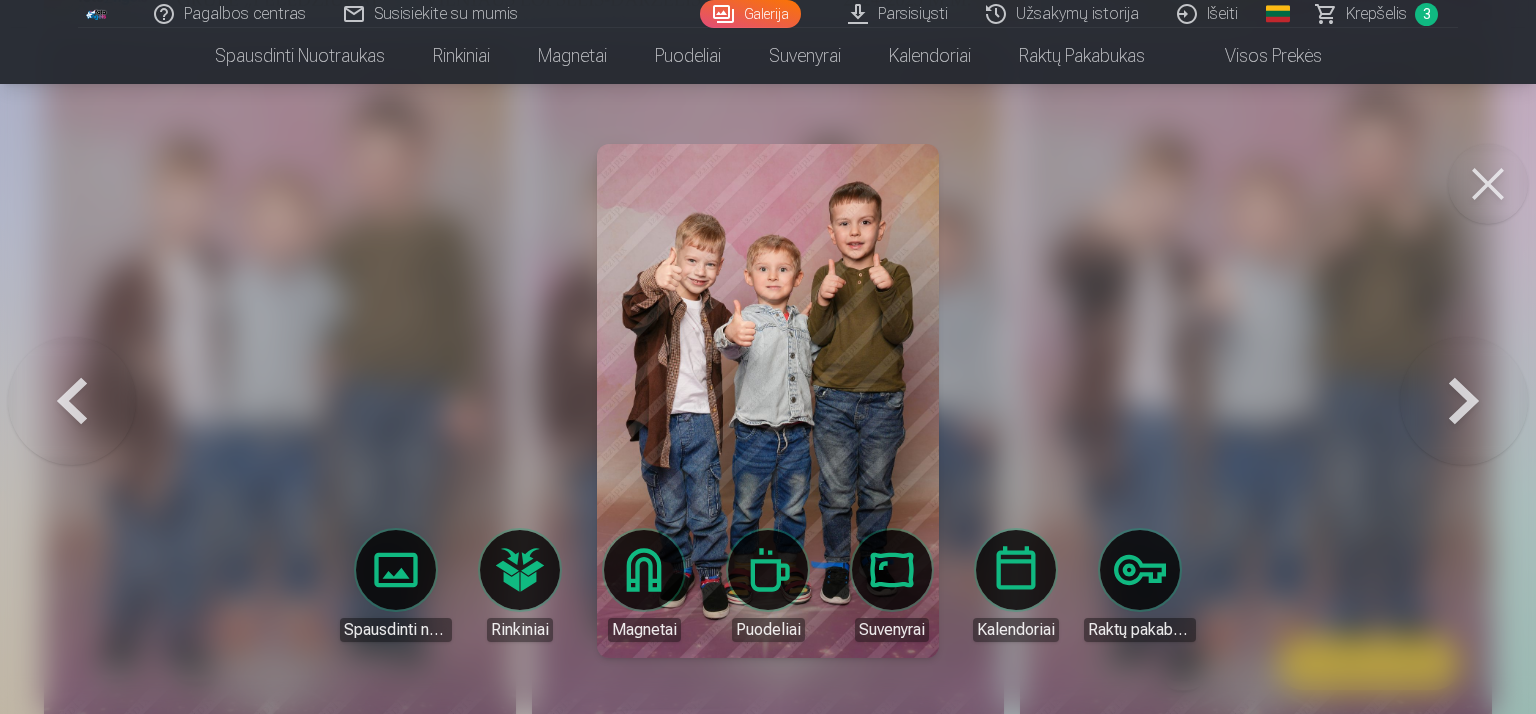 click on "Spausdinti nuotraukas" at bounding box center (396, 586) 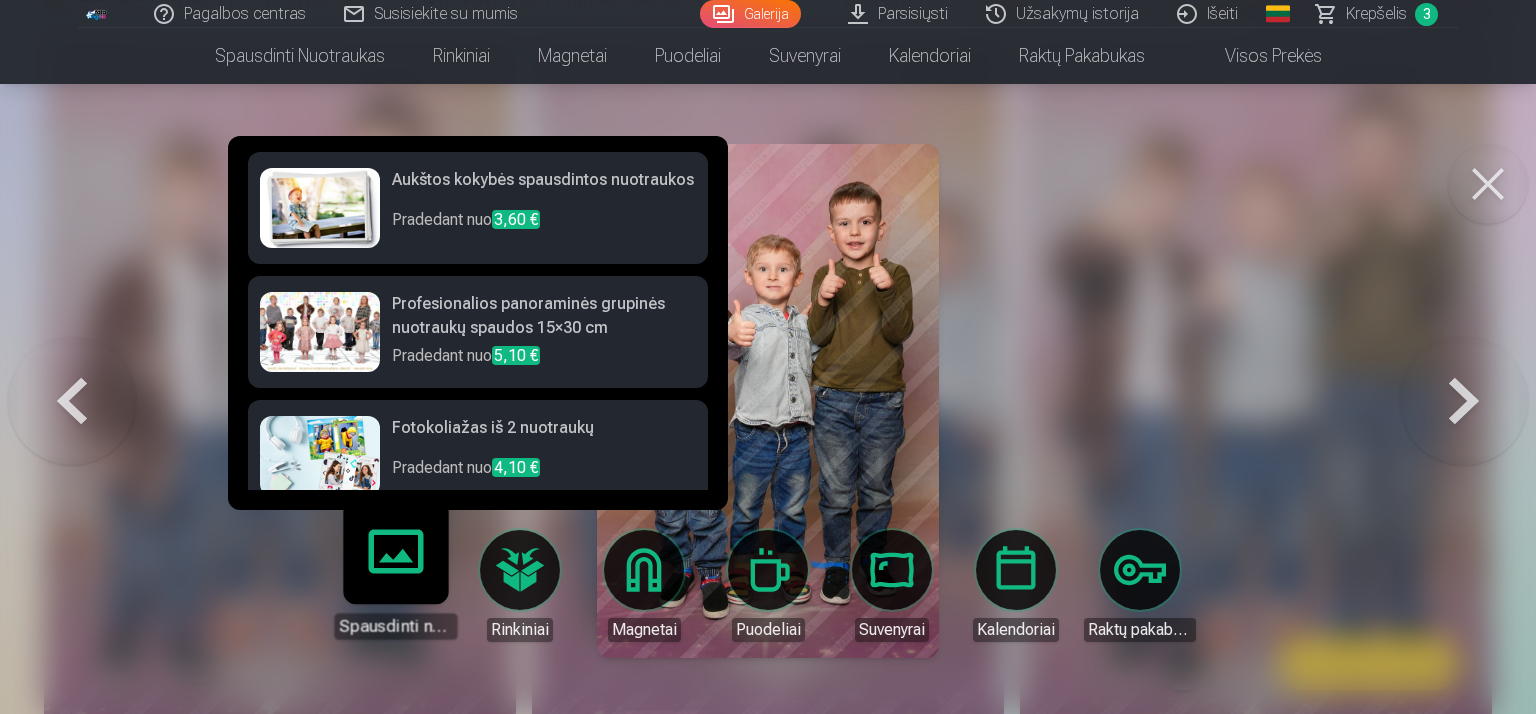 click on "Pradedant nuo  3,60 €" at bounding box center [544, 228] 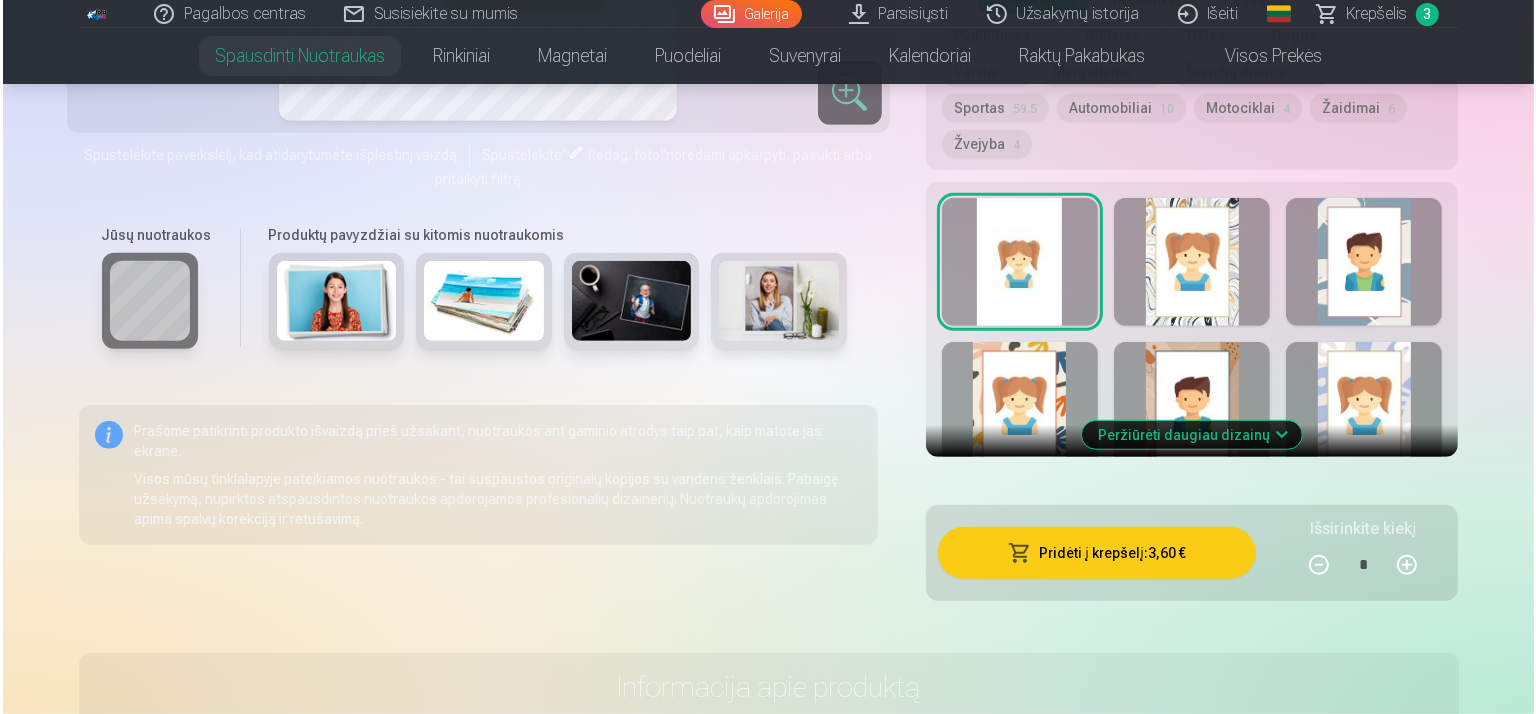 scroll, scrollTop: 1500, scrollLeft: 0, axis: vertical 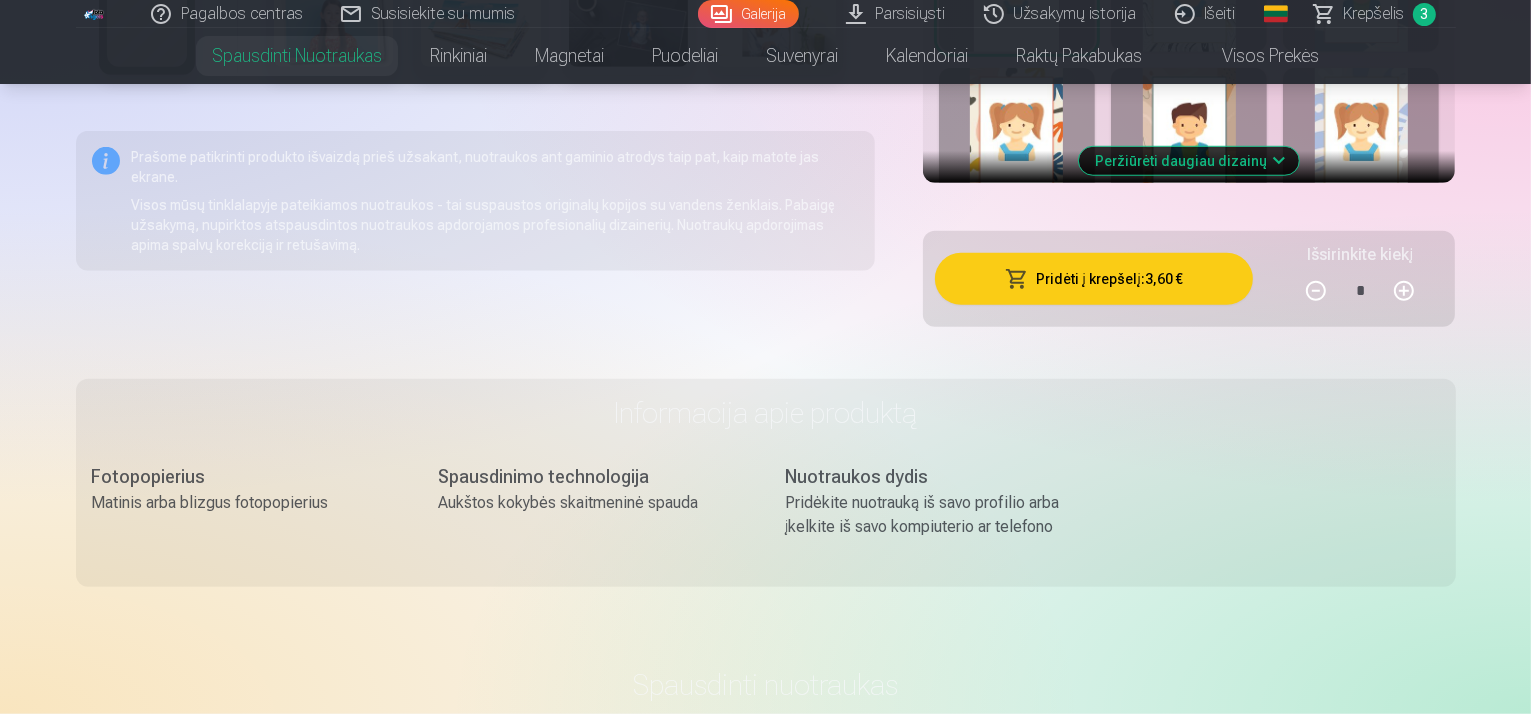 click on "Pridėti į krepšelį :  3,60 €" at bounding box center (1094, 279) 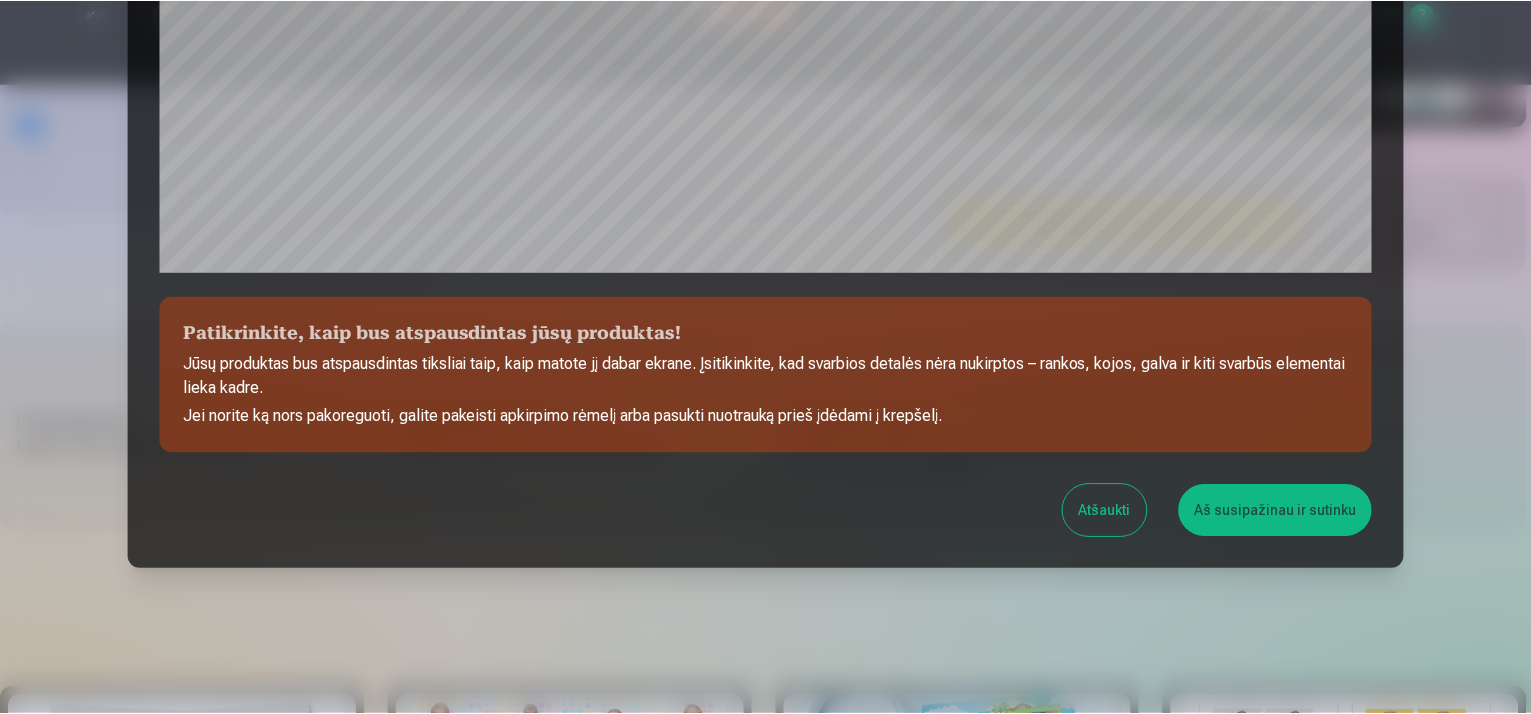 scroll, scrollTop: 726, scrollLeft: 0, axis: vertical 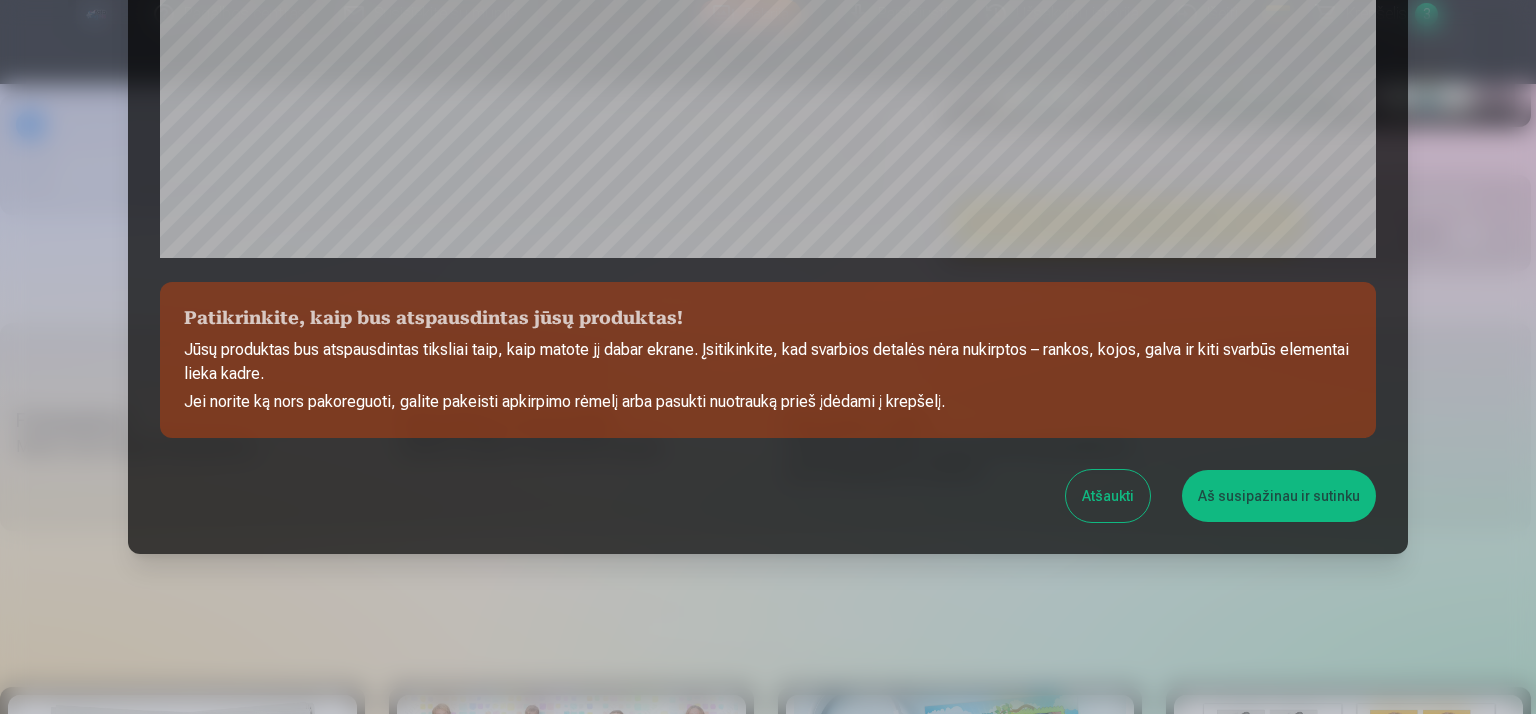 click on "Aš susipažinau ir sutinku" at bounding box center (1279, 496) 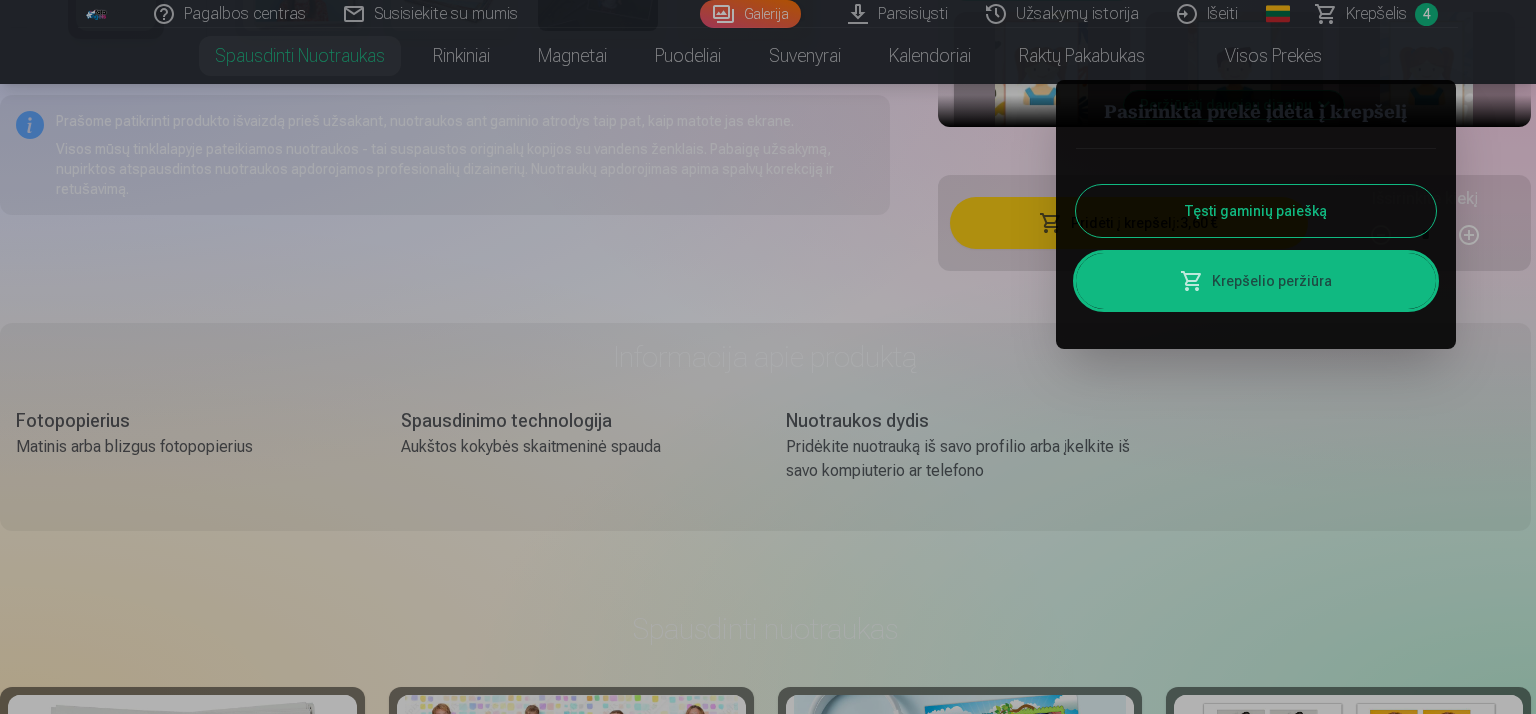 click at bounding box center [768, 357] 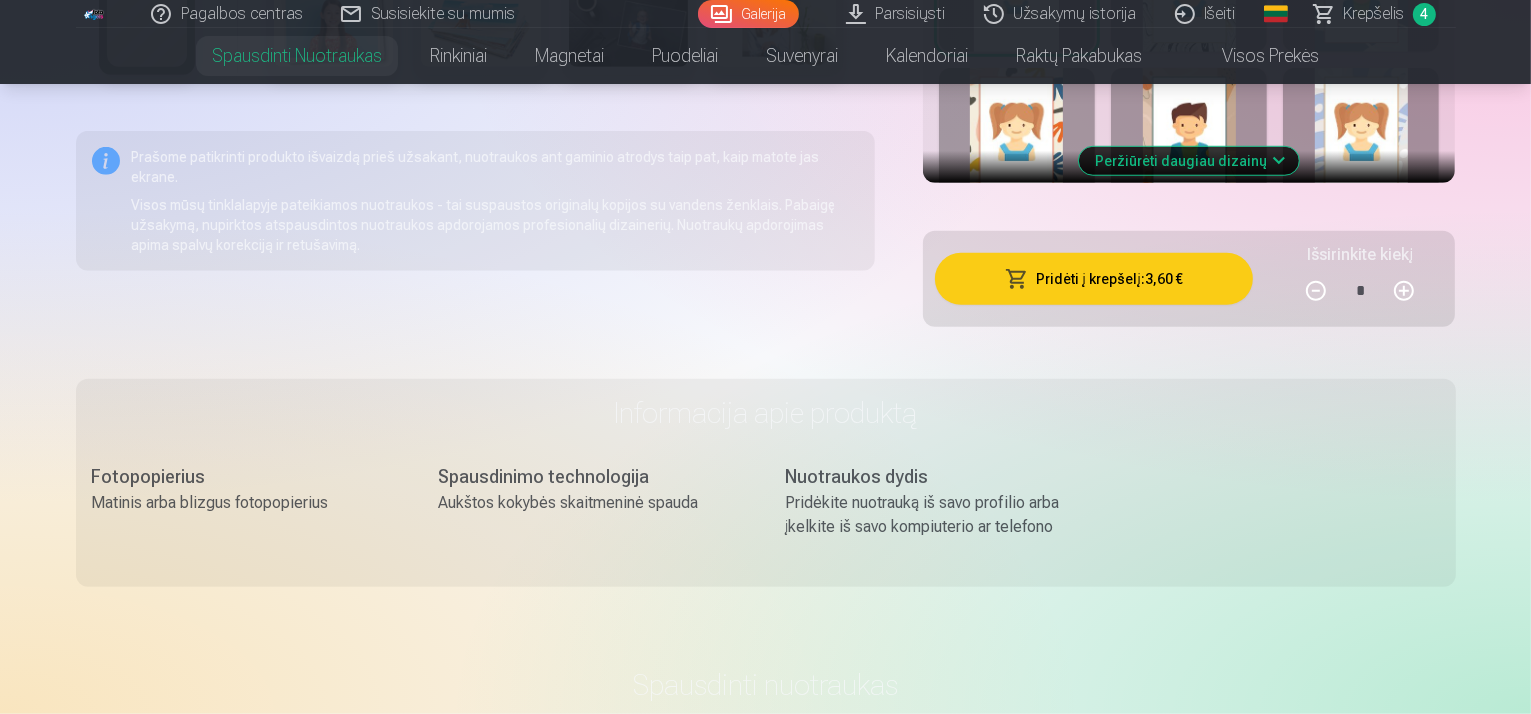 click on "Krepšelis" at bounding box center (1374, 14) 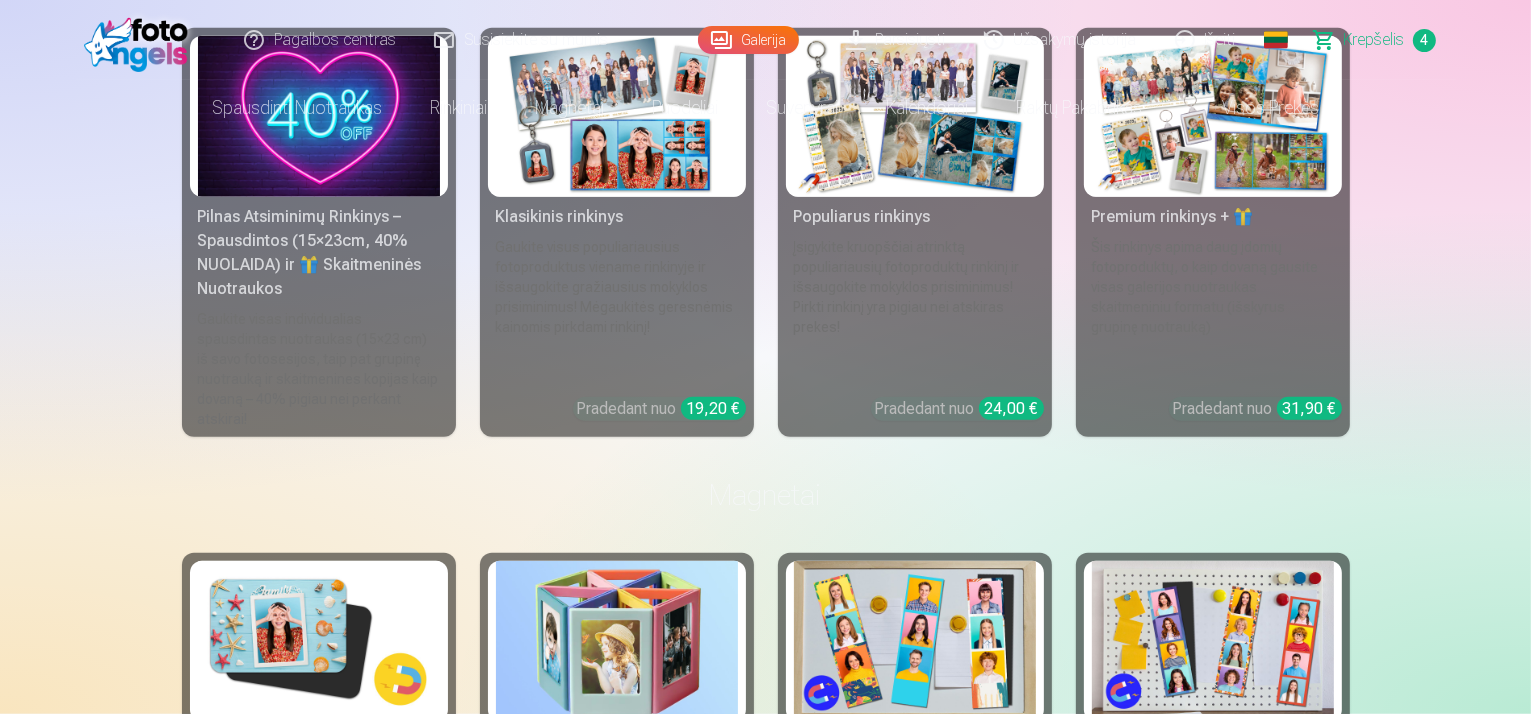 scroll, scrollTop: 0, scrollLeft: 0, axis: both 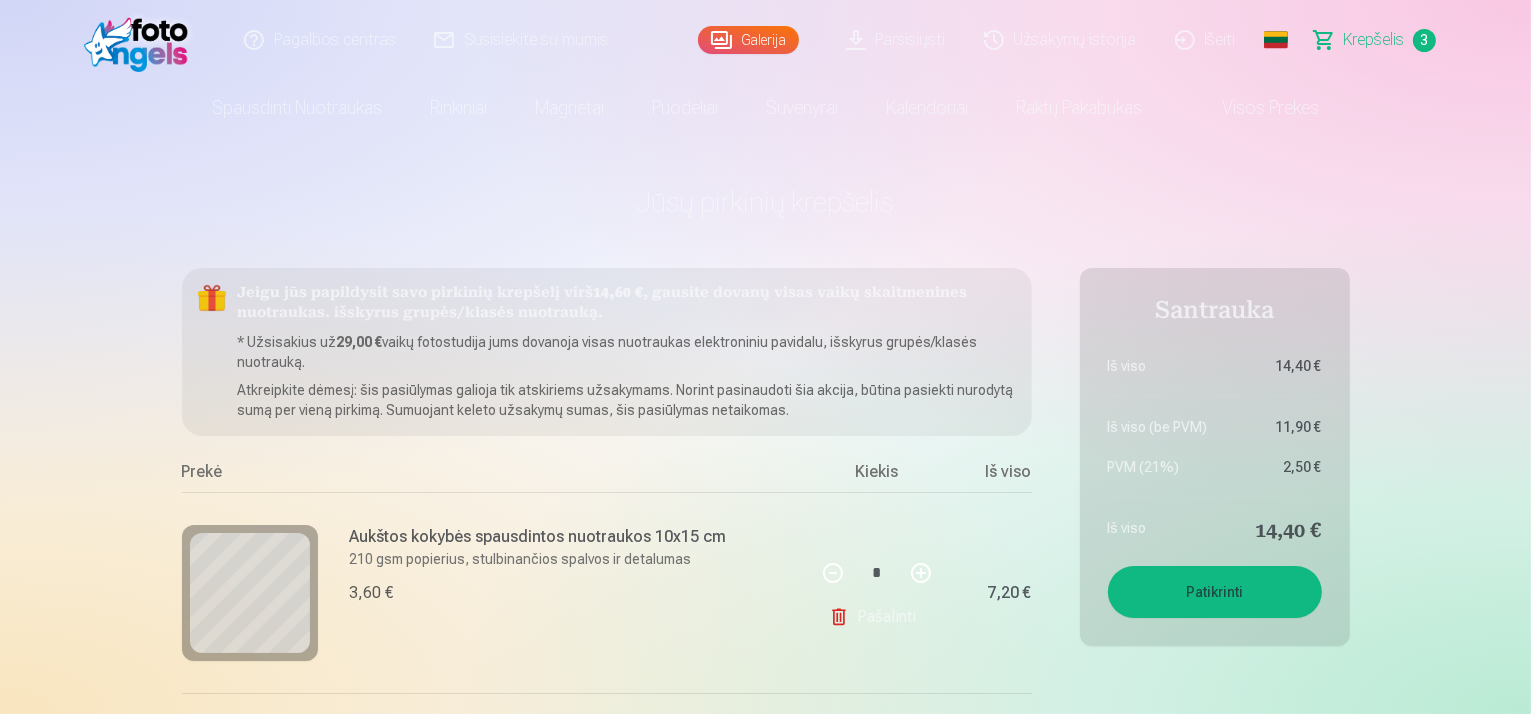 click on "Patikrinti" at bounding box center (1215, 592) 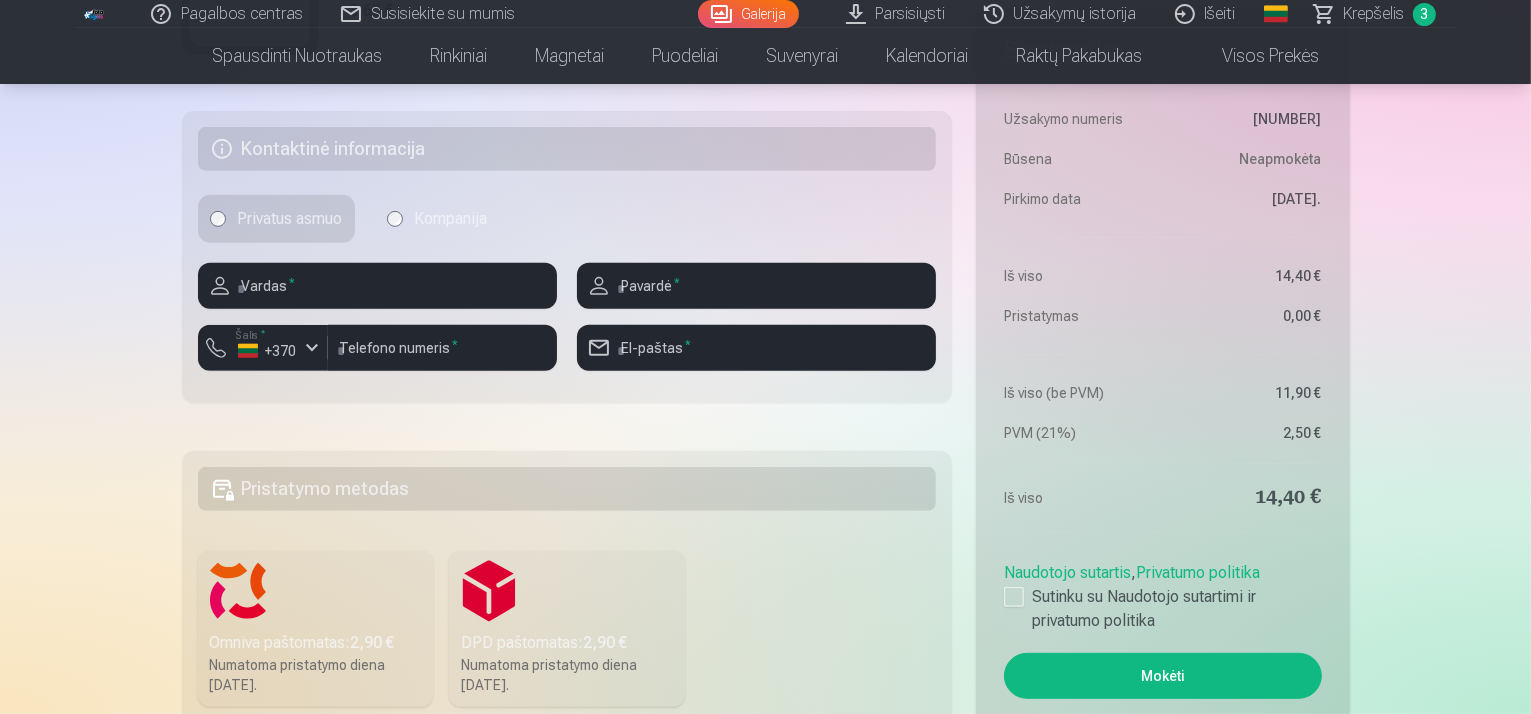 scroll, scrollTop: 900, scrollLeft: 0, axis: vertical 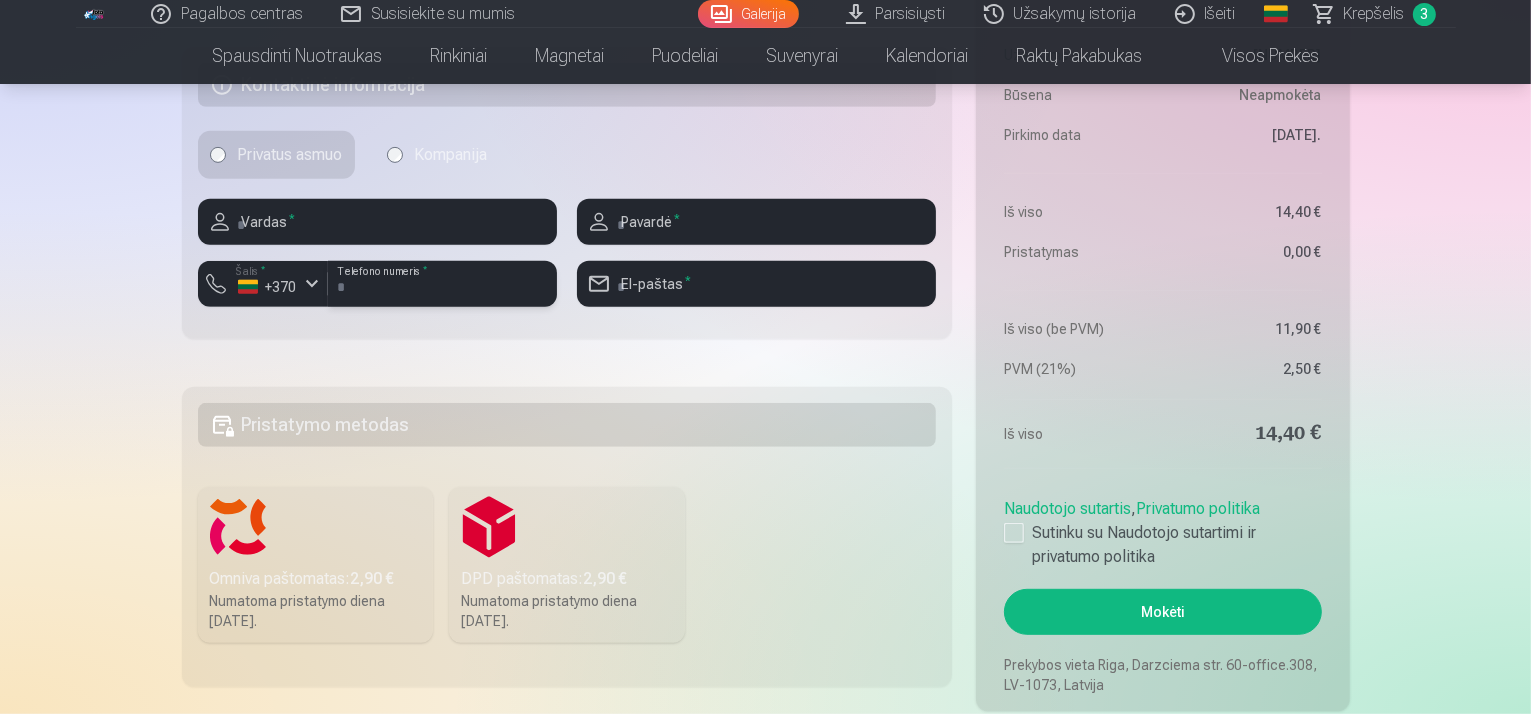 click at bounding box center [442, 284] 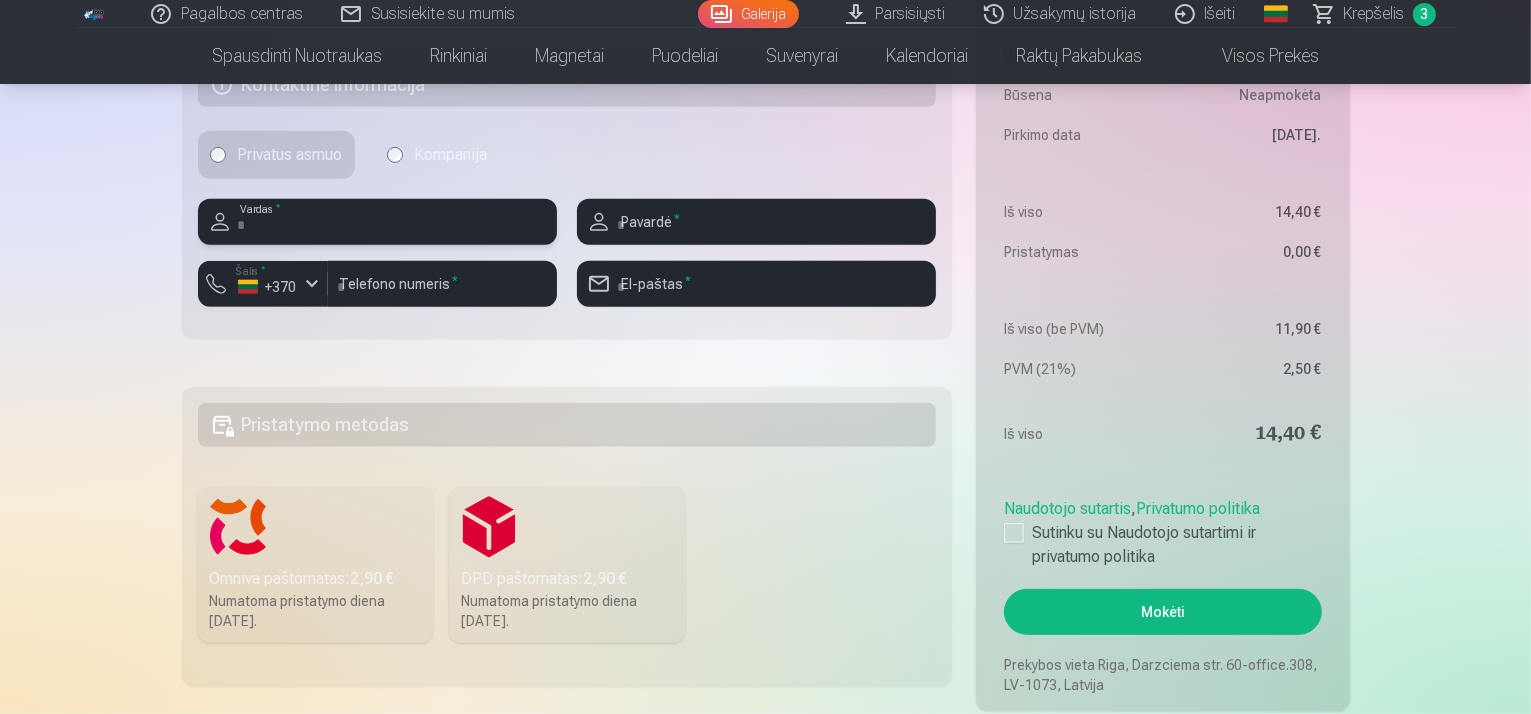click at bounding box center (377, 222) 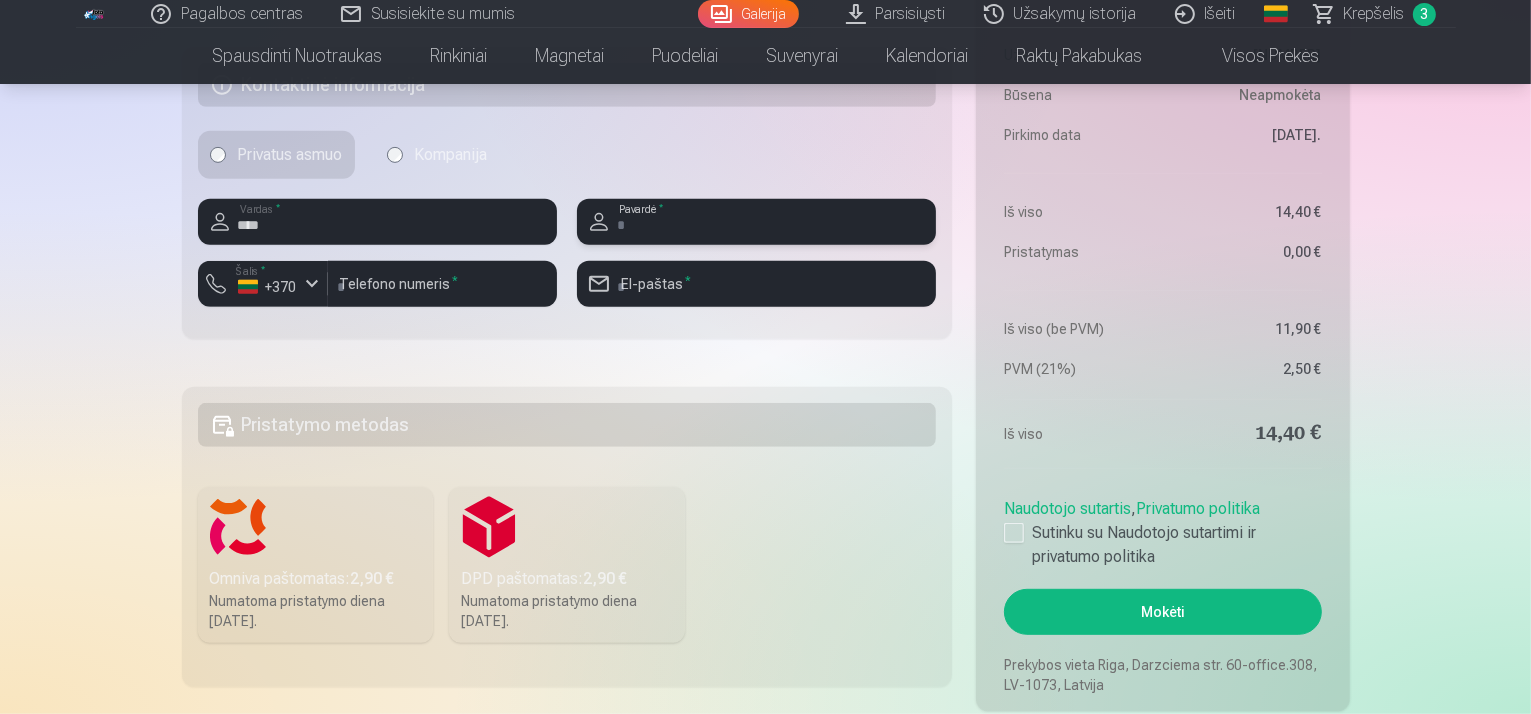 type on "**********" 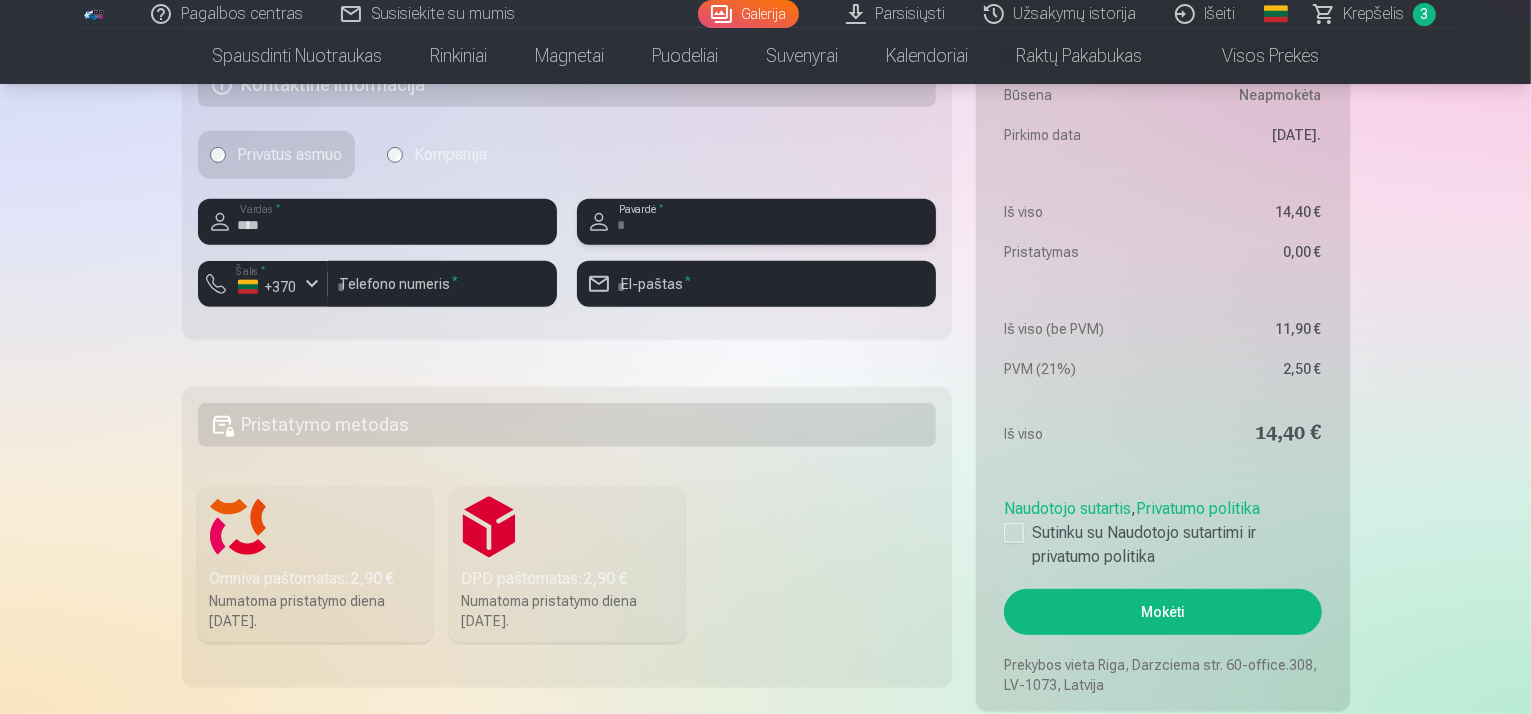 type on "*********" 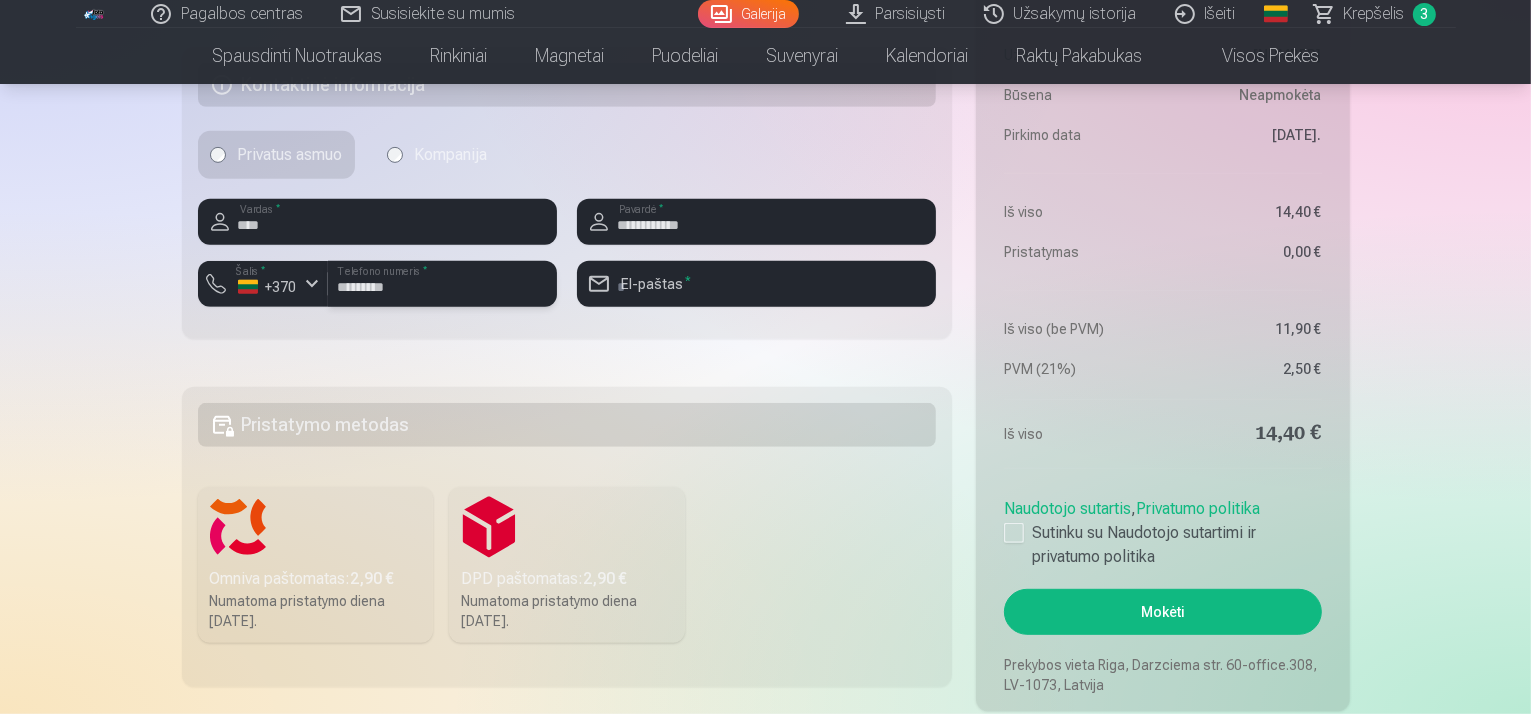 type on "**********" 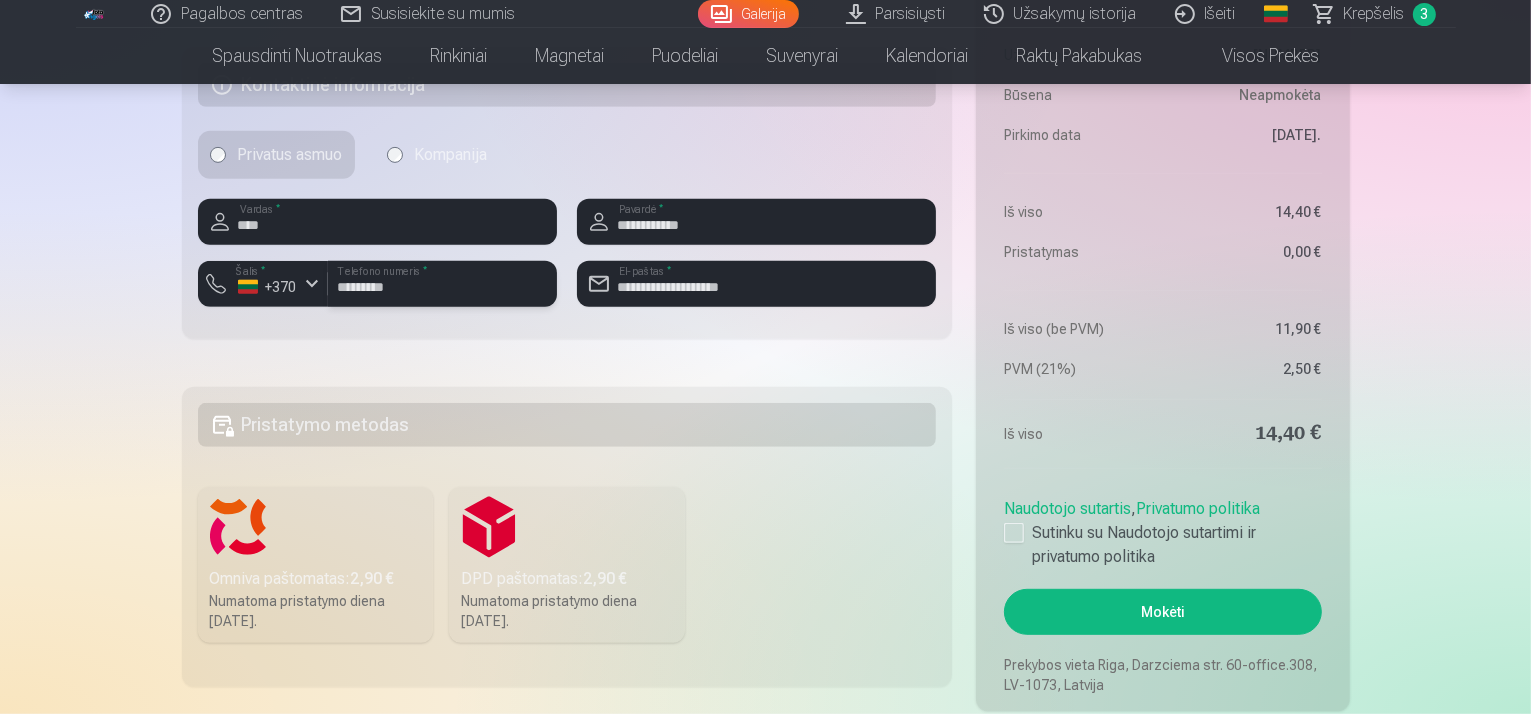 click on "*********" at bounding box center (442, 284) 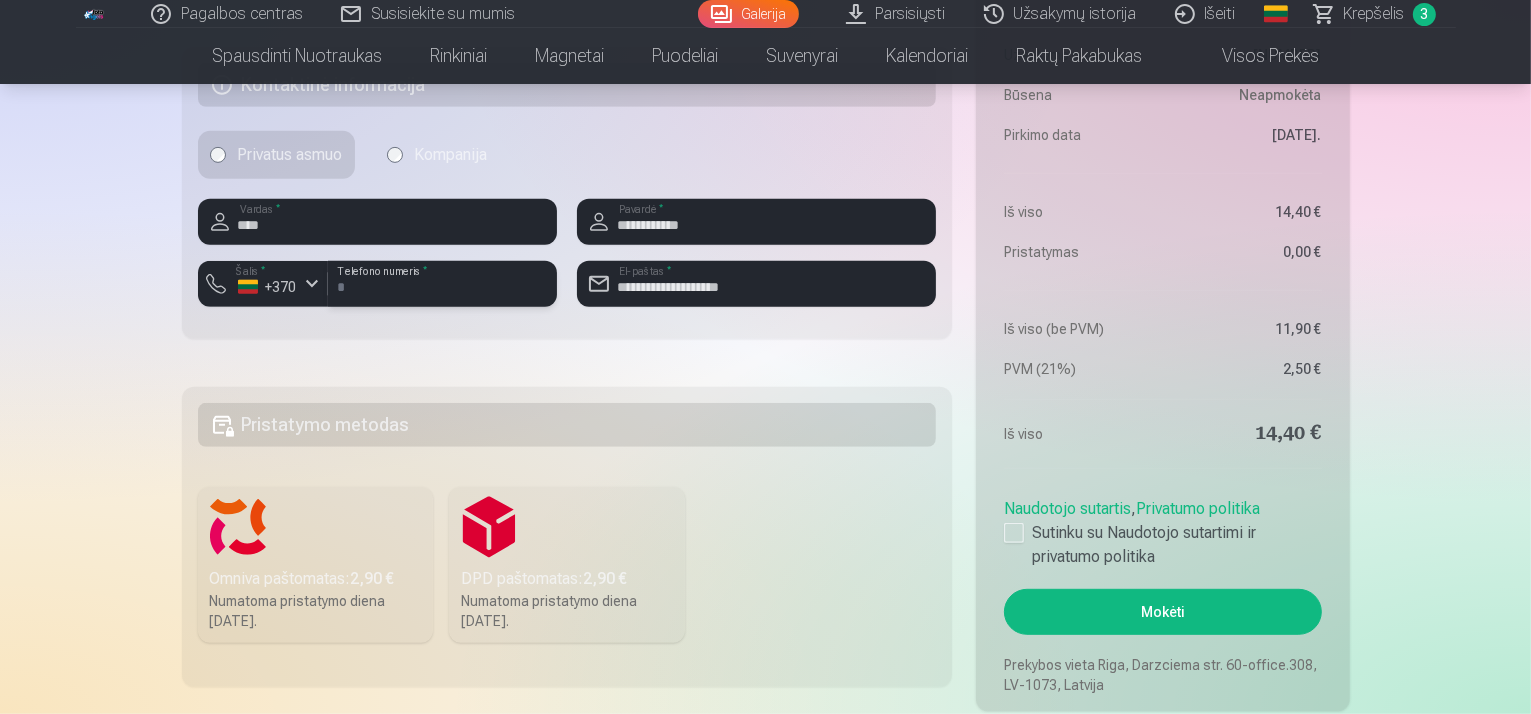 type 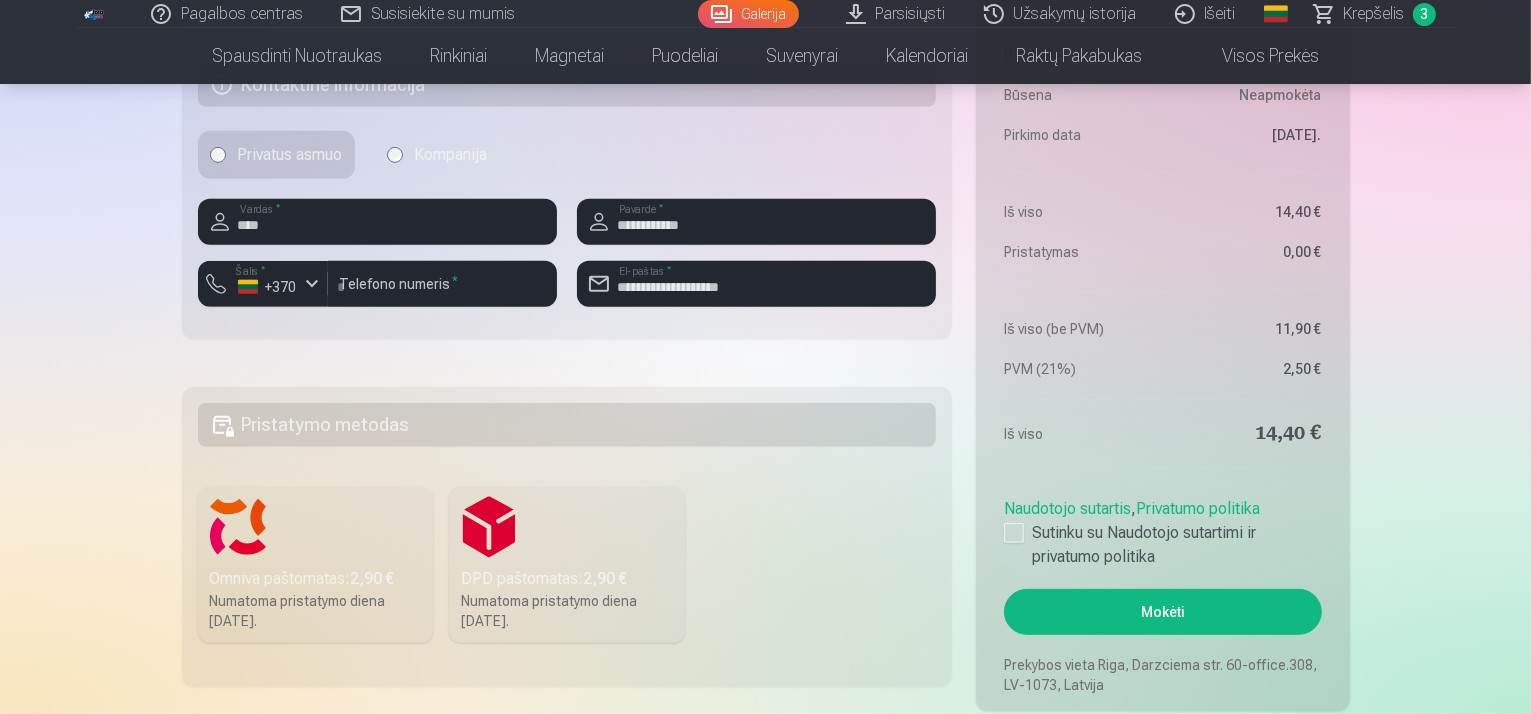 click on "Omniva paštomatas : 2,90 € Numatoma pristatymo diena [DATE]." at bounding box center (316, 565) 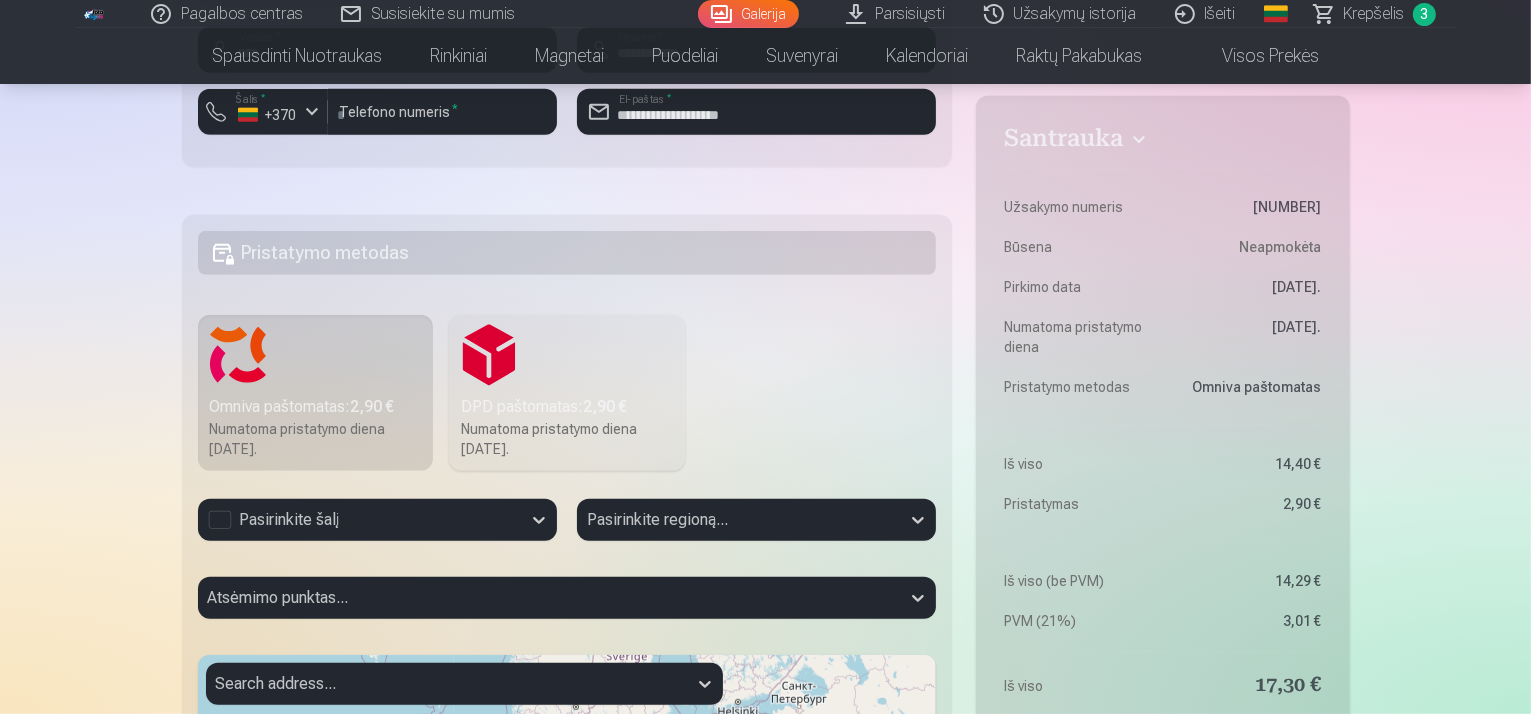 scroll, scrollTop: 1100, scrollLeft: 0, axis: vertical 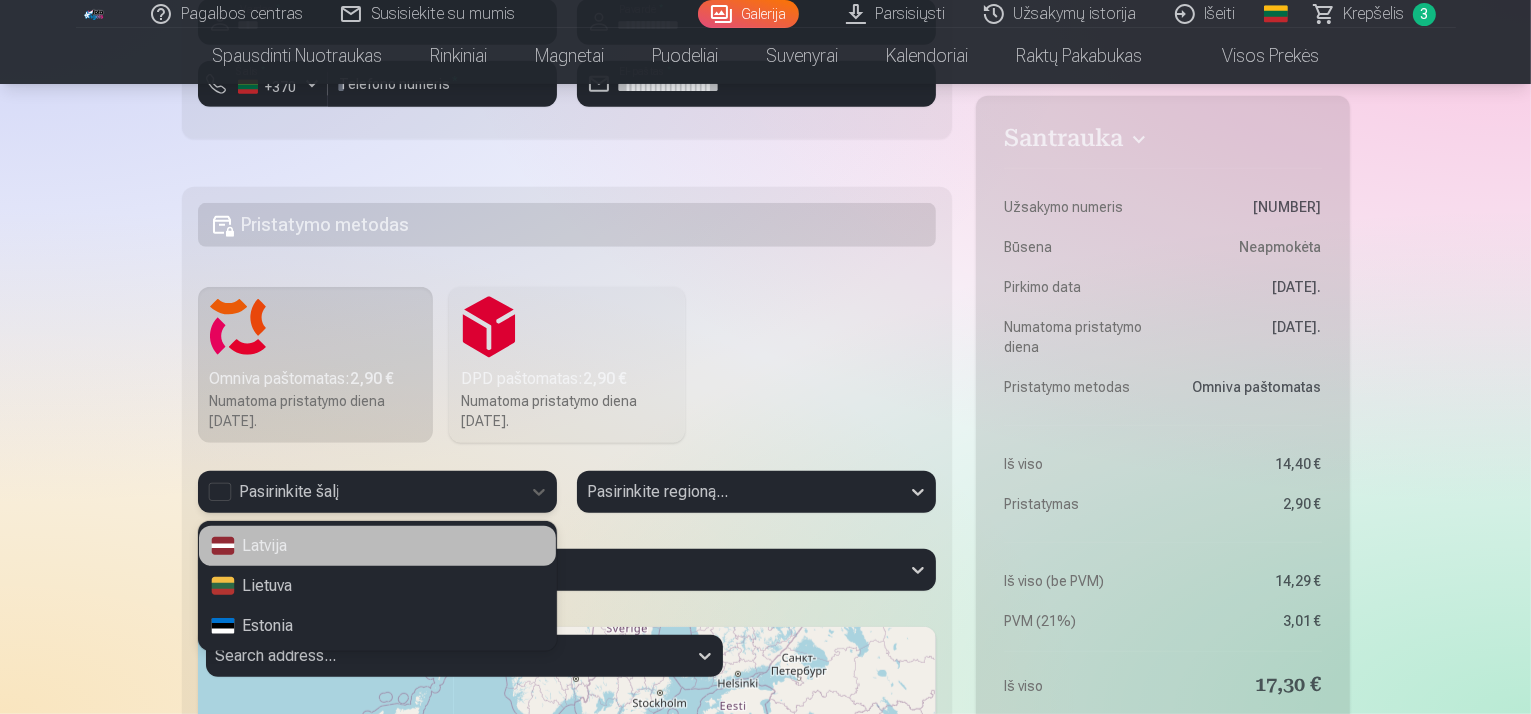 click on "Pasirinkite šalį" at bounding box center (359, 492) 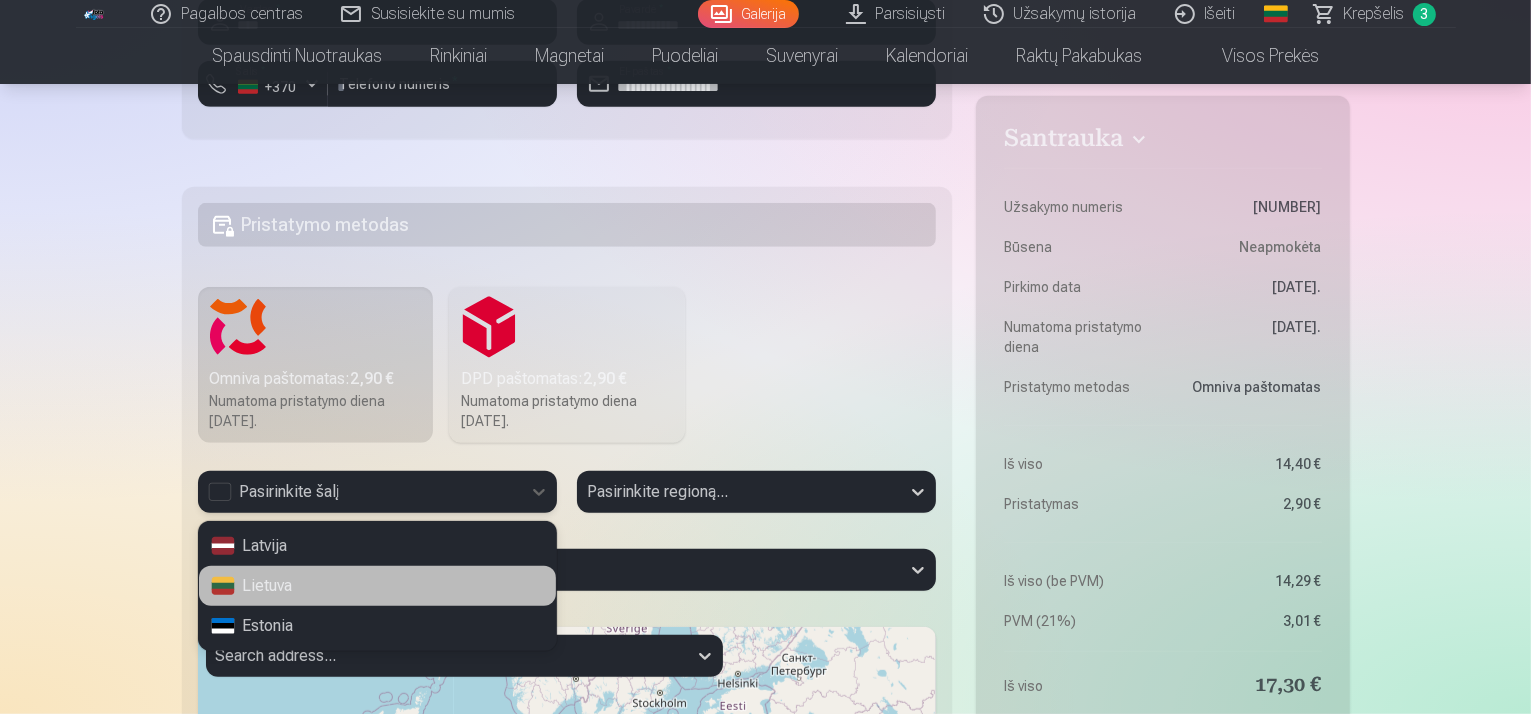 click on "Lietuva" at bounding box center [377, 586] 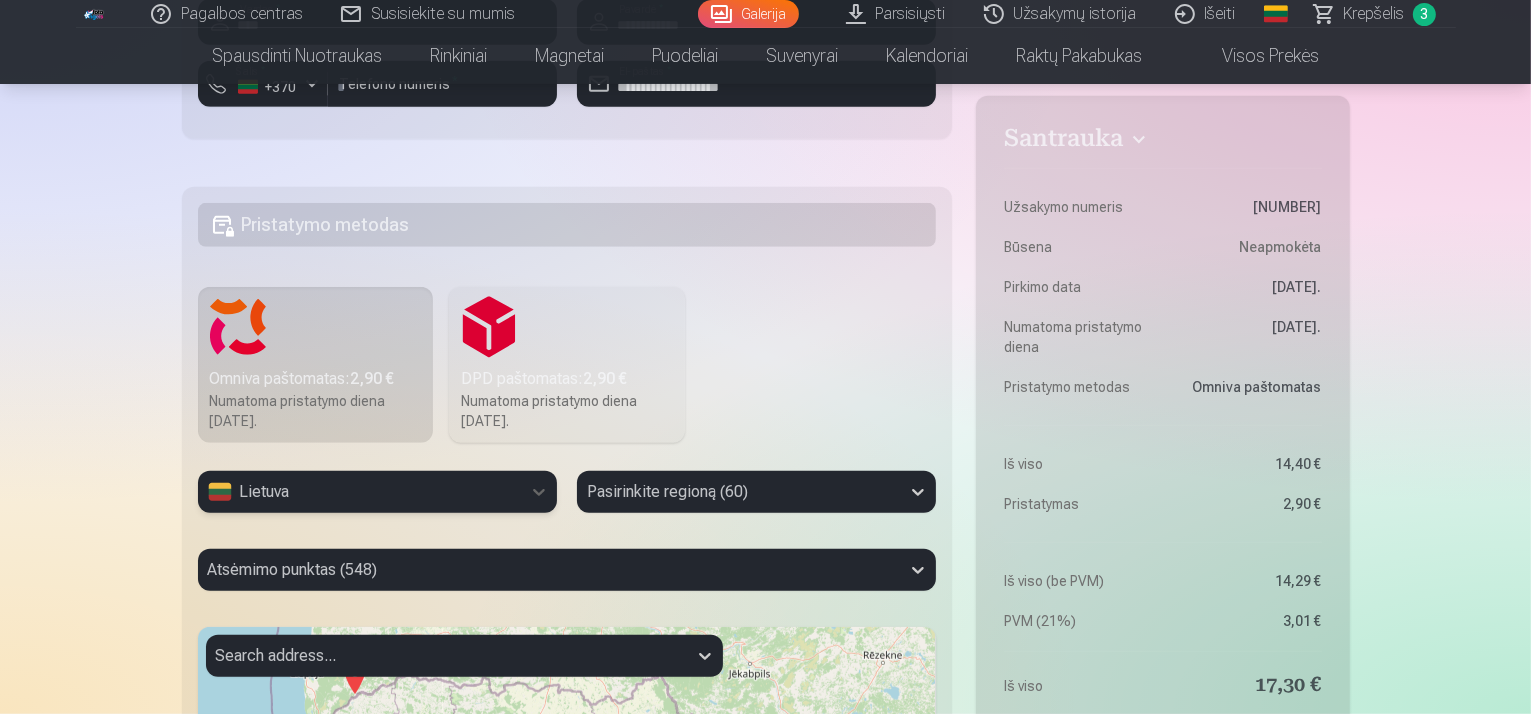 scroll, scrollTop: 1216, scrollLeft: 0, axis: vertical 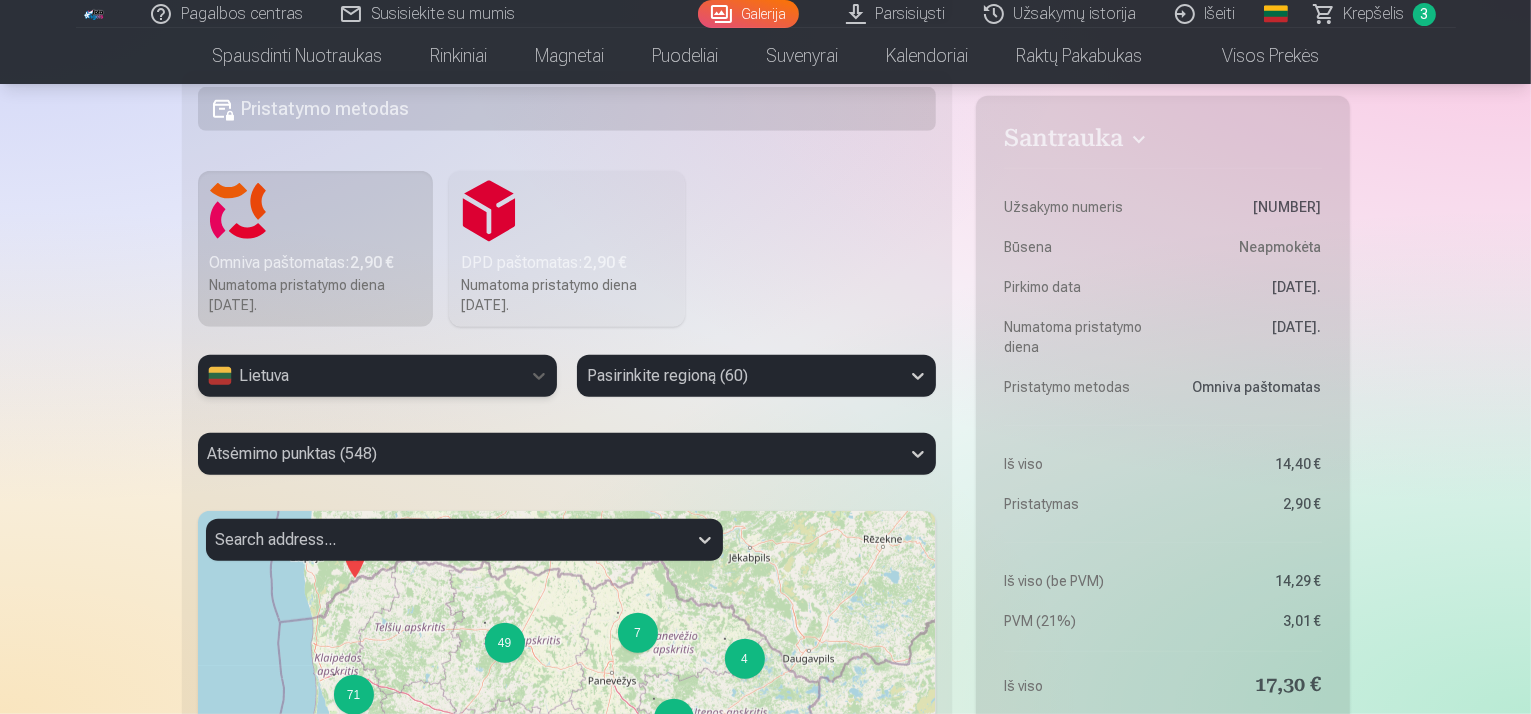click on "Pasirinkite regioną (60)" at bounding box center (756, 376) 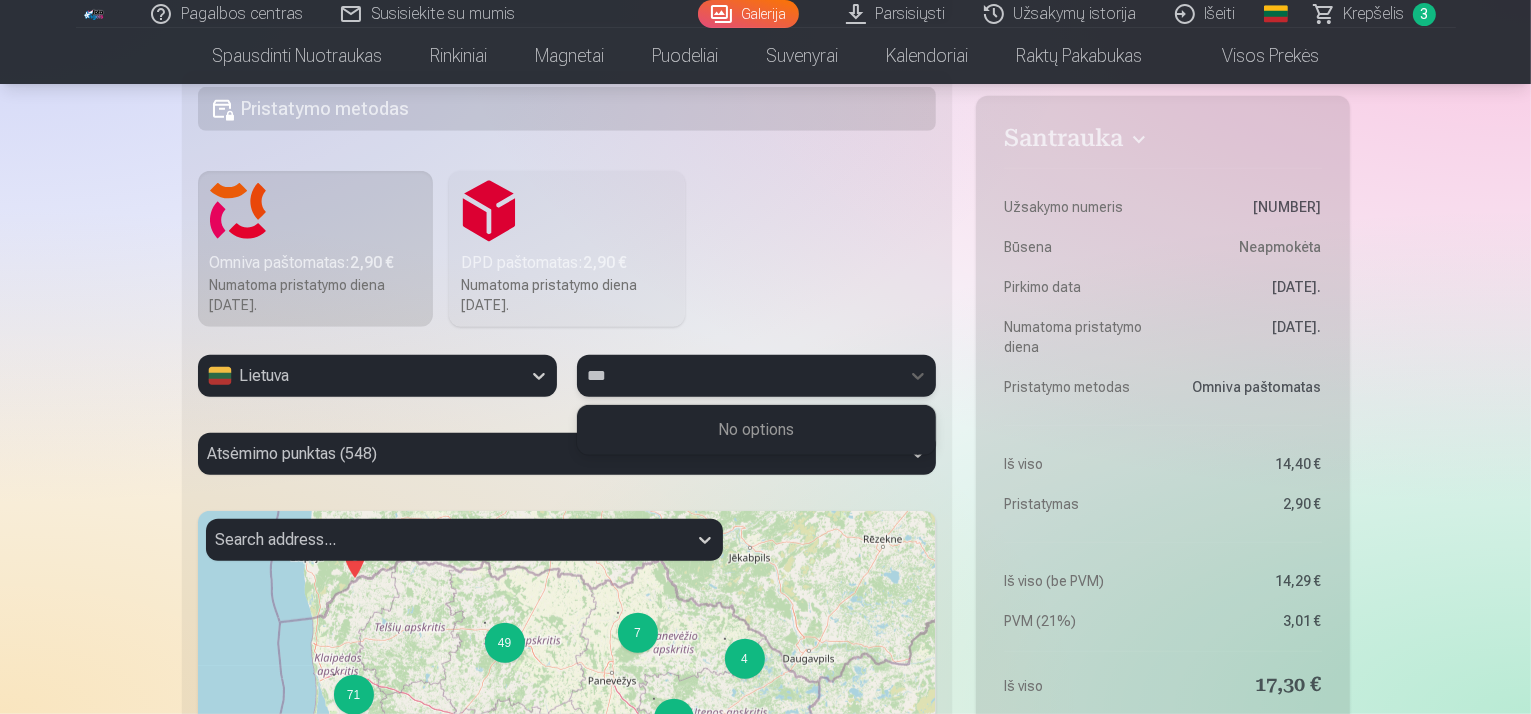 type on "**" 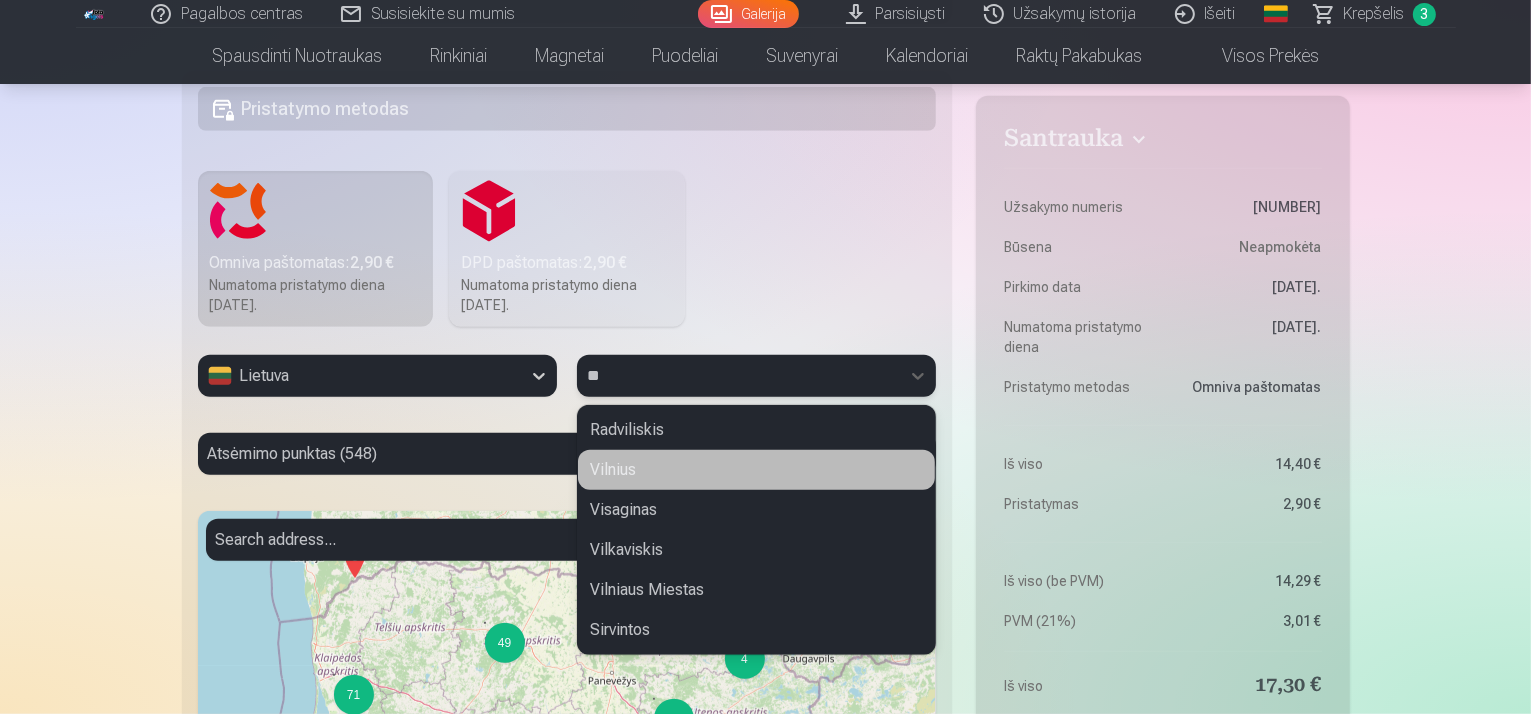 click on "Vilnius" at bounding box center [756, 470] 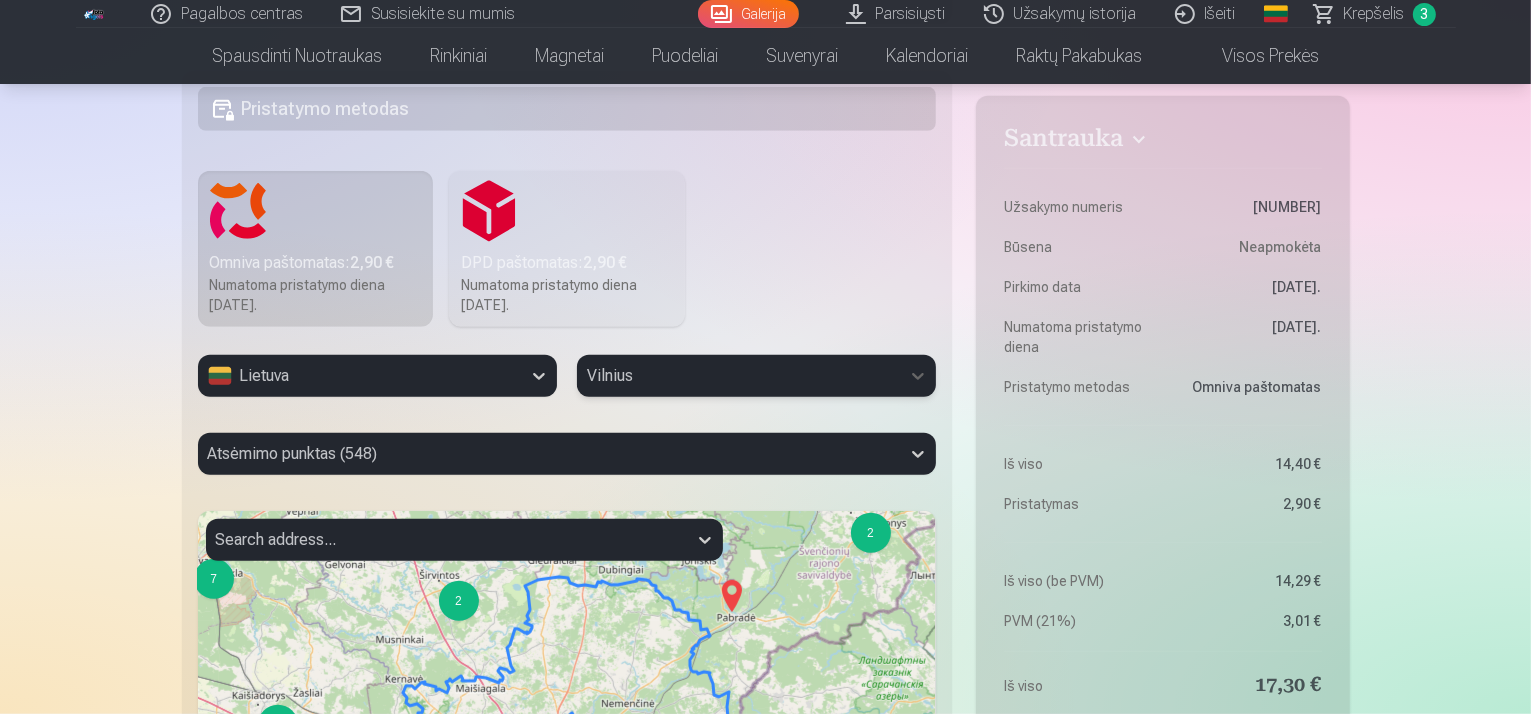 scroll, scrollTop: 1293, scrollLeft: 0, axis: vertical 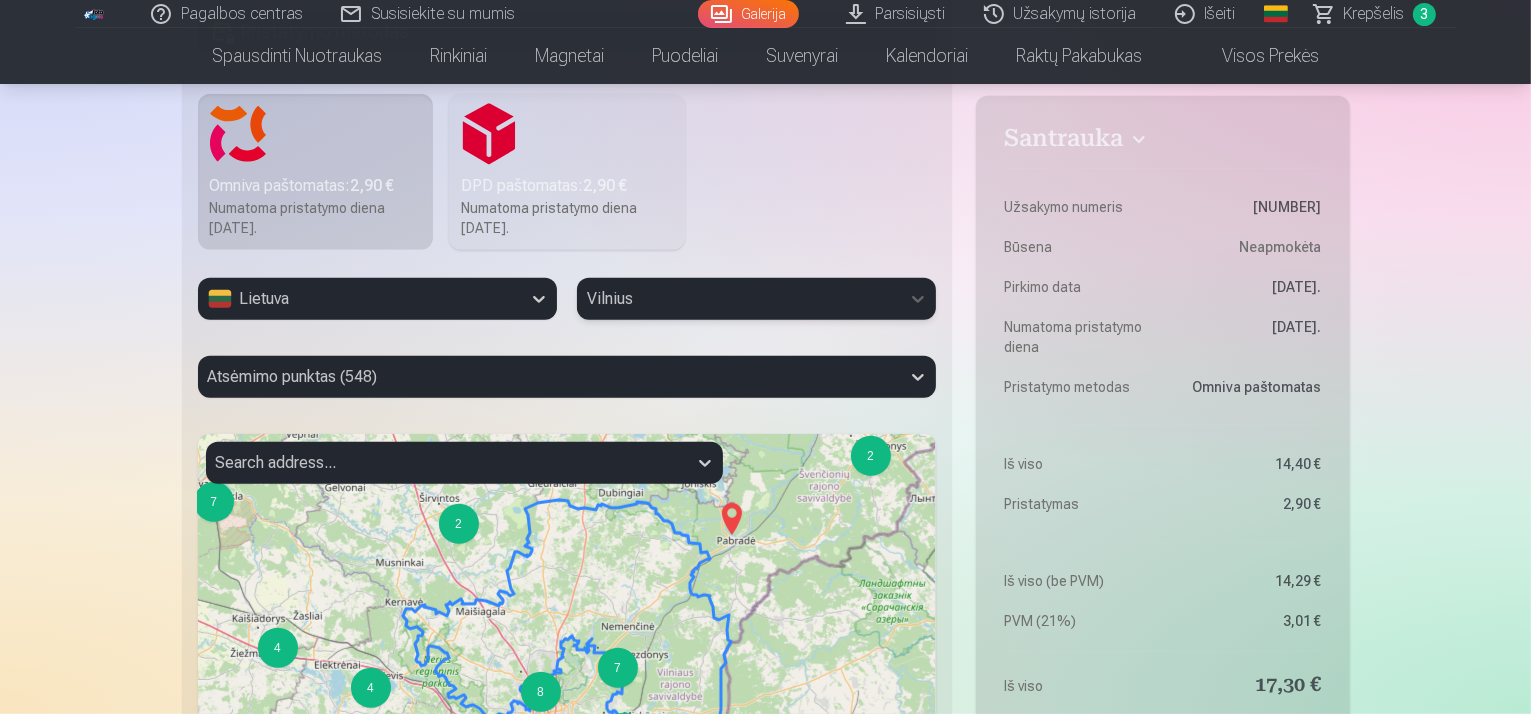 click on "Atsėmimo punktas (548)" at bounding box center (567, 377) 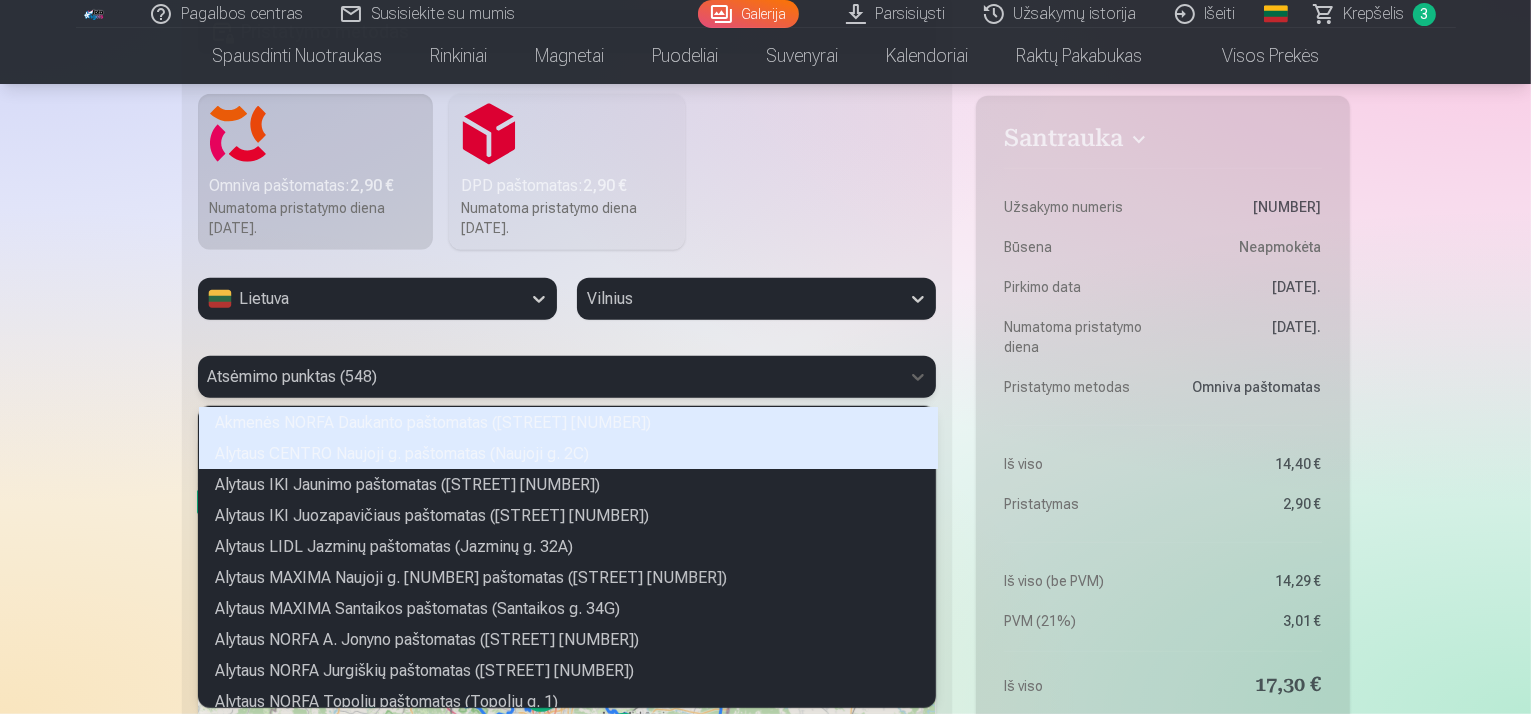 scroll, scrollTop: 5, scrollLeft: 6, axis: both 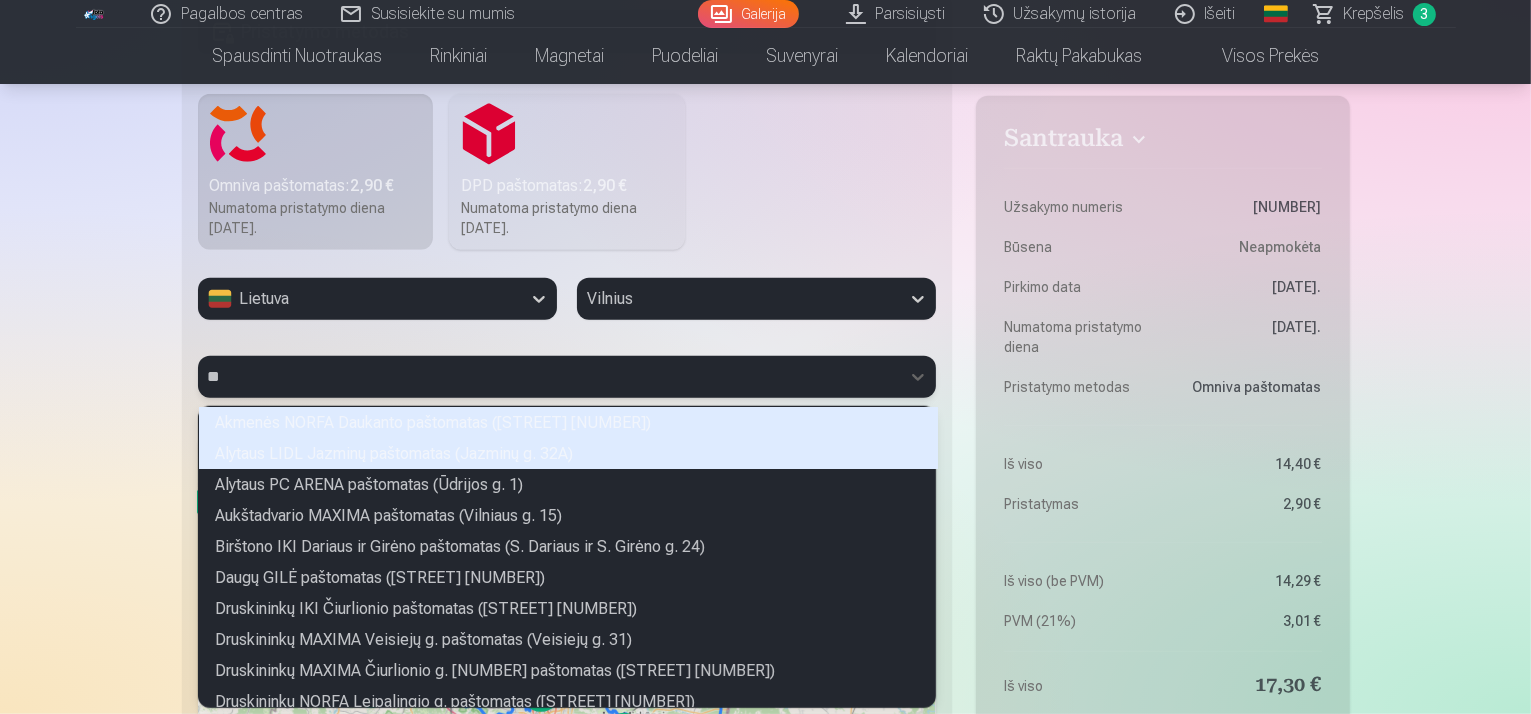 type on "***" 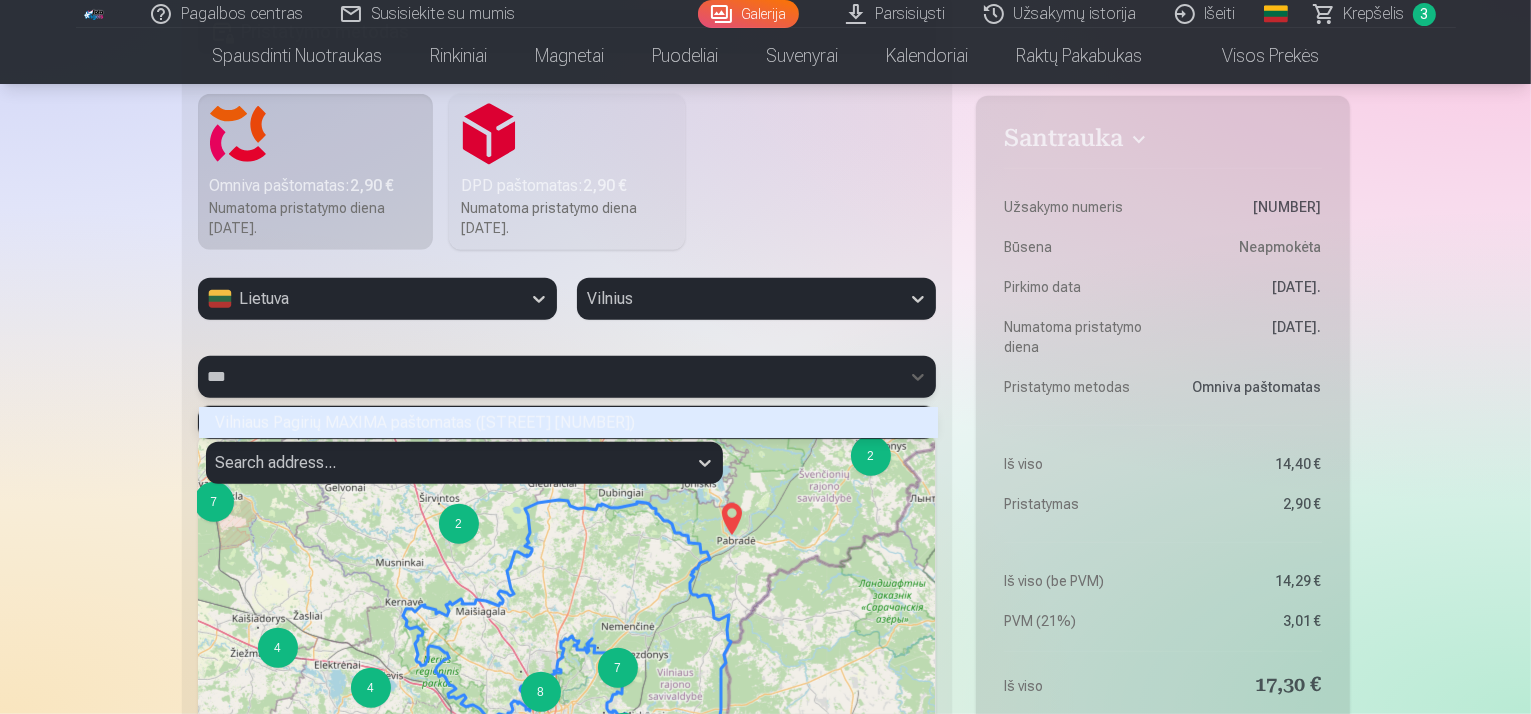 scroll, scrollTop: 26, scrollLeft: 732, axis: both 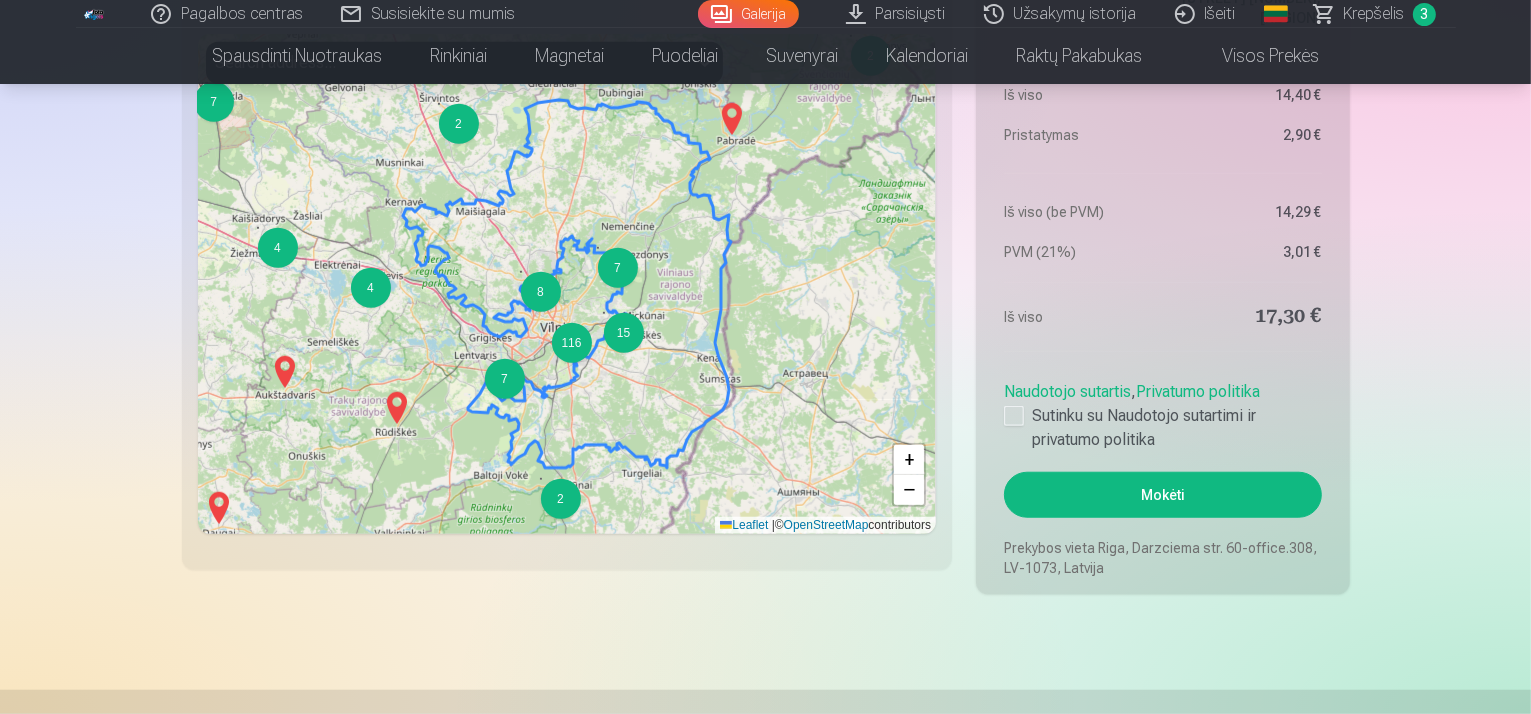 click on "2" at bounding box center [561, 499] 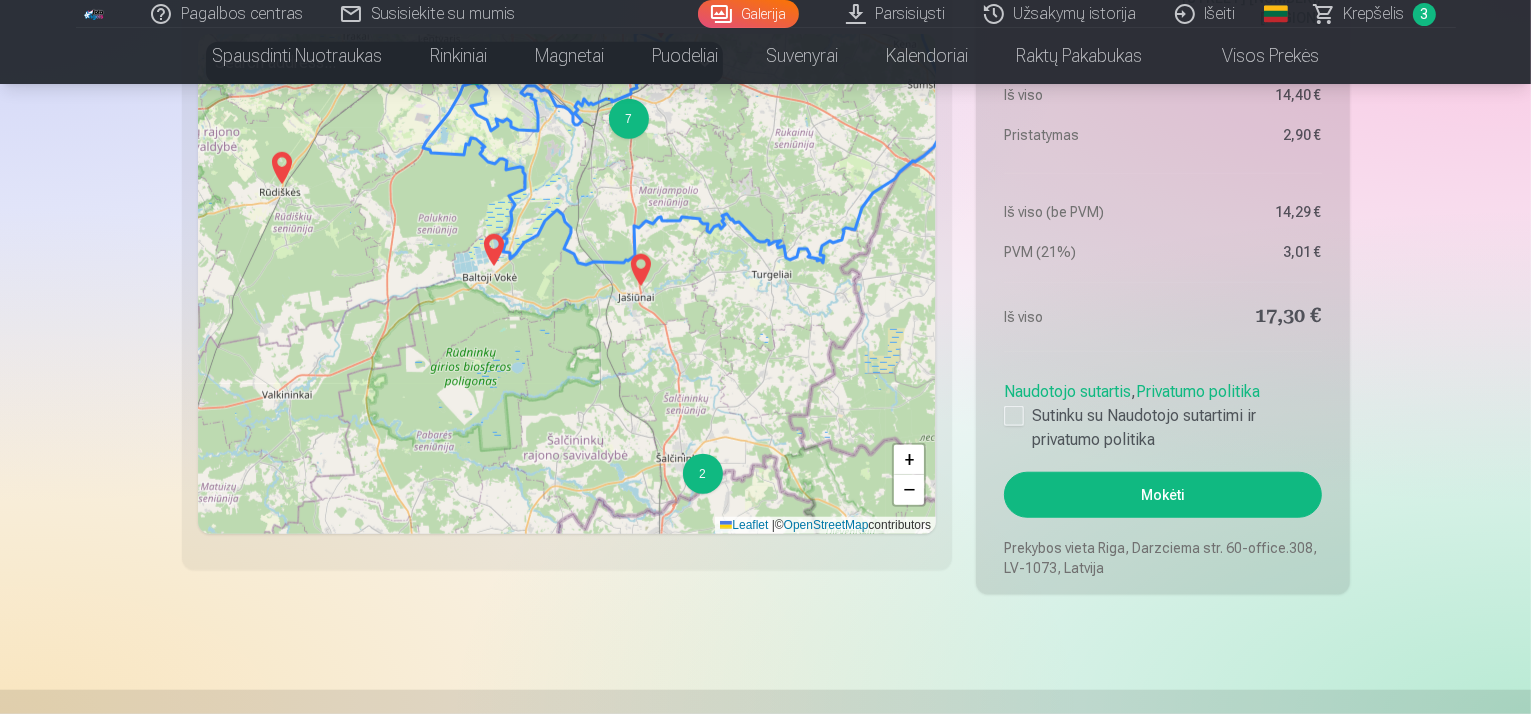 click at bounding box center (494, 250) 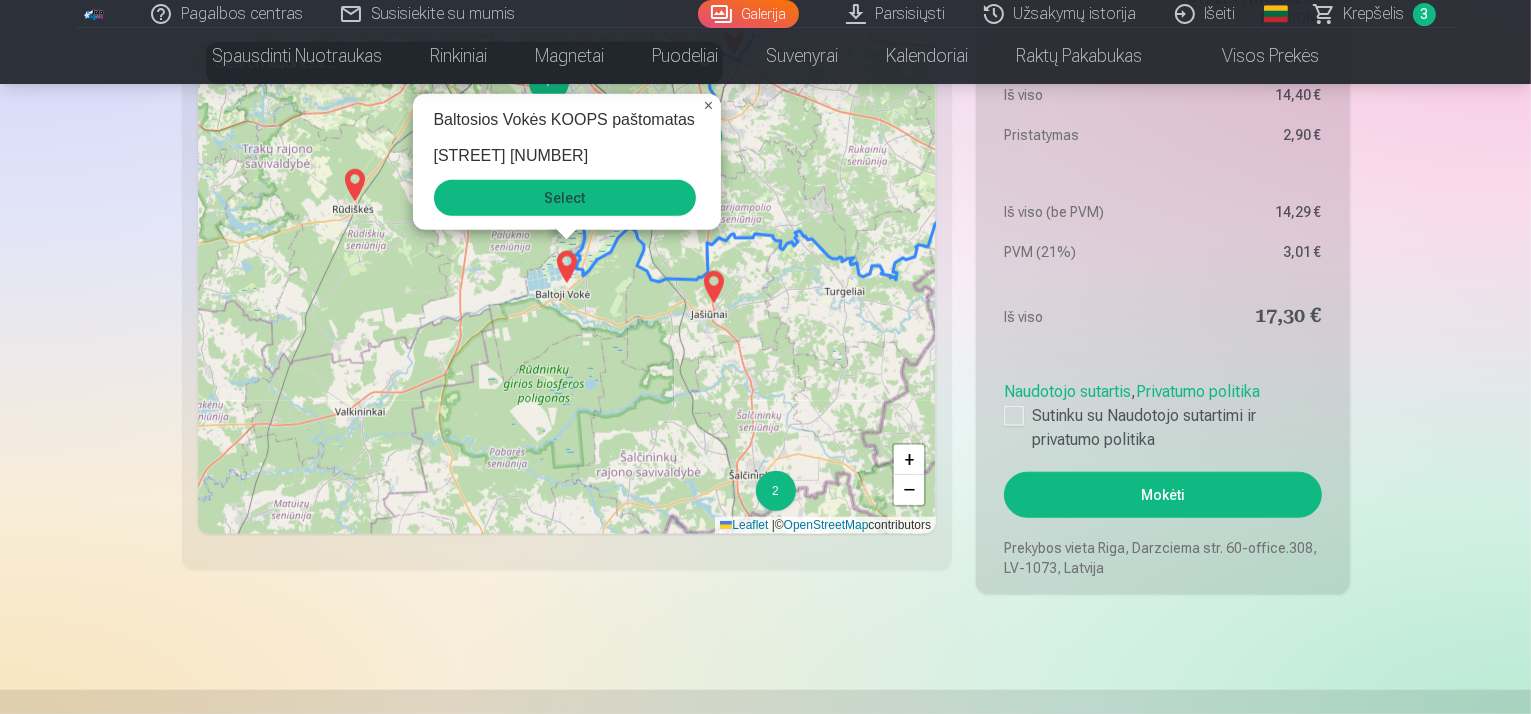 click on "×" at bounding box center [708, 105] 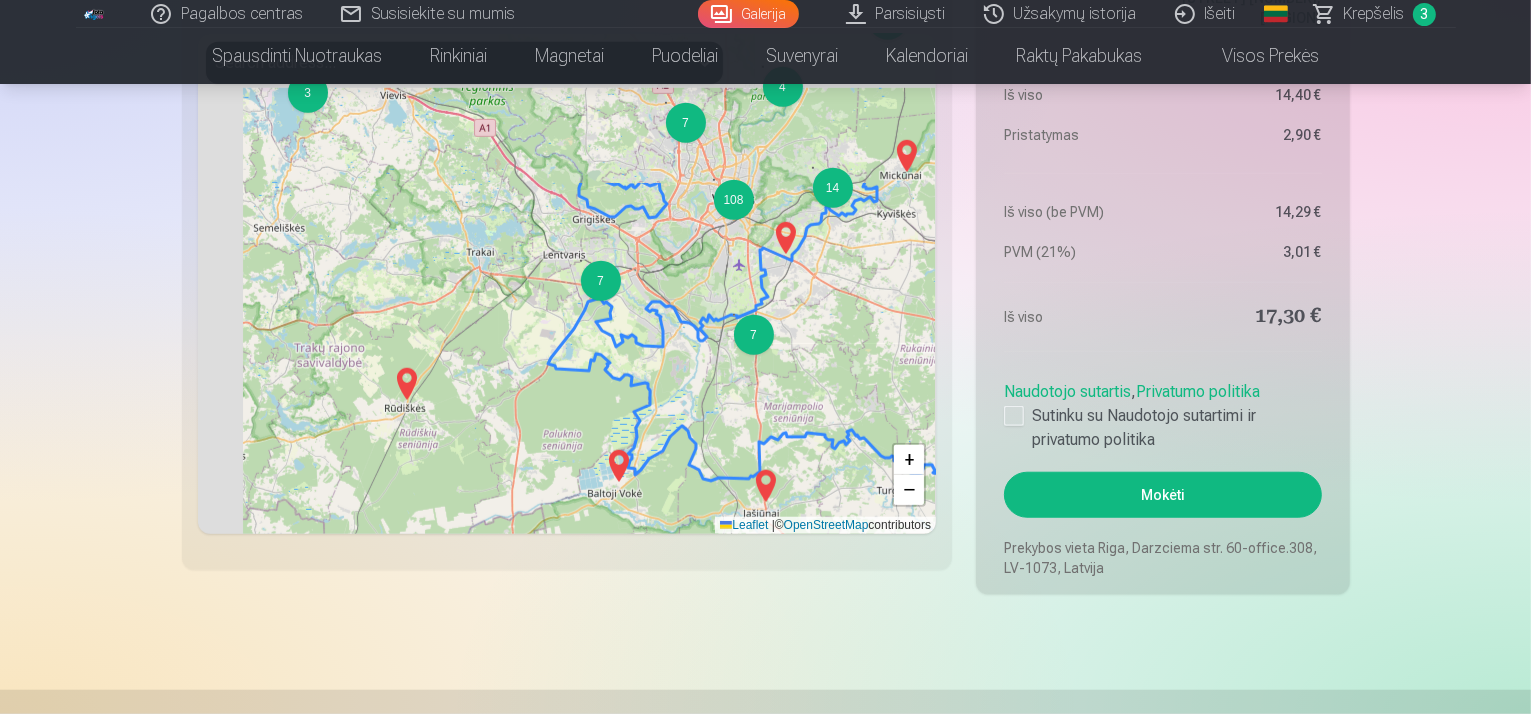 drag, startPoint x: 556, startPoint y: 186, endPoint x: 608, endPoint y: 391, distance: 211.49231 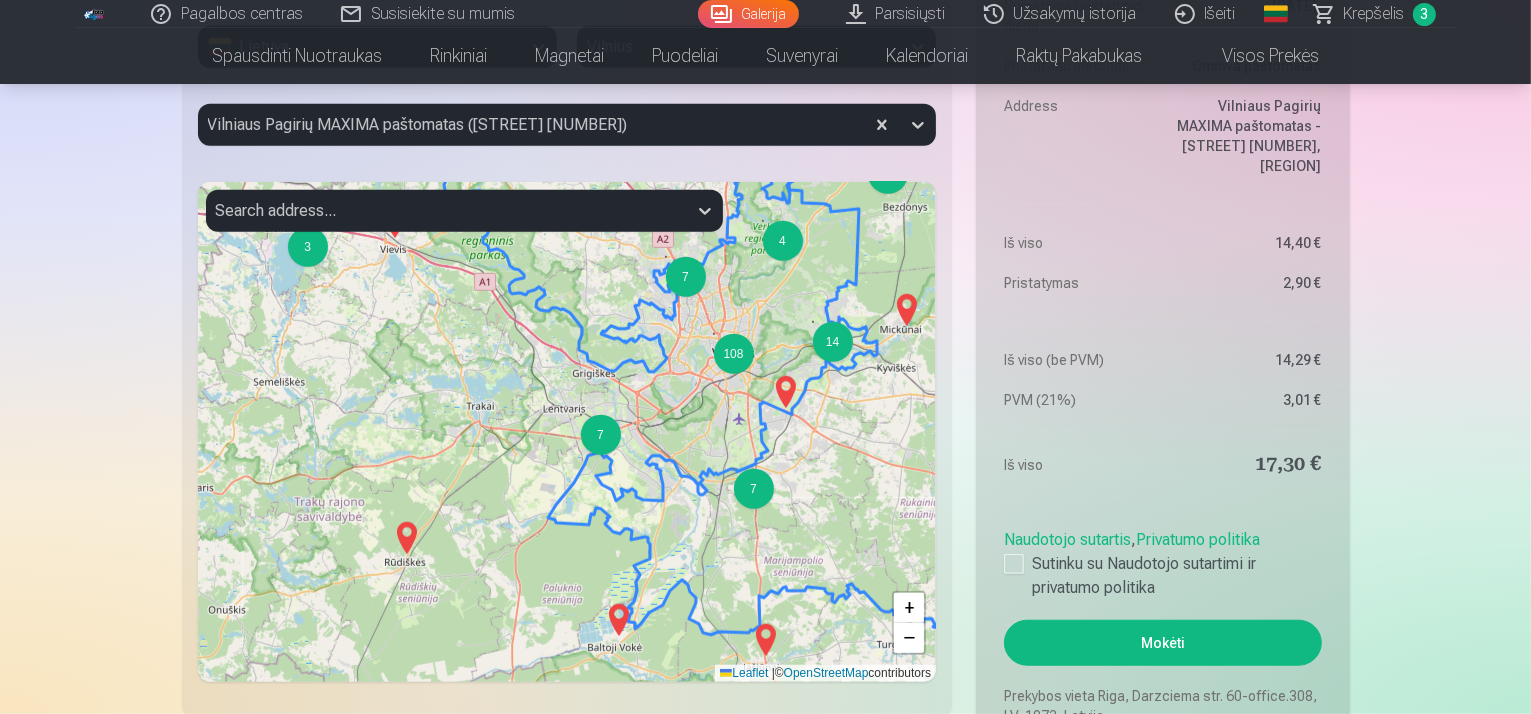 scroll, scrollTop: 1593, scrollLeft: 0, axis: vertical 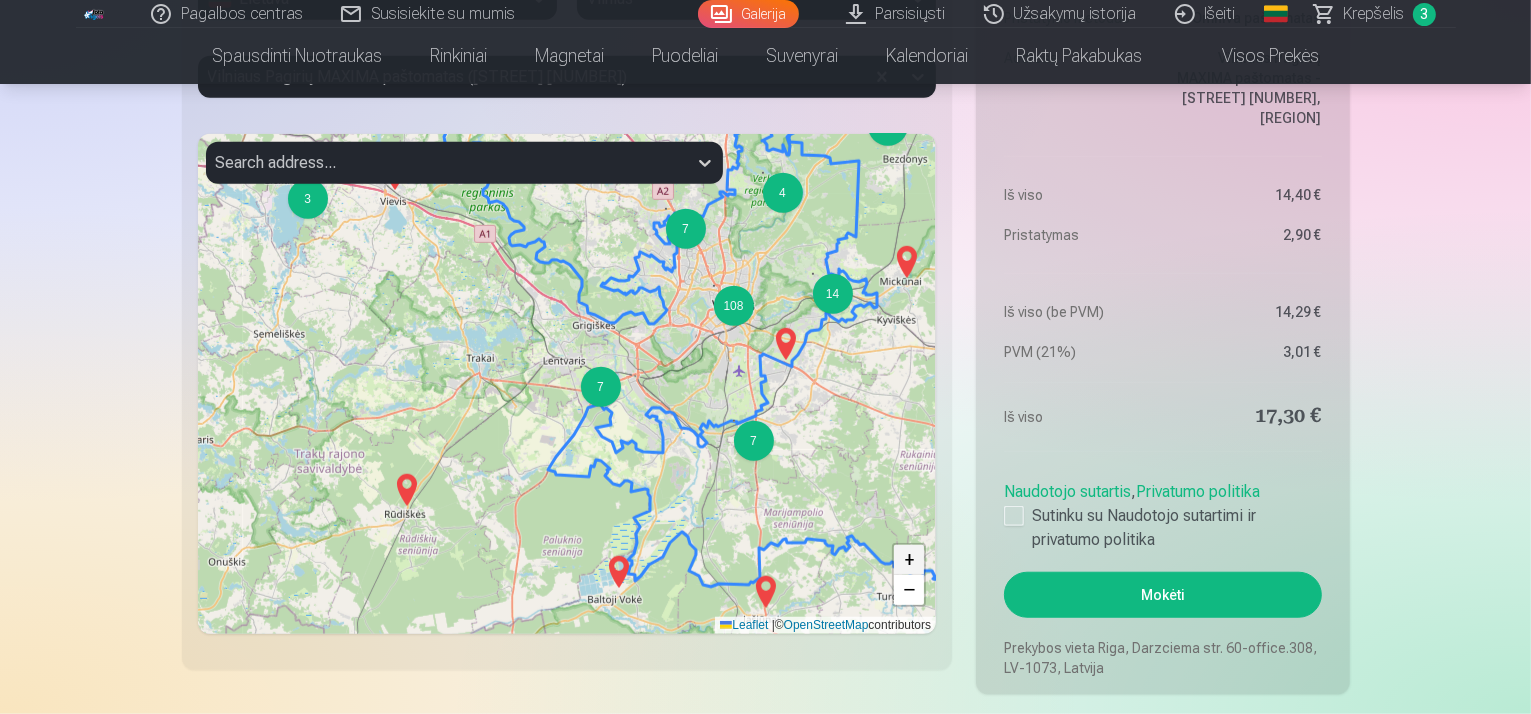 click on "+" at bounding box center [909, 560] 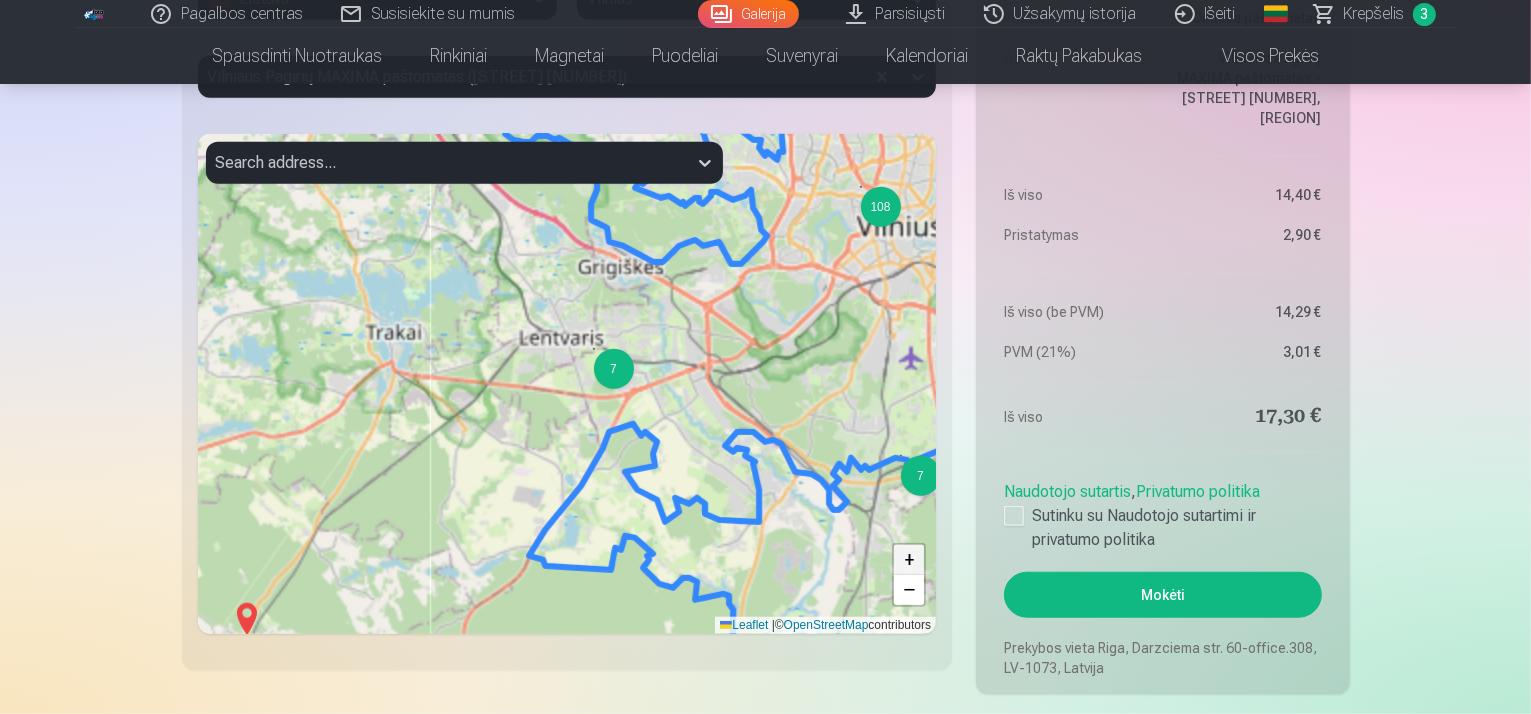 click on "+" at bounding box center [909, 560] 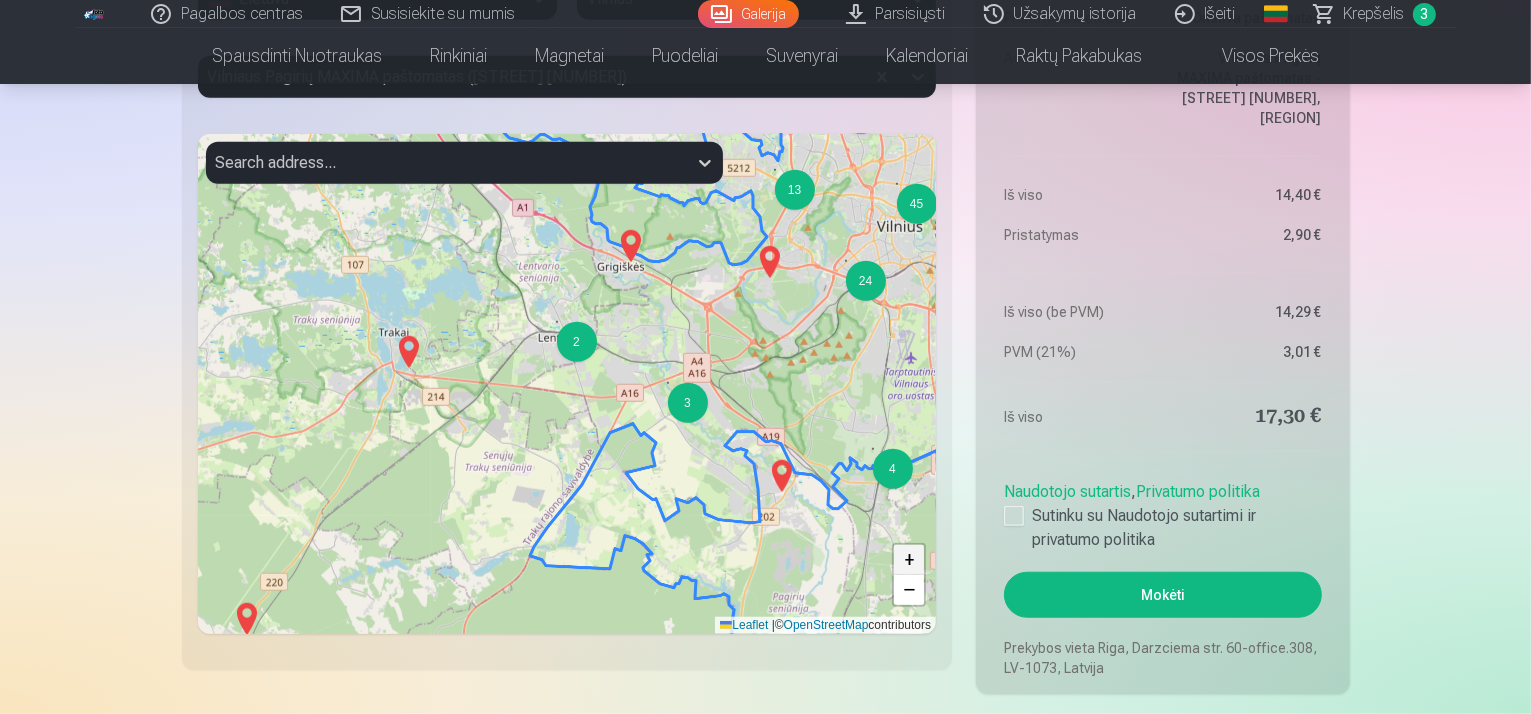 click on "+" at bounding box center [909, 560] 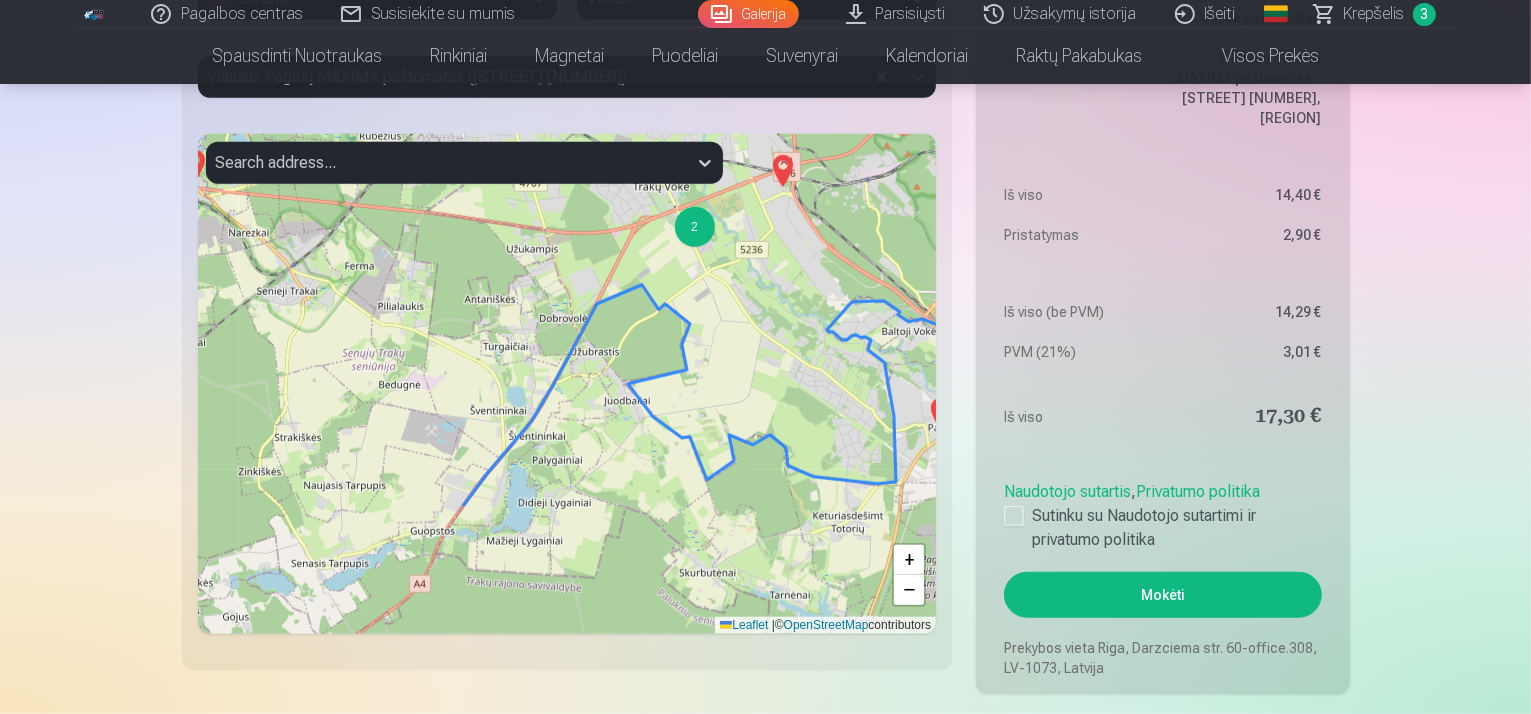 drag, startPoint x: 606, startPoint y: 511, endPoint x: 552, endPoint y: 335, distance: 184.0978 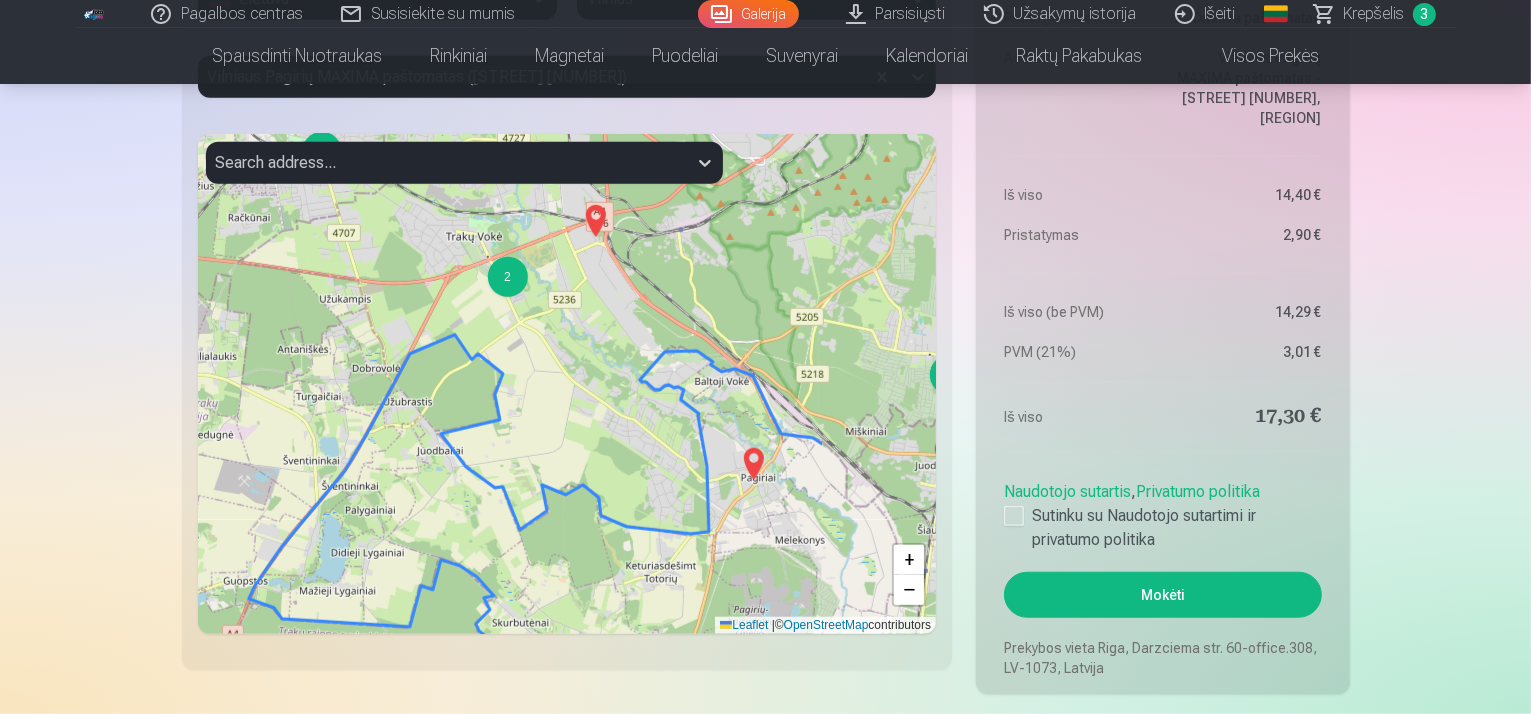 drag, startPoint x: 654, startPoint y: 475, endPoint x: 465, endPoint y: 523, distance: 195 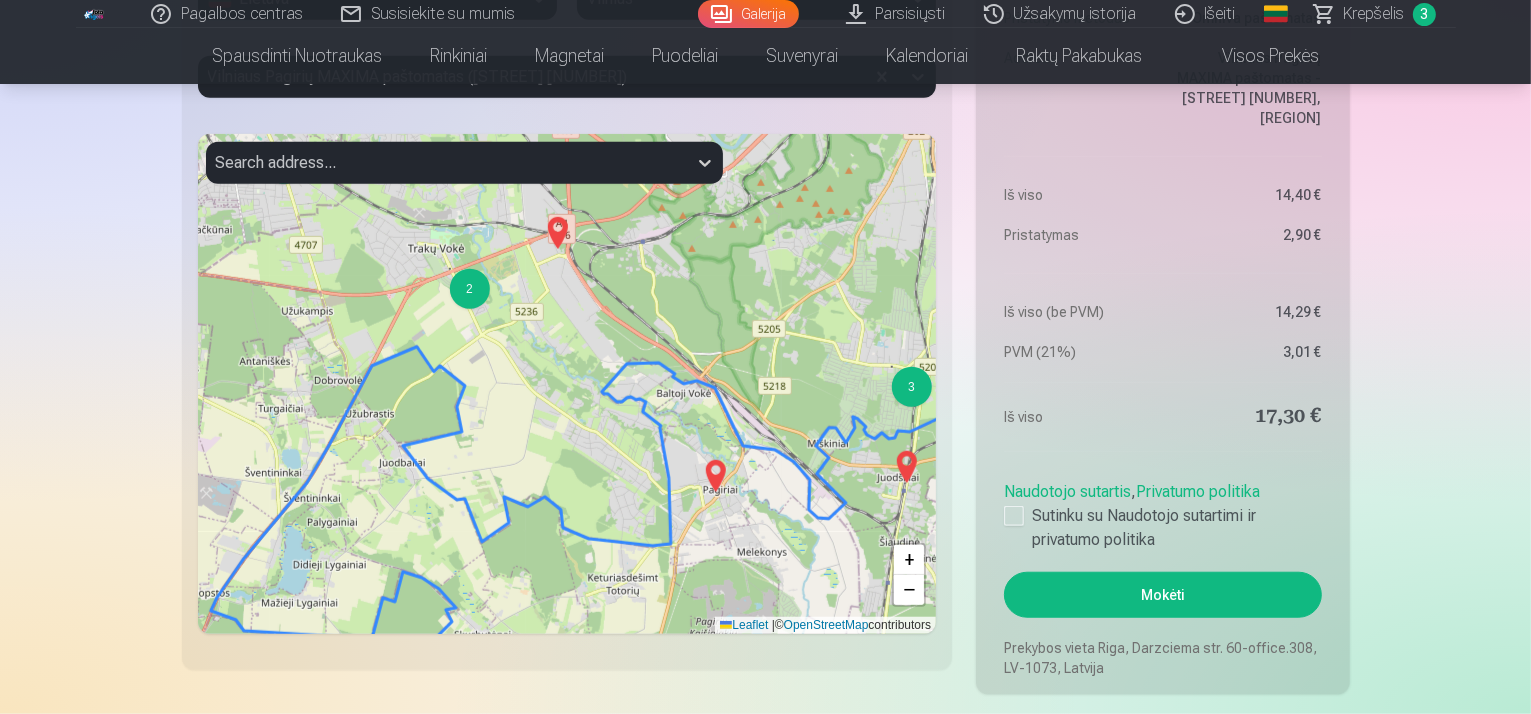 drag, startPoint x: 760, startPoint y: 447, endPoint x: 710, endPoint y: 443, distance: 50.159744 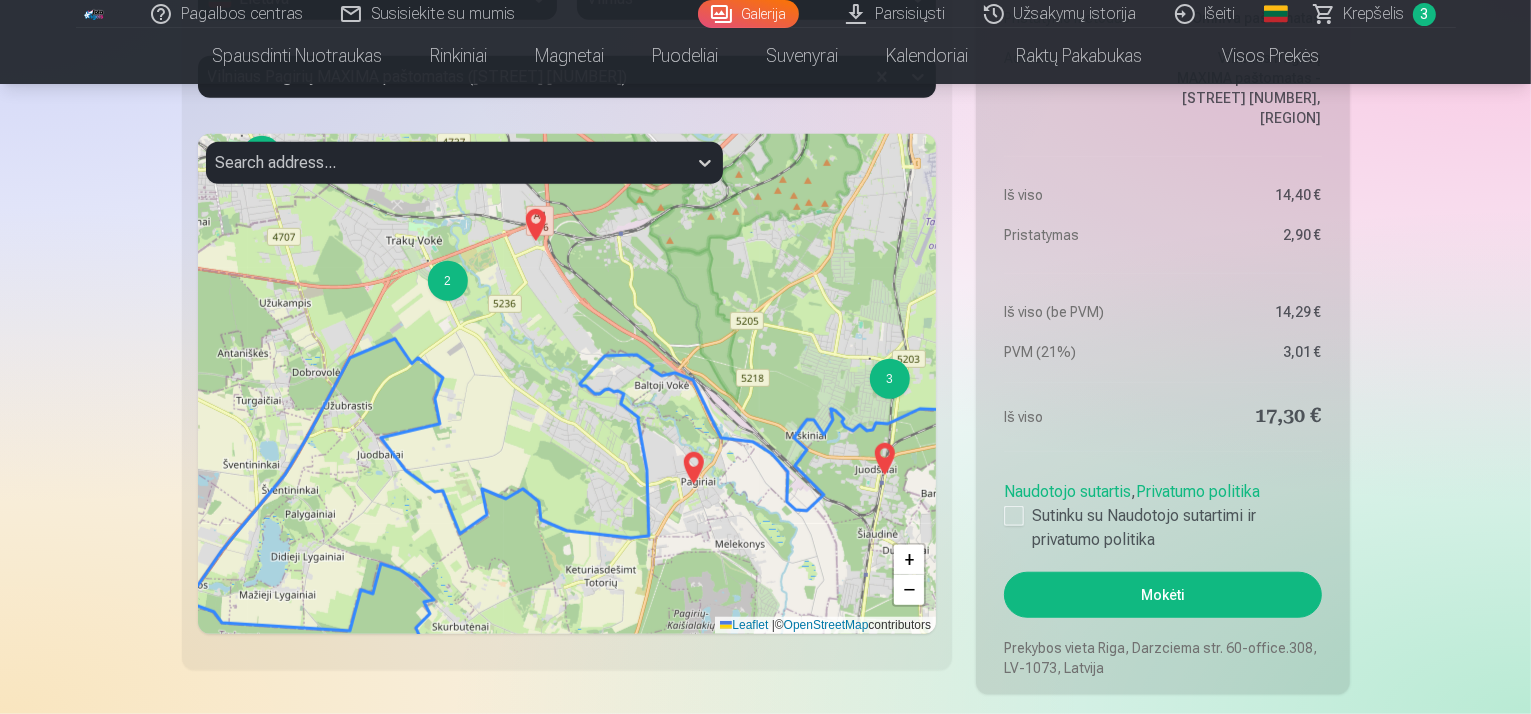 click at bounding box center [693, 468] 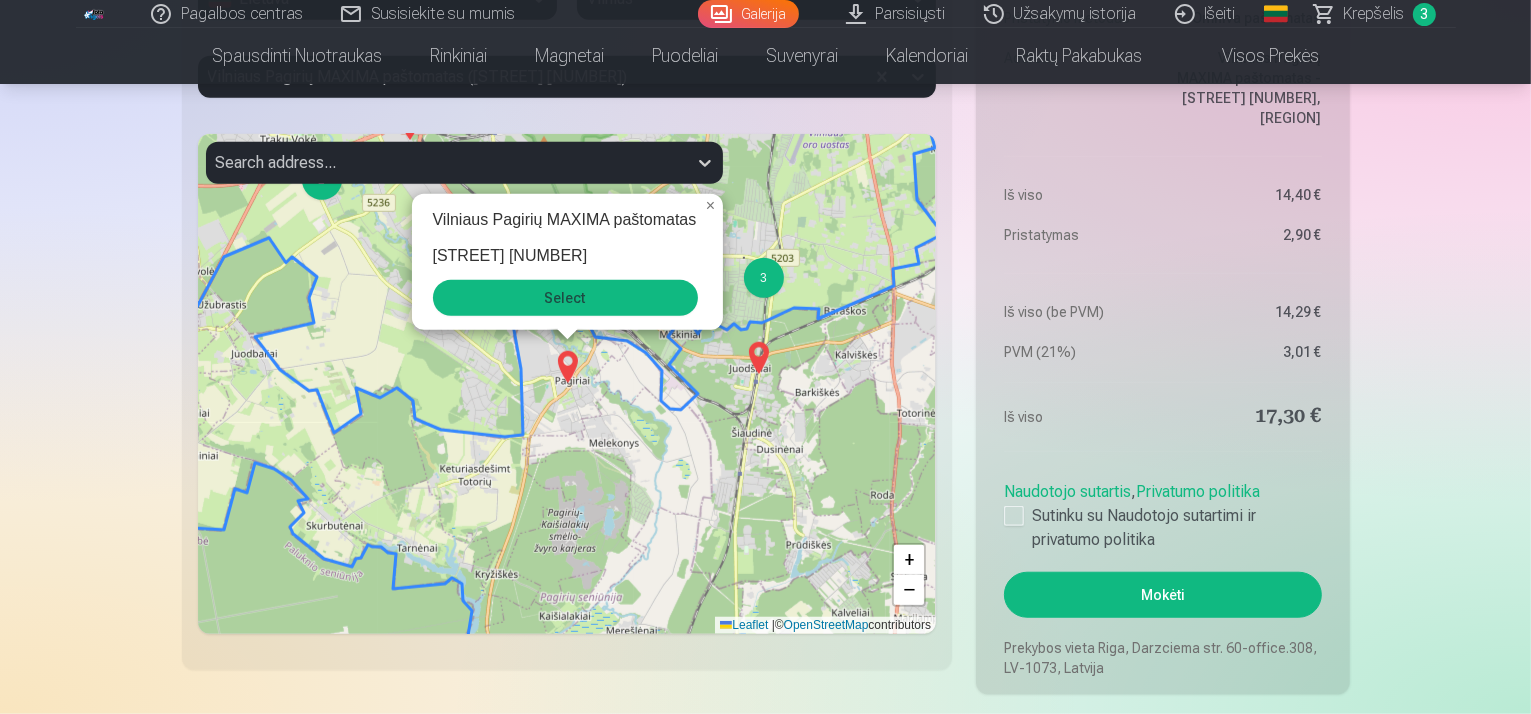 drag, startPoint x: 688, startPoint y: 459, endPoint x: 560, endPoint y: 304, distance: 201.0199 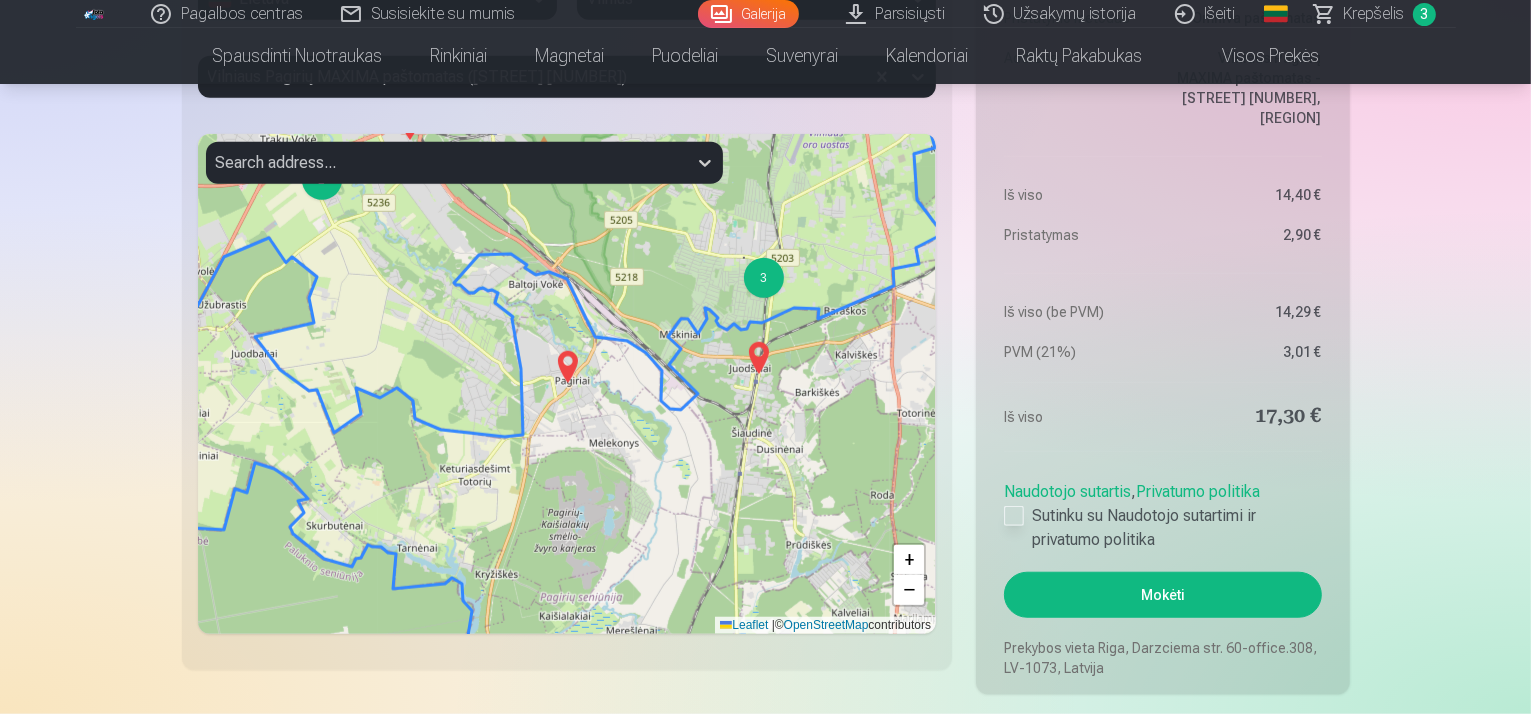 click at bounding box center (1014, 516) 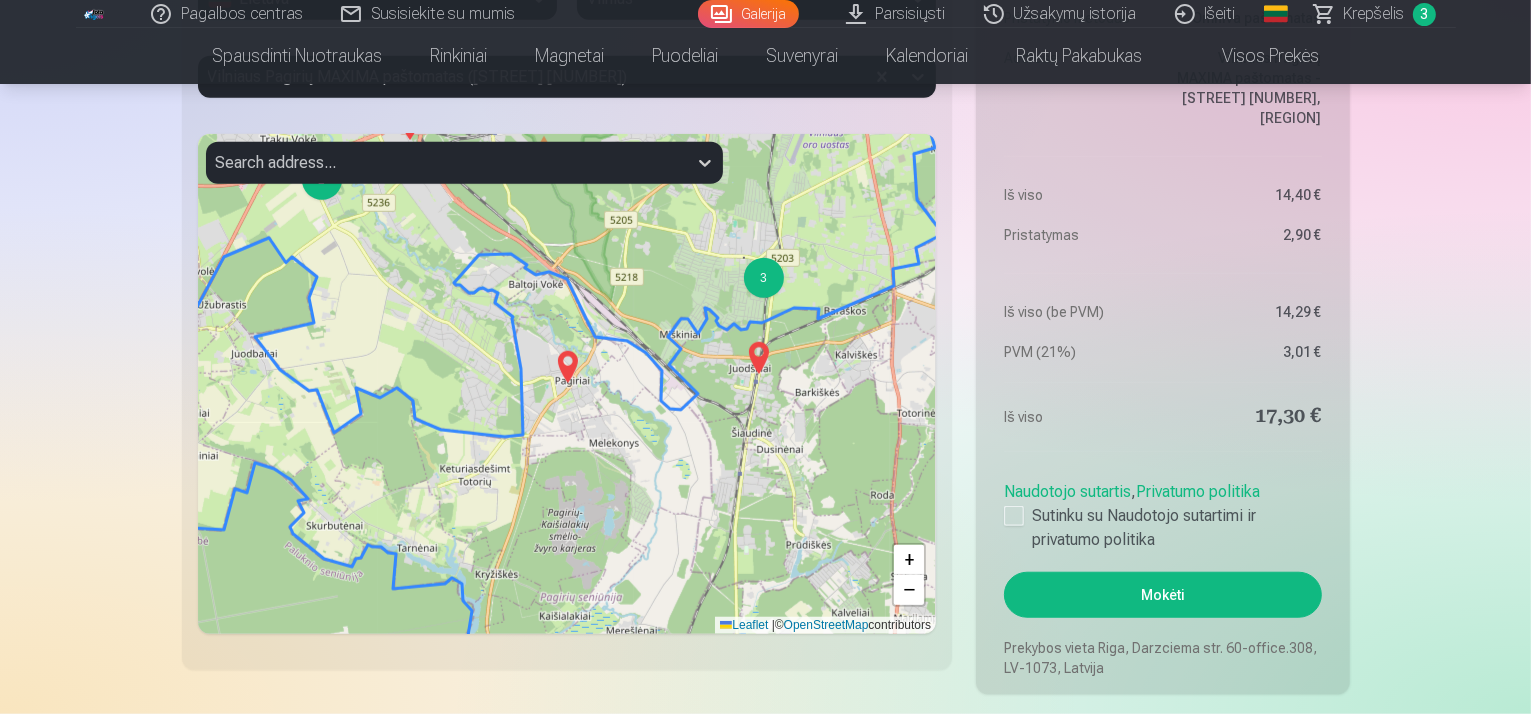 click on "Mokėti" at bounding box center [1162, 595] 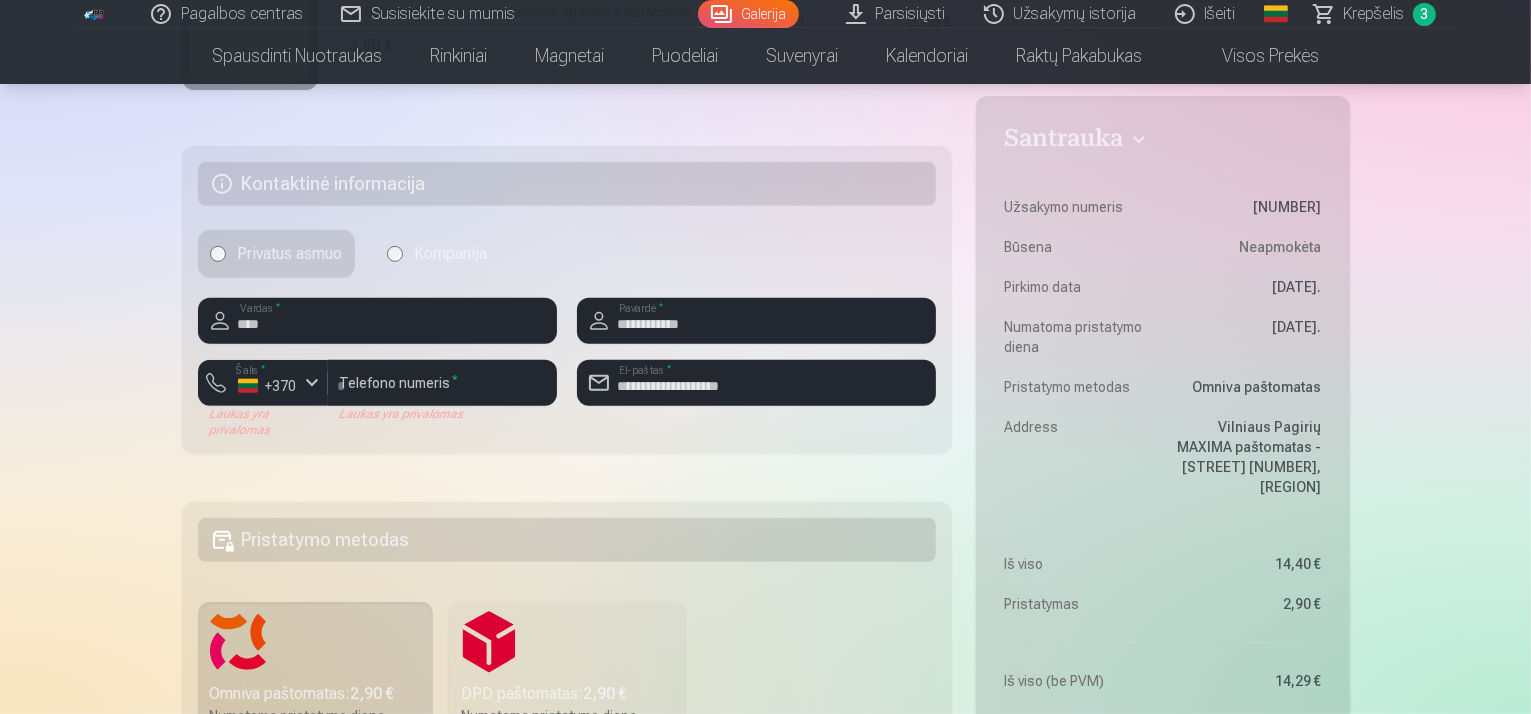 scroll, scrollTop: 793, scrollLeft: 0, axis: vertical 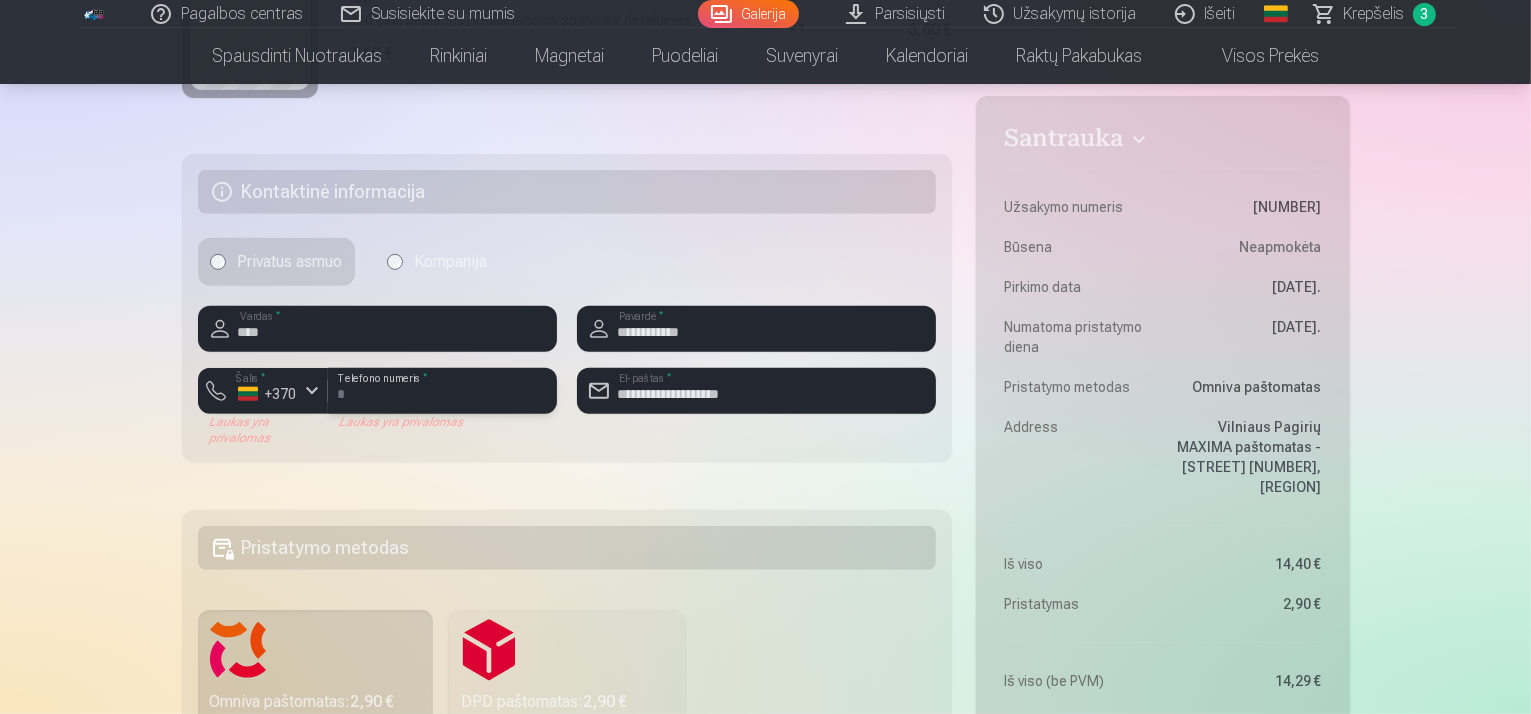 click at bounding box center (442, 391) 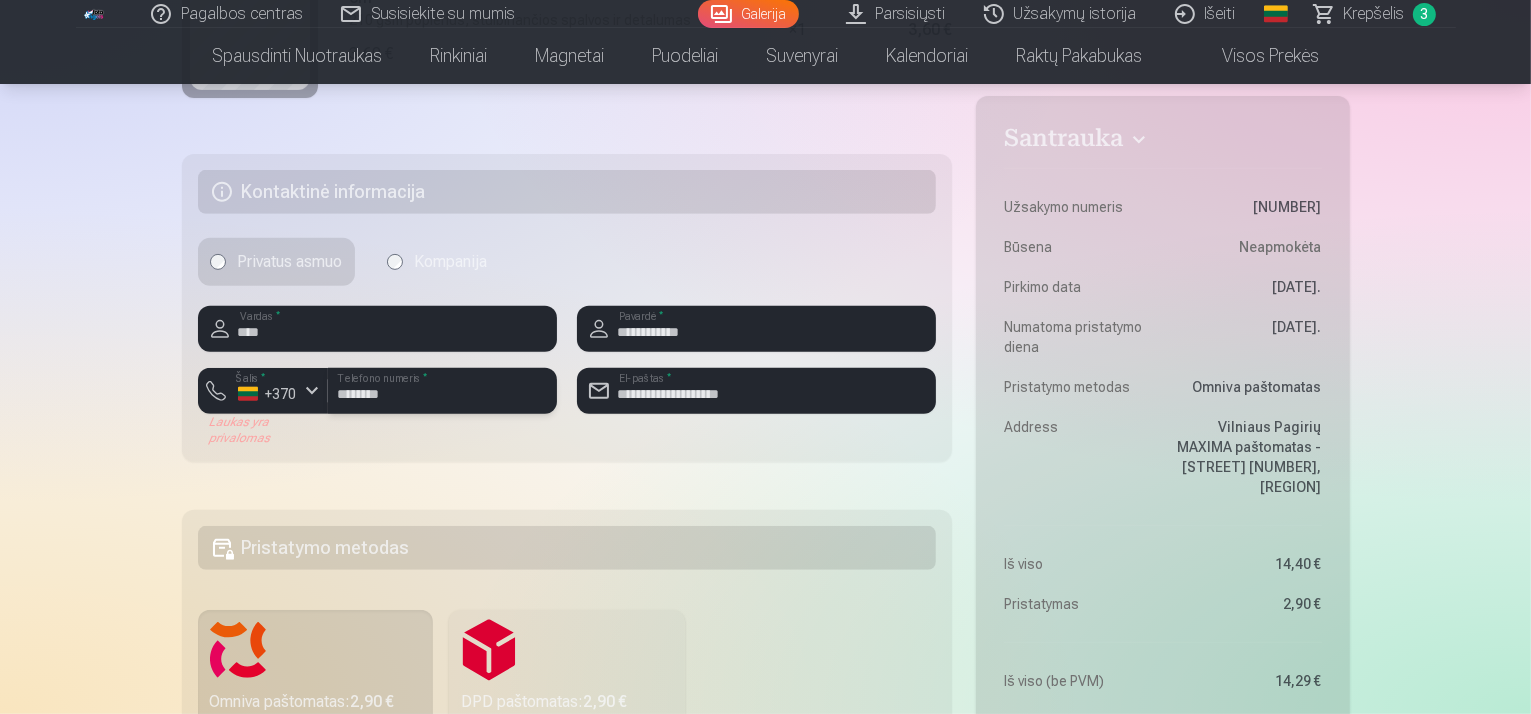 type on "********" 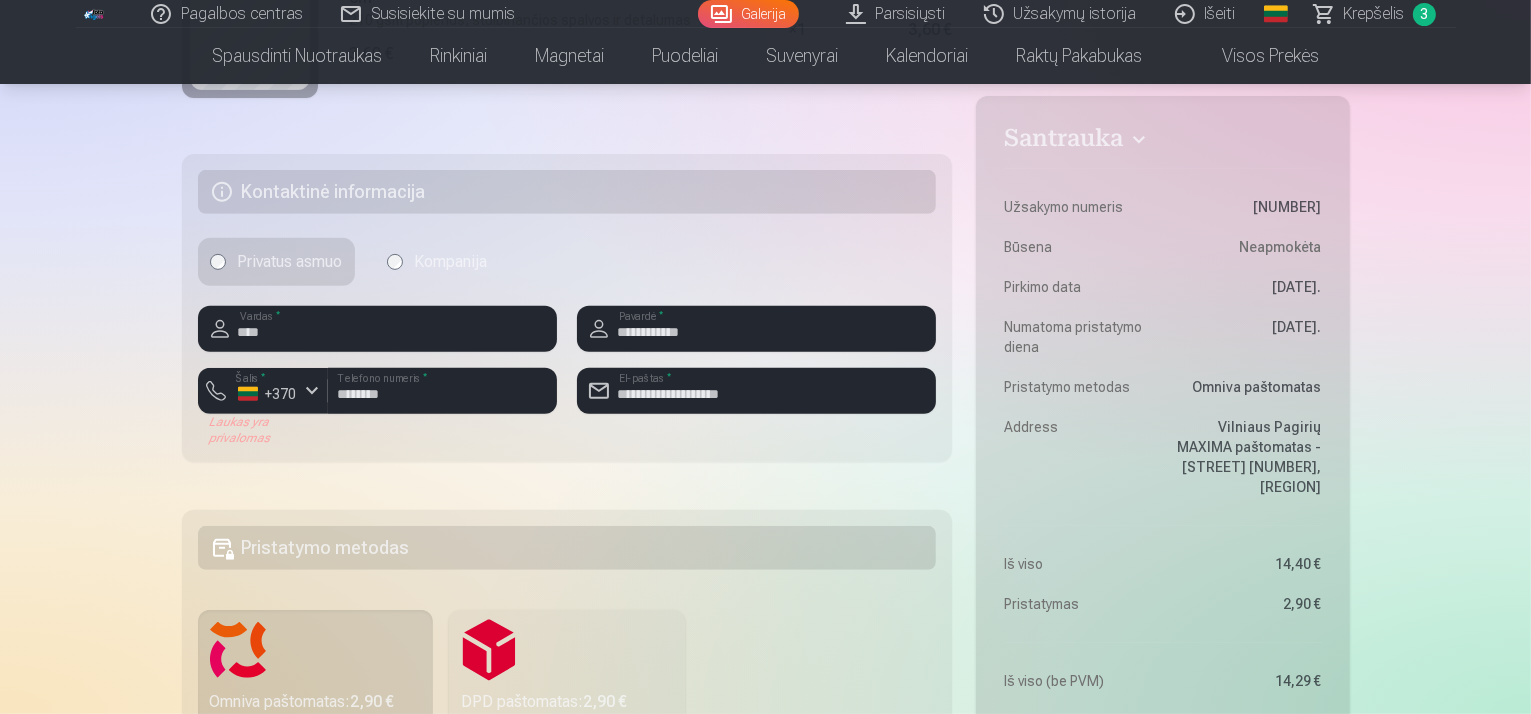 click on "Pagalbos centras Susisiekite su mumis Galerija Parsisiųsti Užsakymų istorija Išeiti Global Lithuanian (lt) English (en) Russian (ru) Krepšelis 3 Spausdinti nuotraukas Aukštos kokybės spausdintos nuotraukos  210 gsm popierius, stulbinančios spalvos ir detalumas Pradedant nuo  3,60 € Profesionalios panoraminės grupinės nuotraukų spaudos 15×30 cm Ryškios spalvos ir detalės ant Fuji Film Crystal popieriaus Pradedant nuo  5,10 € Fotokoliažas iš 2 nuotraukų Du įsimintini momentai - vienas įstabus vaizdas Pradedant nuo  4,10 € Nuotraukos dokumentams Universalios ID nuotraukos (6 vnt.)  Pradedant nuo  4,40 € Didelės raiškos skaitmeninė nuotrauka JPG formatu Įamžinkite savo prisiminimus stulbinančiose detalėse Pradedant nuo  6,00 € See all products Rinkiniai Pilnas Atsiminimų Rinkinys – Spausdintos (15×23cm, 40% NUOLAIDA) ir 🎁 Skaitmeninės Nuotraukos Klasikinis rinkinys Pradedant nuo  19,20 € Populiarus rinkinys Pradedant nuo  24,00 € Premium rinkinys + 🎁 ,  :" at bounding box center [765, 681] 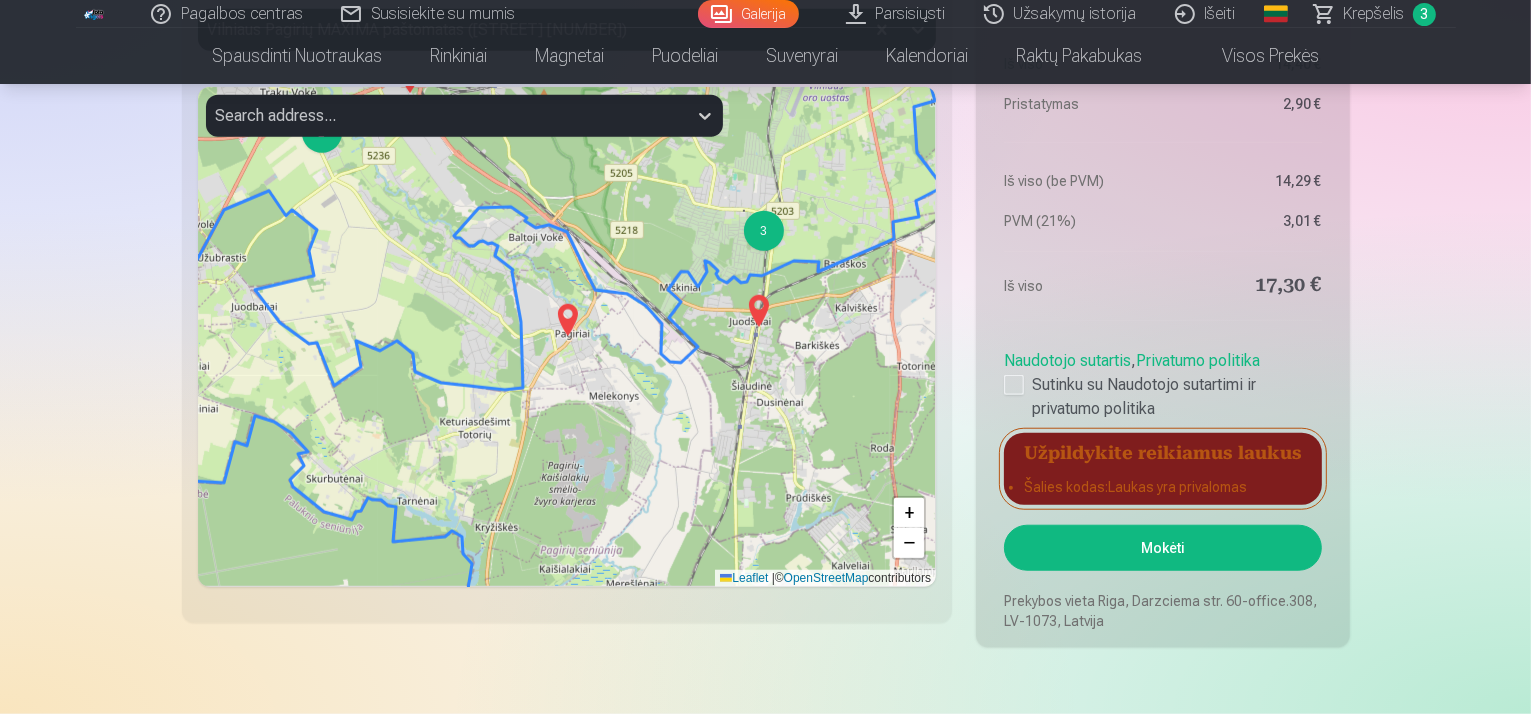 scroll, scrollTop: 1793, scrollLeft: 0, axis: vertical 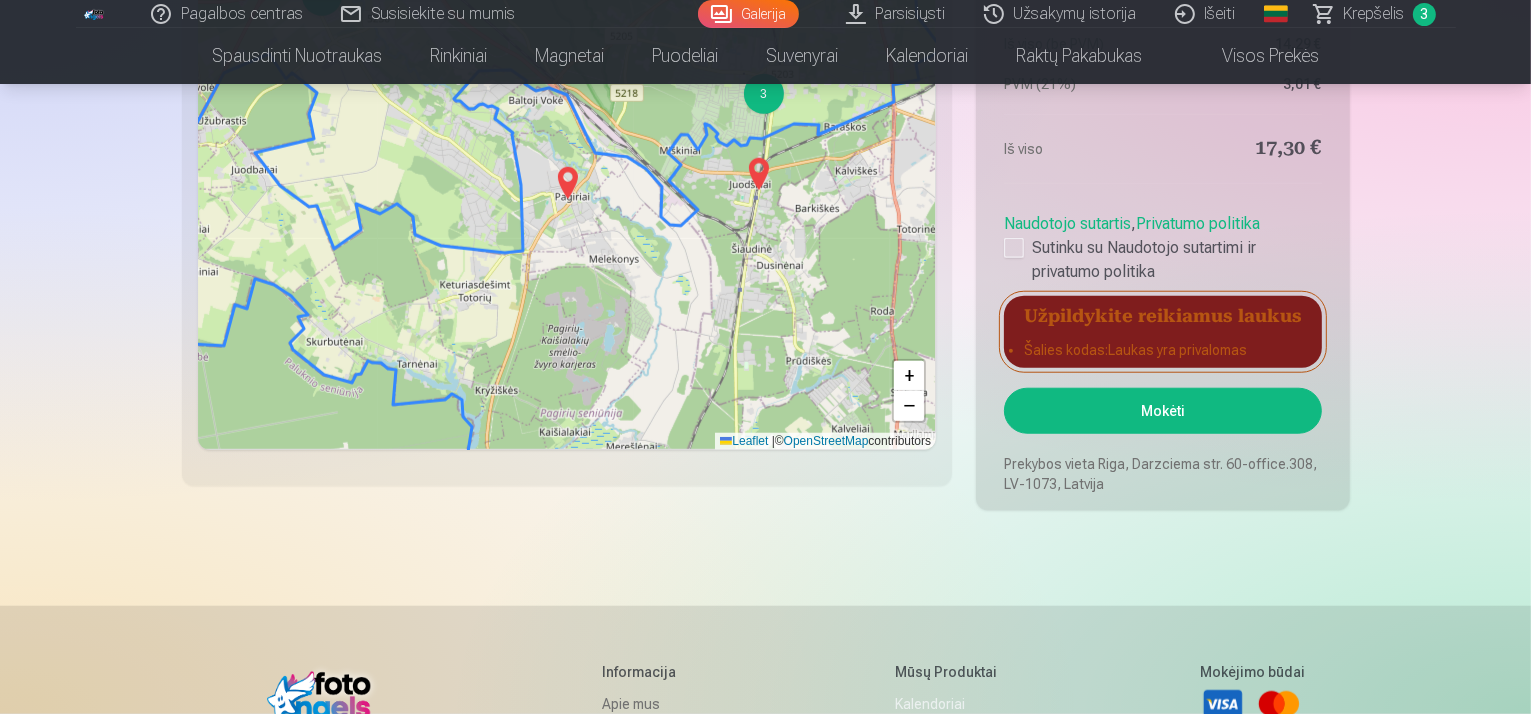 click on "Mokėti" at bounding box center [1162, 411] 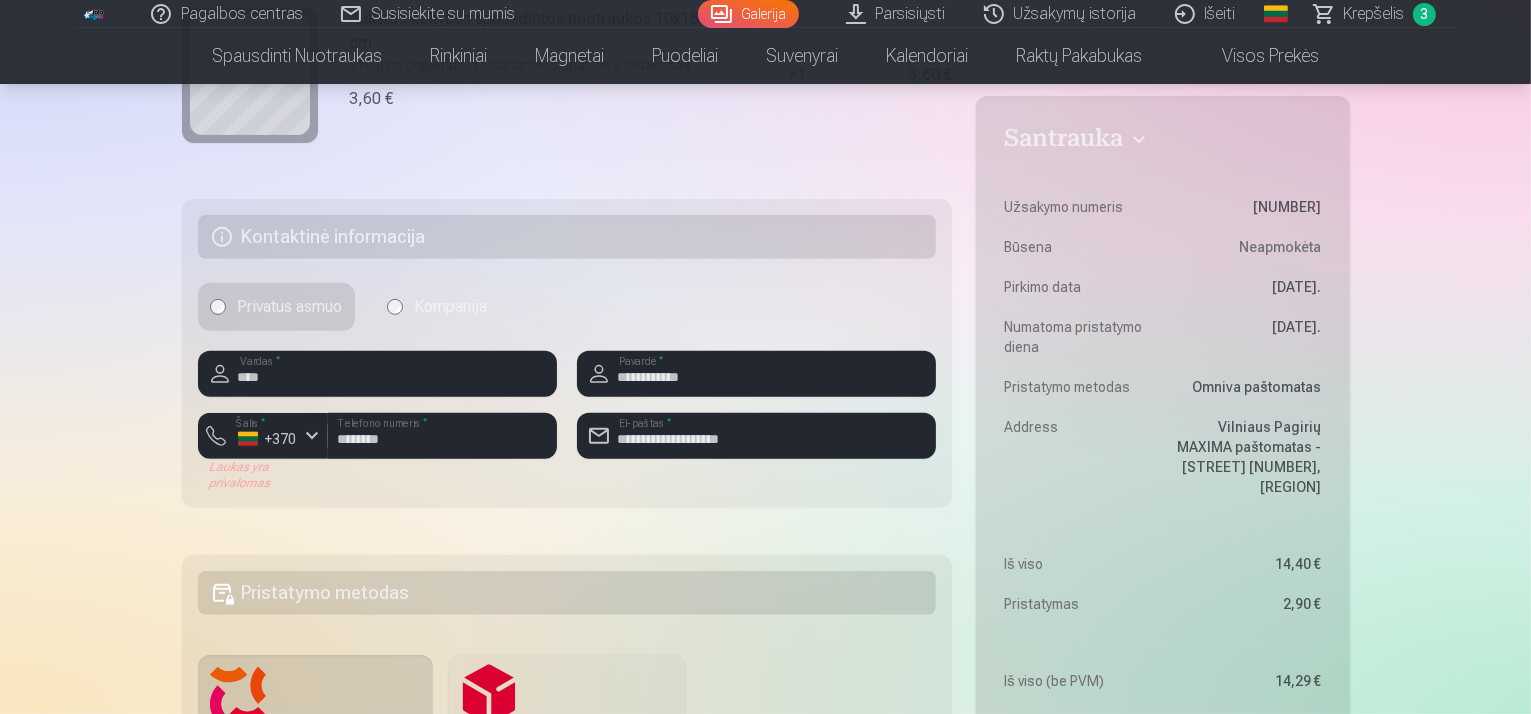scroll, scrollTop: 693, scrollLeft: 0, axis: vertical 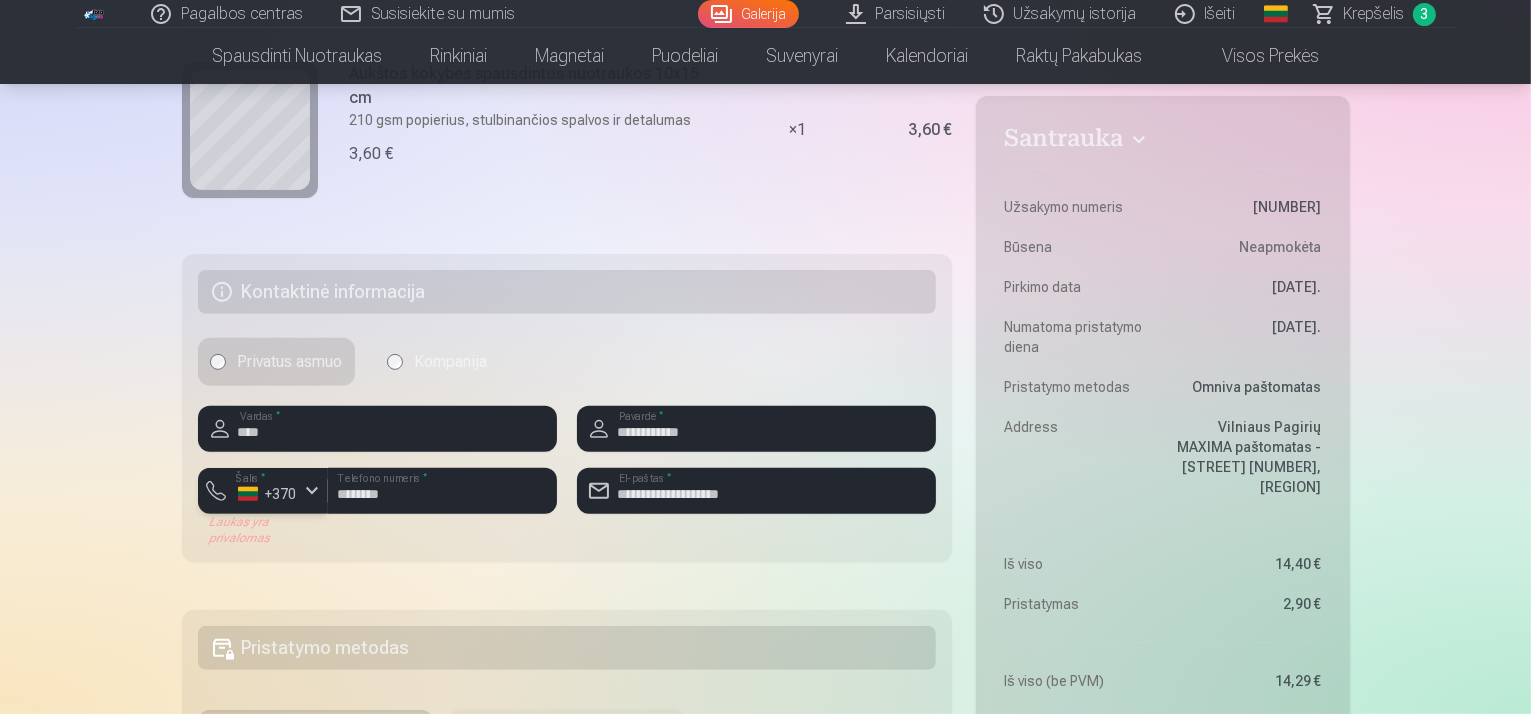 click on "Šalis * +370" at bounding box center [263, 491] 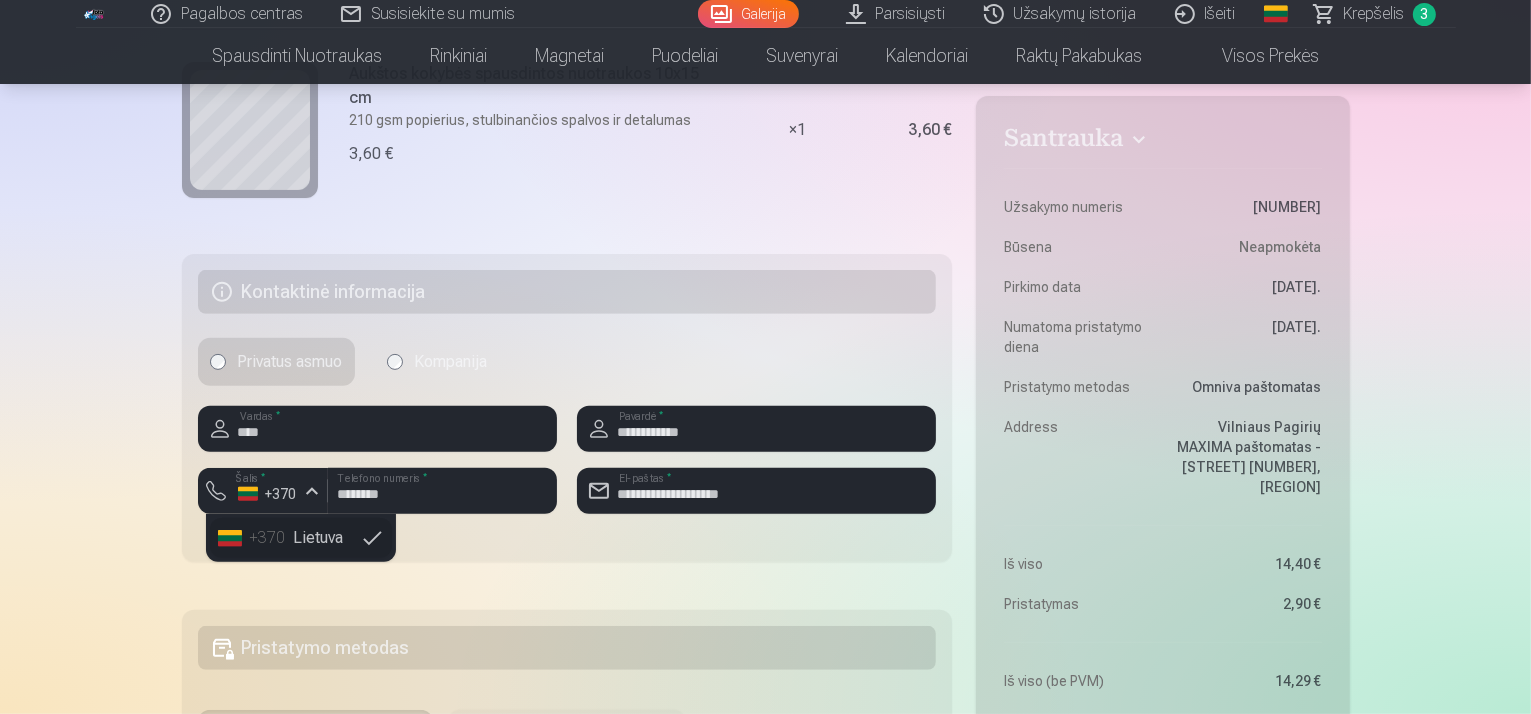 click on "+370 Lietuva" at bounding box center [301, 538] 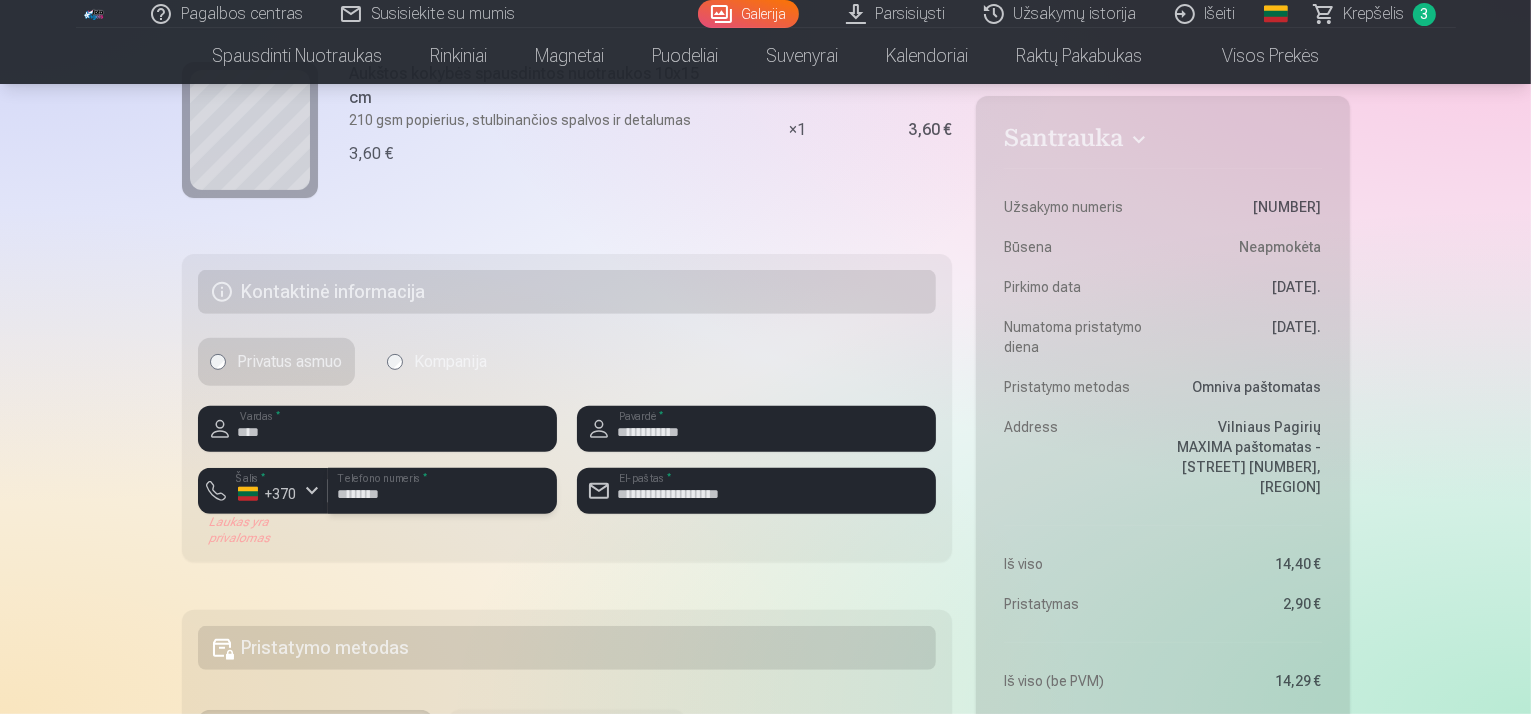 click on "********" at bounding box center [442, 491] 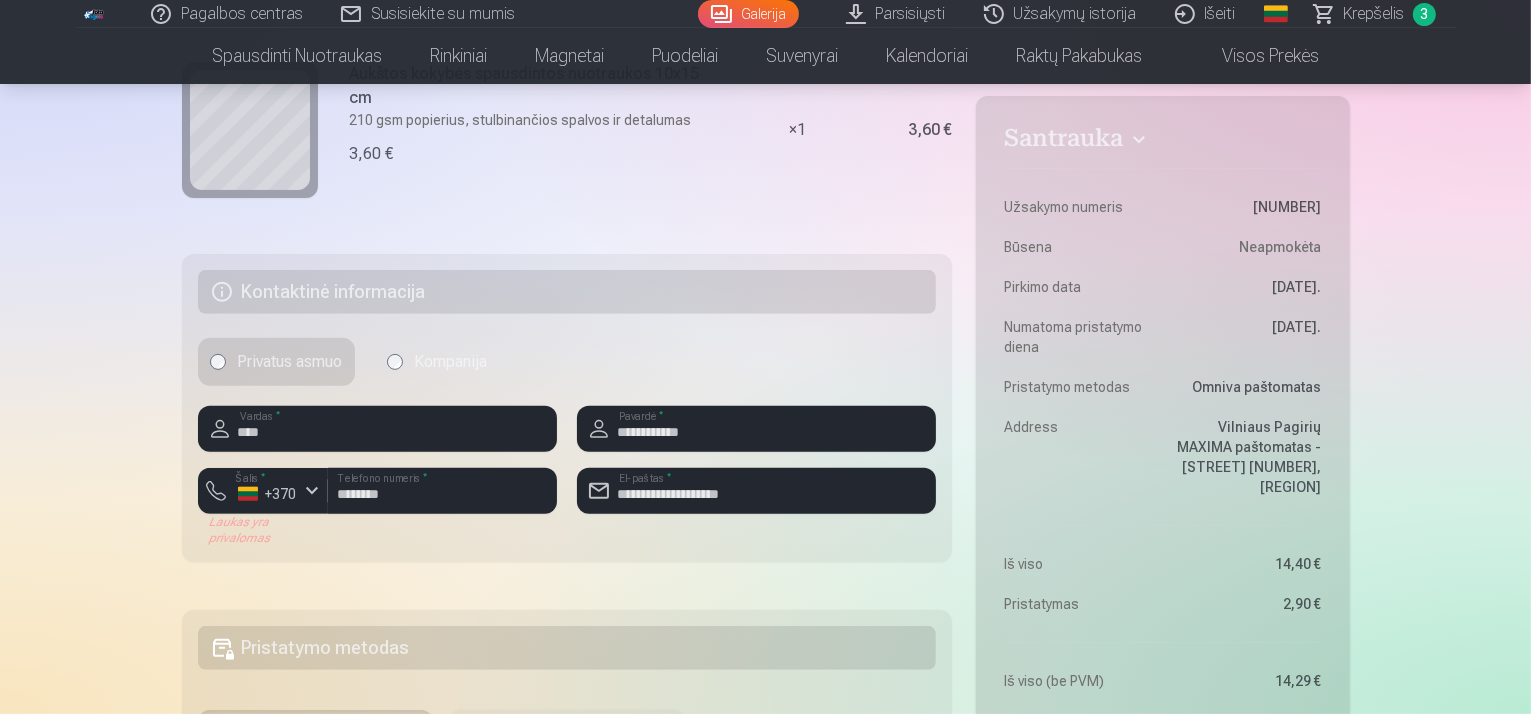 click on "Santrauka Užsakymo numeris 432963 Būsena Neapmokėta Pirkimo data 3.08.2025. Numatoma pristatymo diena 23.08.2025. Pristatymo metodas Omniva paštomatas Address Vilniaus Pagirių MAXIMA paštomatas - Durpių g. 36, Vilniaus apskr. Iš viso 14,40 € Pristatymas 2,90 € Iš viso (be PVM) 14,29 € PVM (21%) 3,01 € Iš viso 17,30 € Naudotojo sutartis ,  Privatumo politika Sutinku su Naudotojo sutartimi ir privatumo politika Užpildykite reikiamus laukus Šalies kodas :  Laukas yra privalomas Mokėti Prekybos vieta Riga, Darzciema str. 60-office.308, LV-1073, Latvija Prekė Kiekis Iš viso Aukštos kokybės spausdintos nuotraukos 10x15 cm 210 gsm popierius, stulbinančios spalvos ir detalumas 3,60 € × 2 7,20 € Aukštos kokybės spausdintos nuotraukos 10x15 cm 210 gsm popierius, stulbinančios spalvos ir detalumas 3,60 € × 1 3,60 € Aukštos kokybės spausdintos nuotraukos 10x15 cm 210 gsm popierius, stulbinančios spalvos ir detalumas 3,60 € × 1 3,60 € Kontaktinė informacija ****" at bounding box center (766, 592) 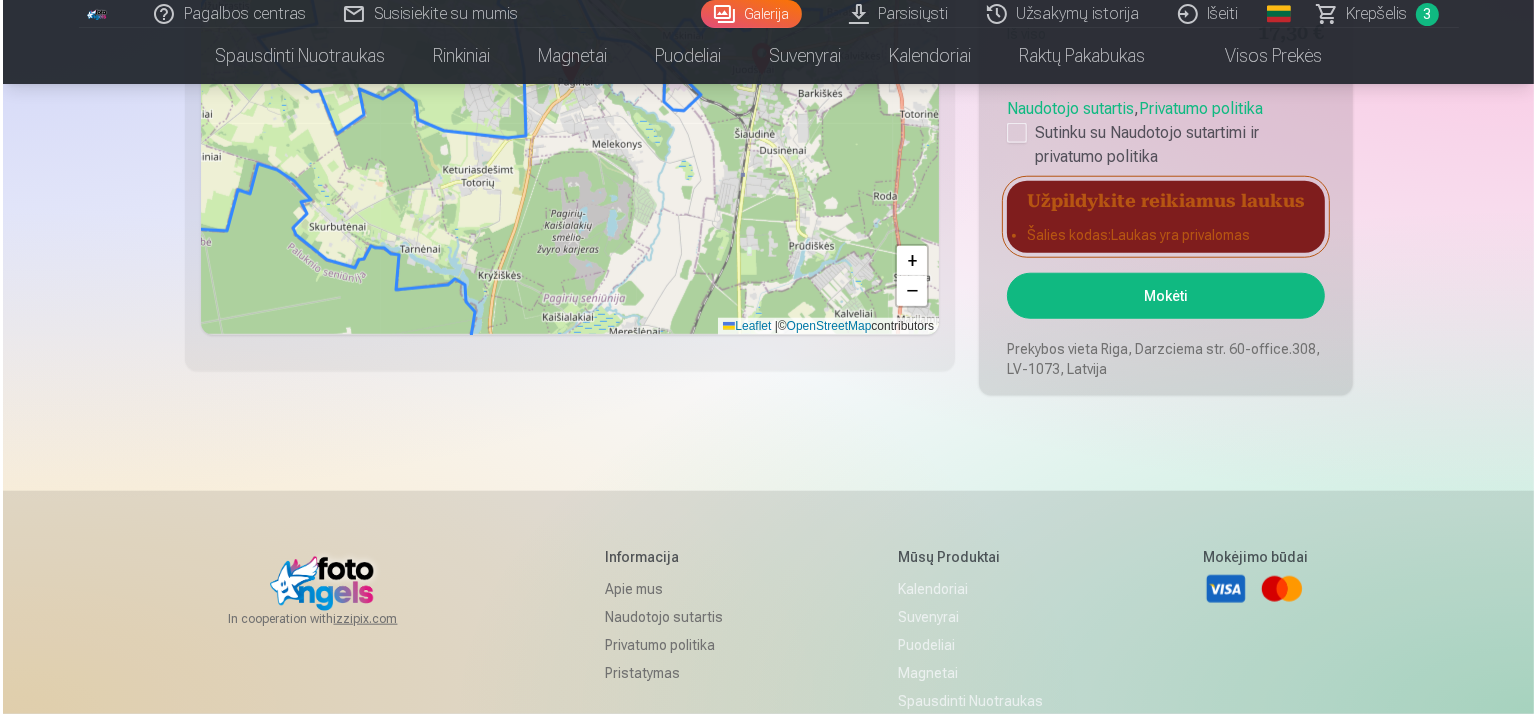 scroll, scrollTop: 1800, scrollLeft: 0, axis: vertical 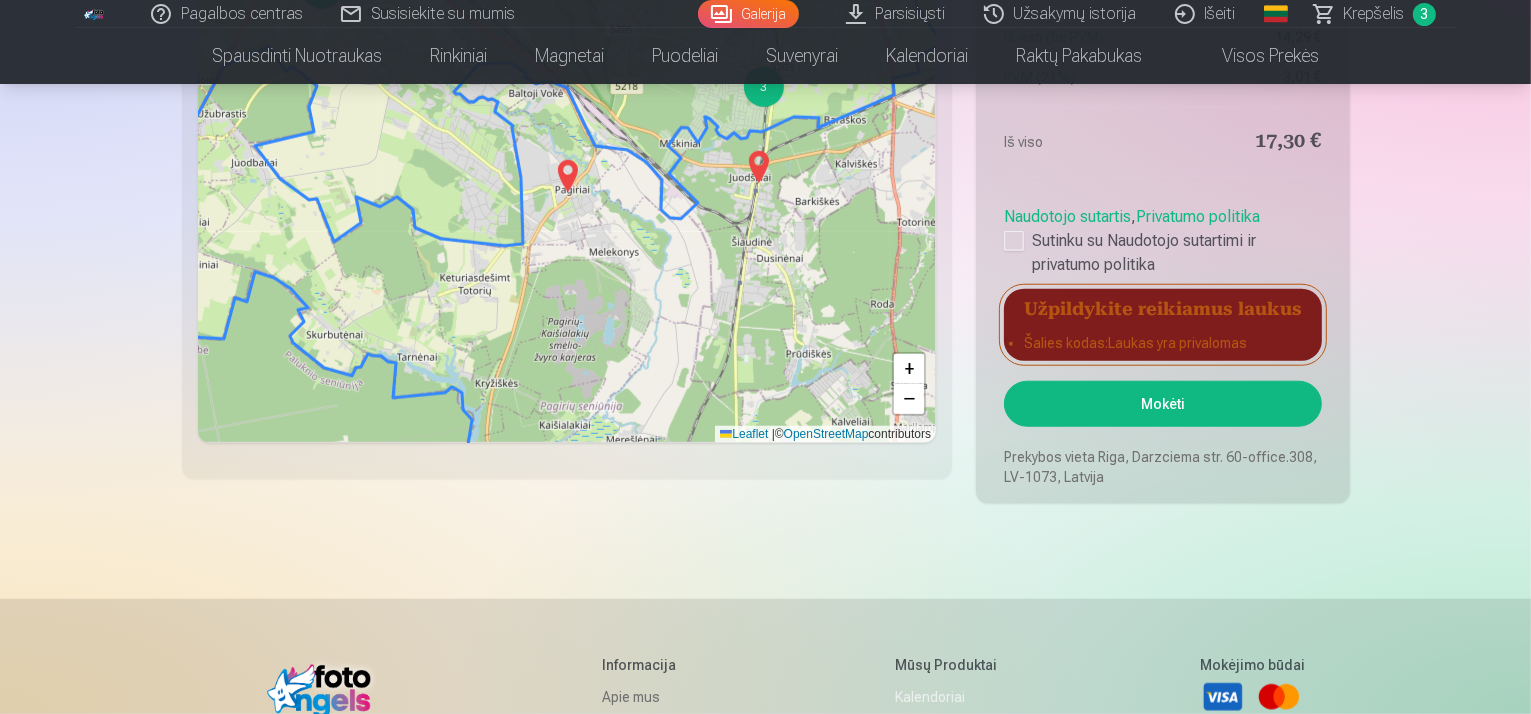 click on "Mokėti" at bounding box center (1162, 404) 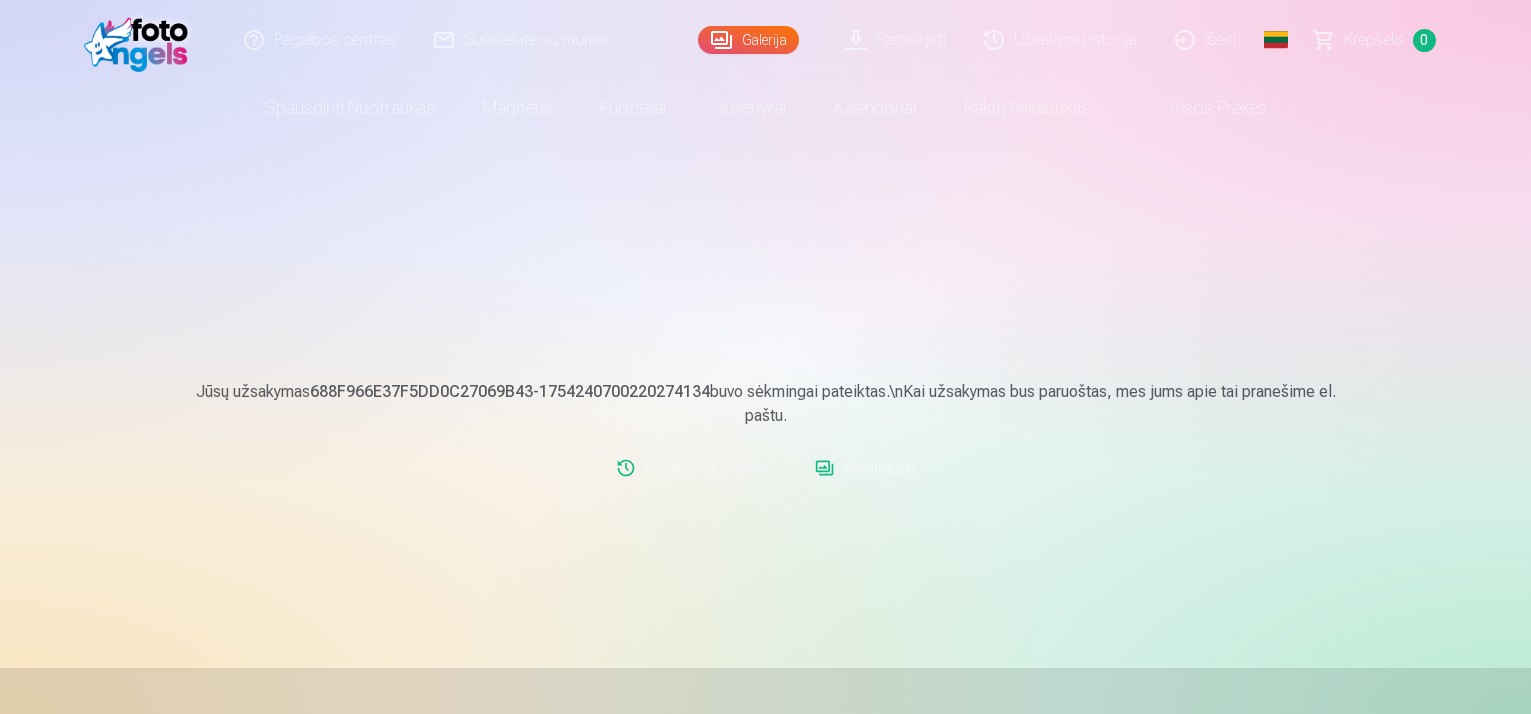 scroll, scrollTop: 0, scrollLeft: 0, axis: both 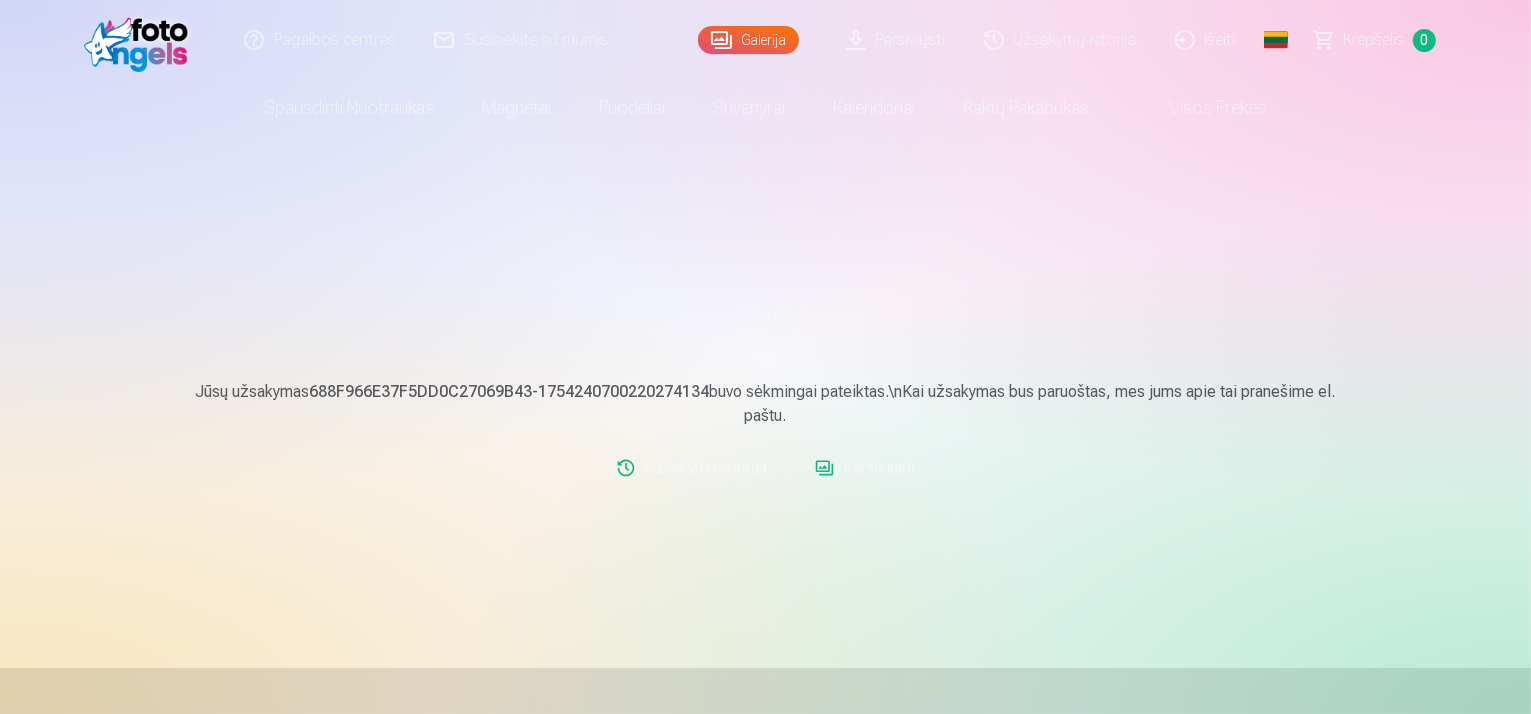 click on "Išeiti" at bounding box center (1206, 40) 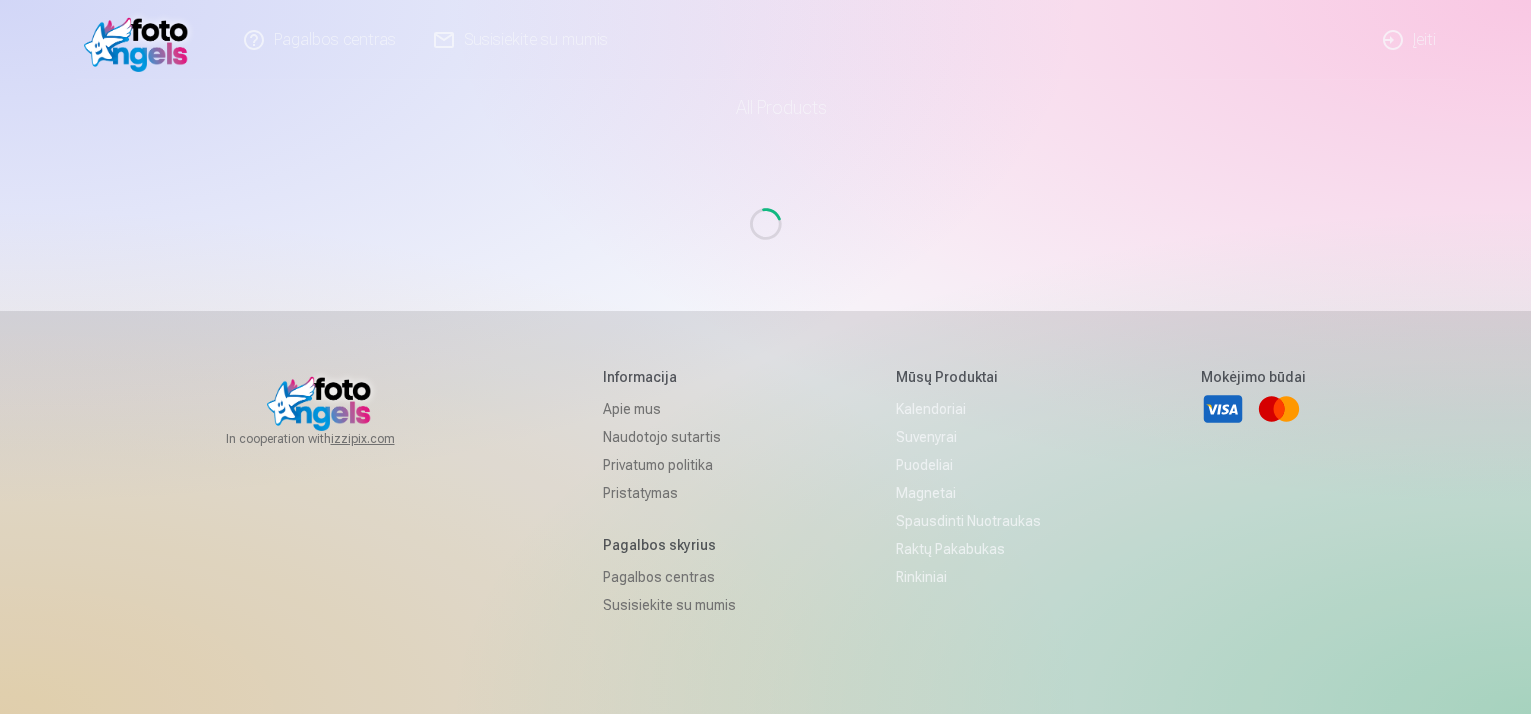 scroll, scrollTop: 0, scrollLeft: 0, axis: both 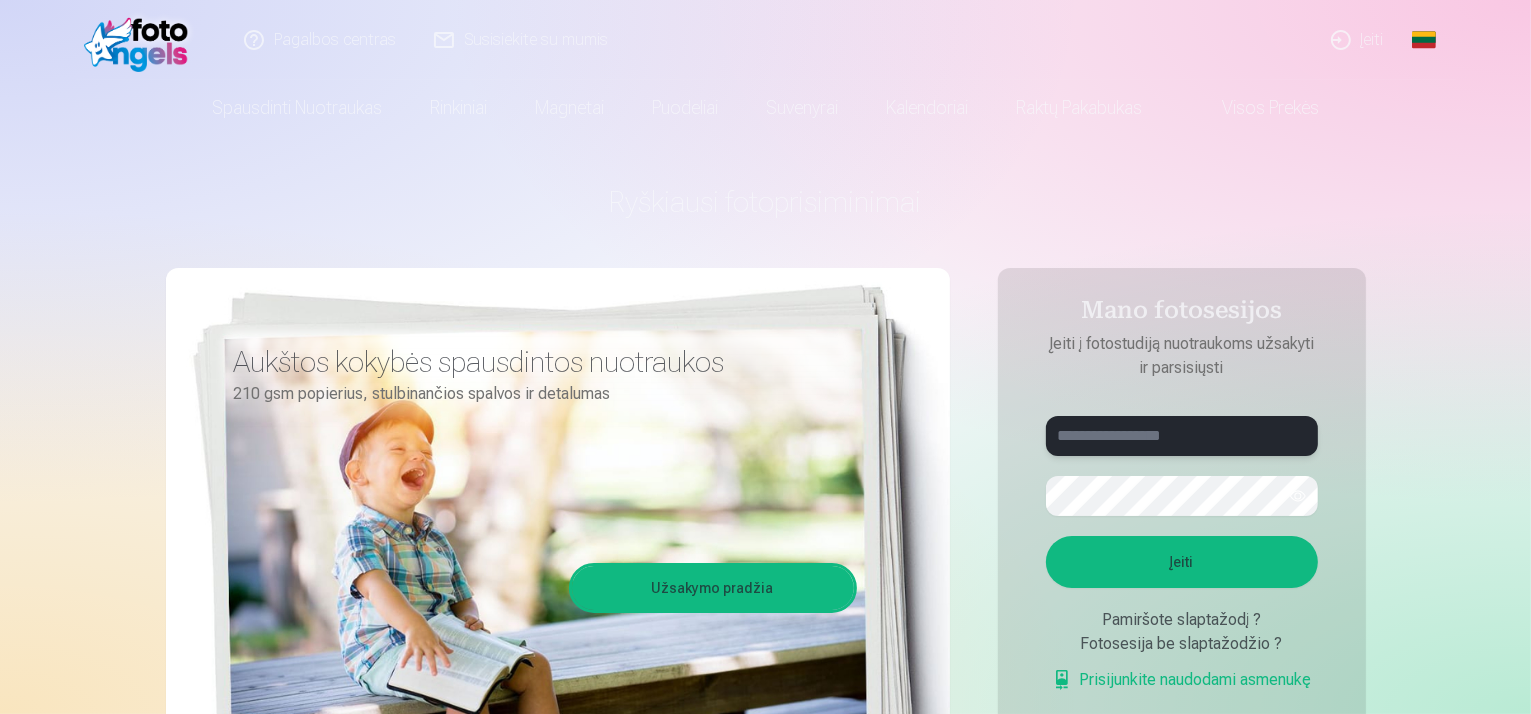 click at bounding box center [1182, 436] 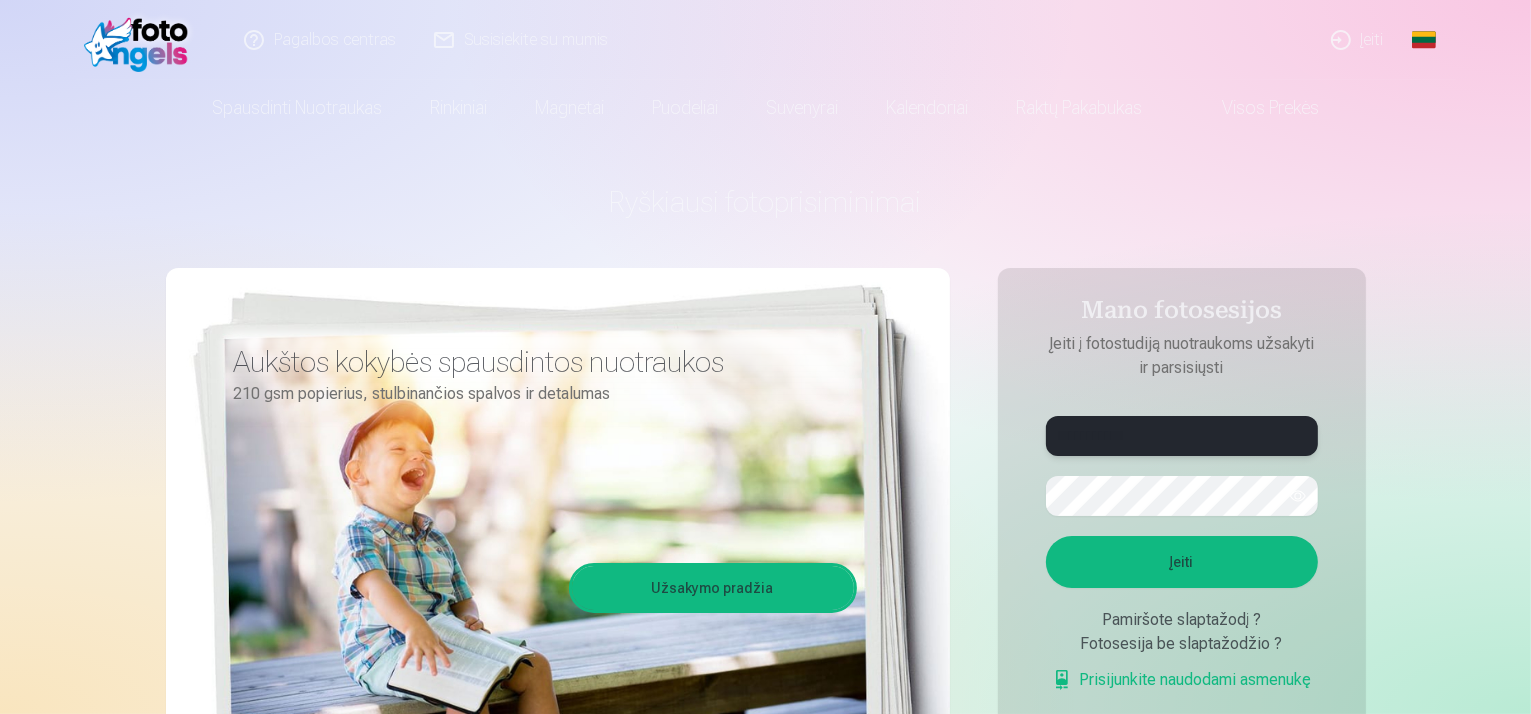 type on "**********" 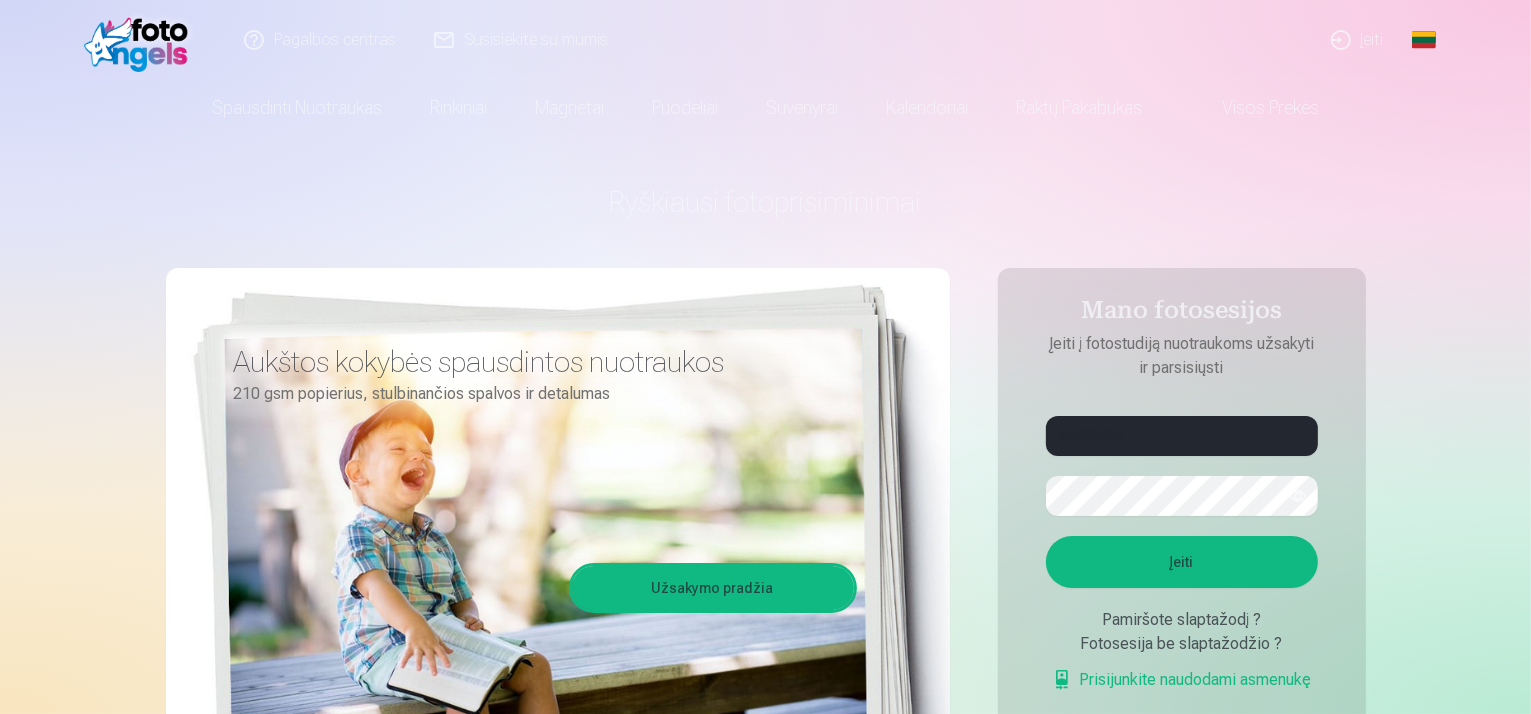 click on "Įeiti" at bounding box center [1182, 562] 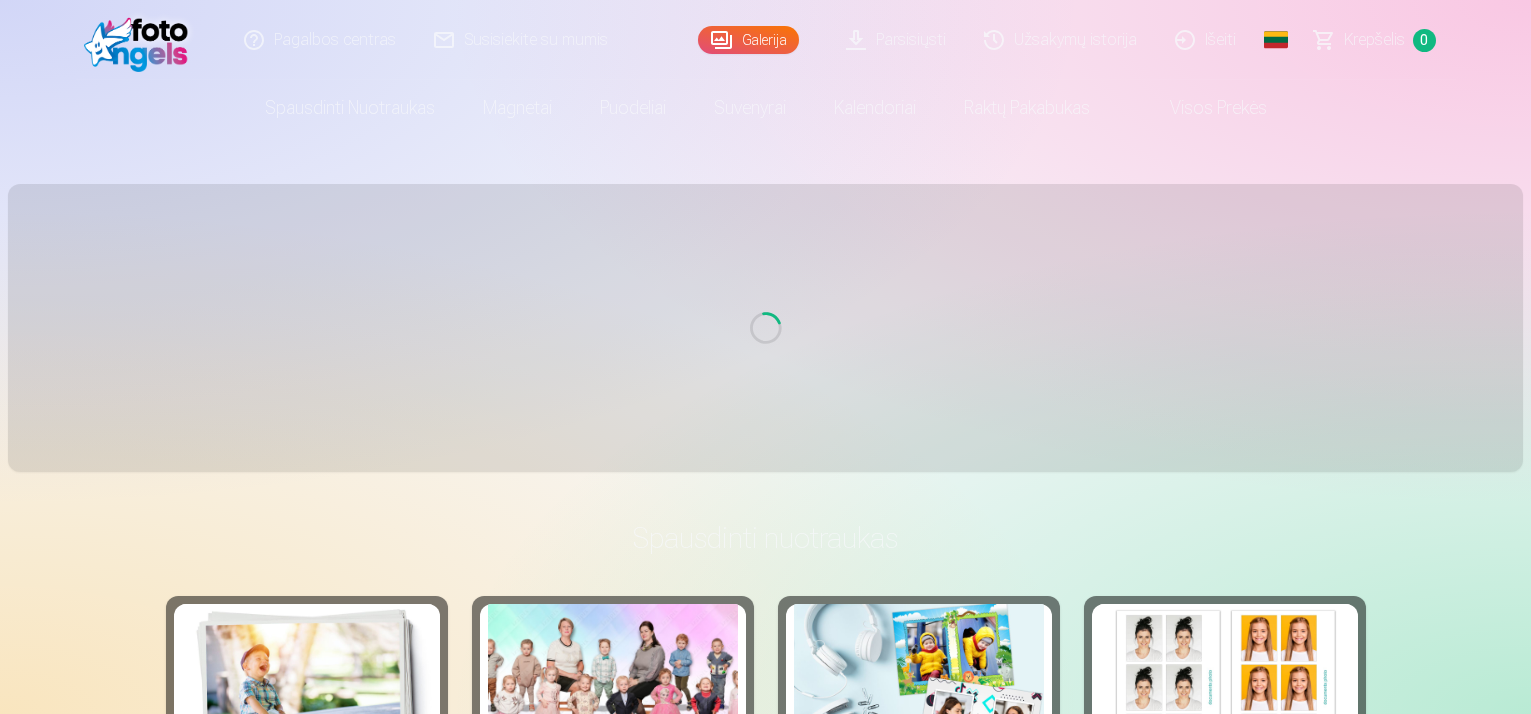 scroll, scrollTop: 0, scrollLeft: 0, axis: both 